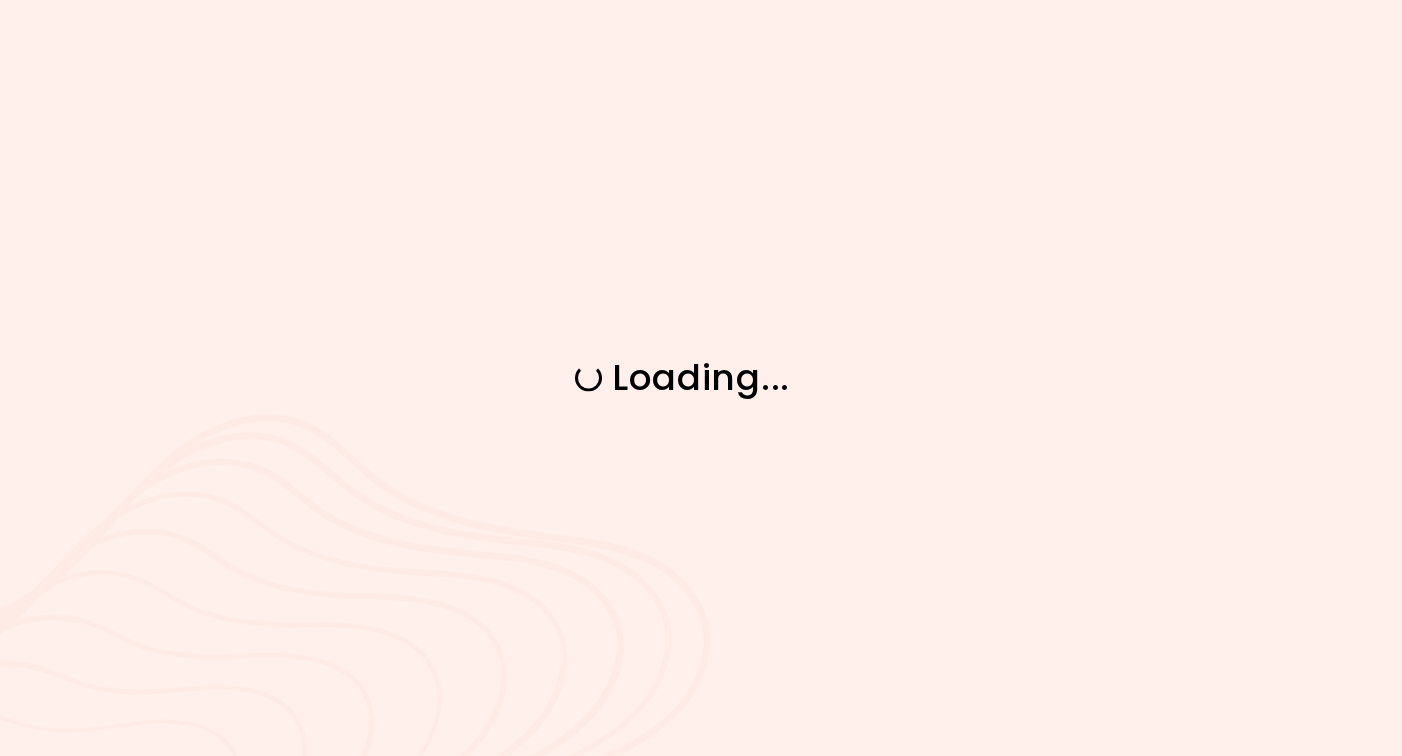 scroll, scrollTop: 0, scrollLeft: 0, axis: both 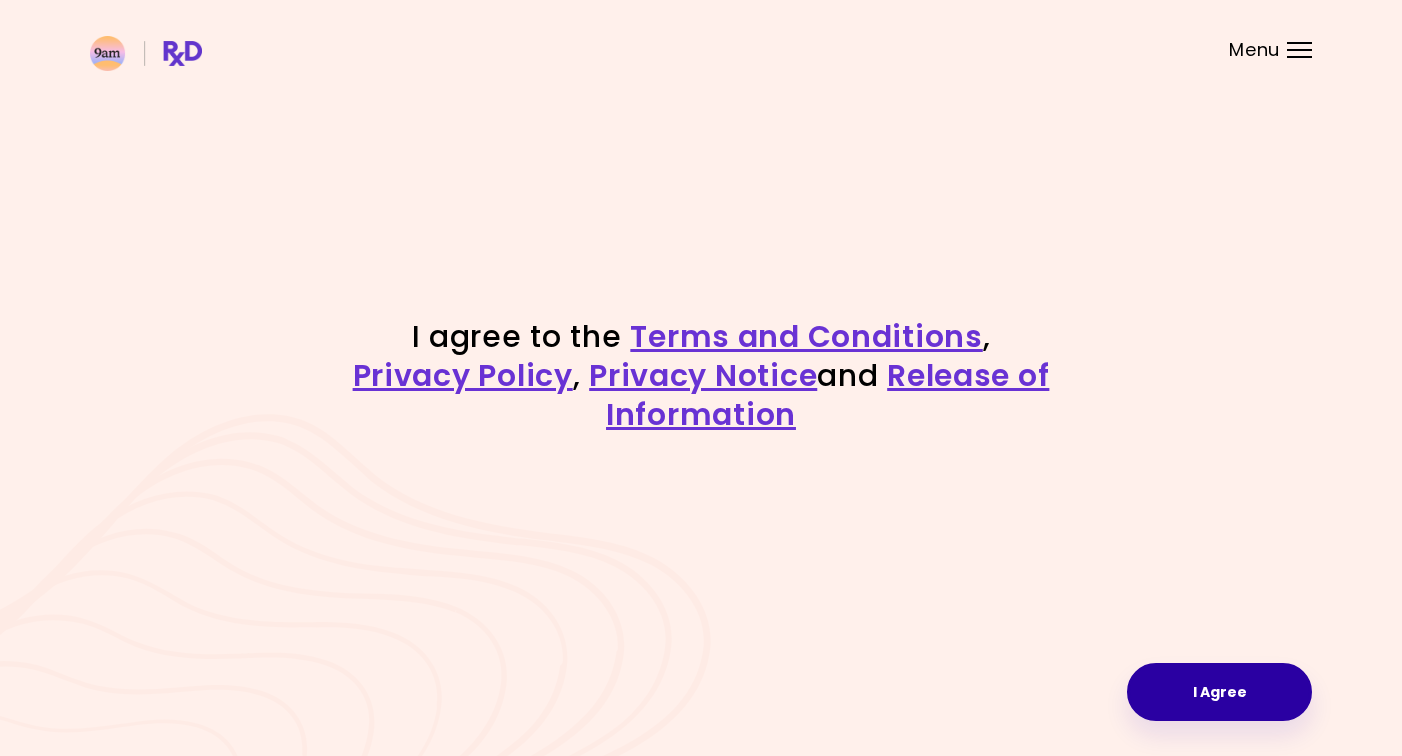 click on "I Agree" at bounding box center (1219, 692) 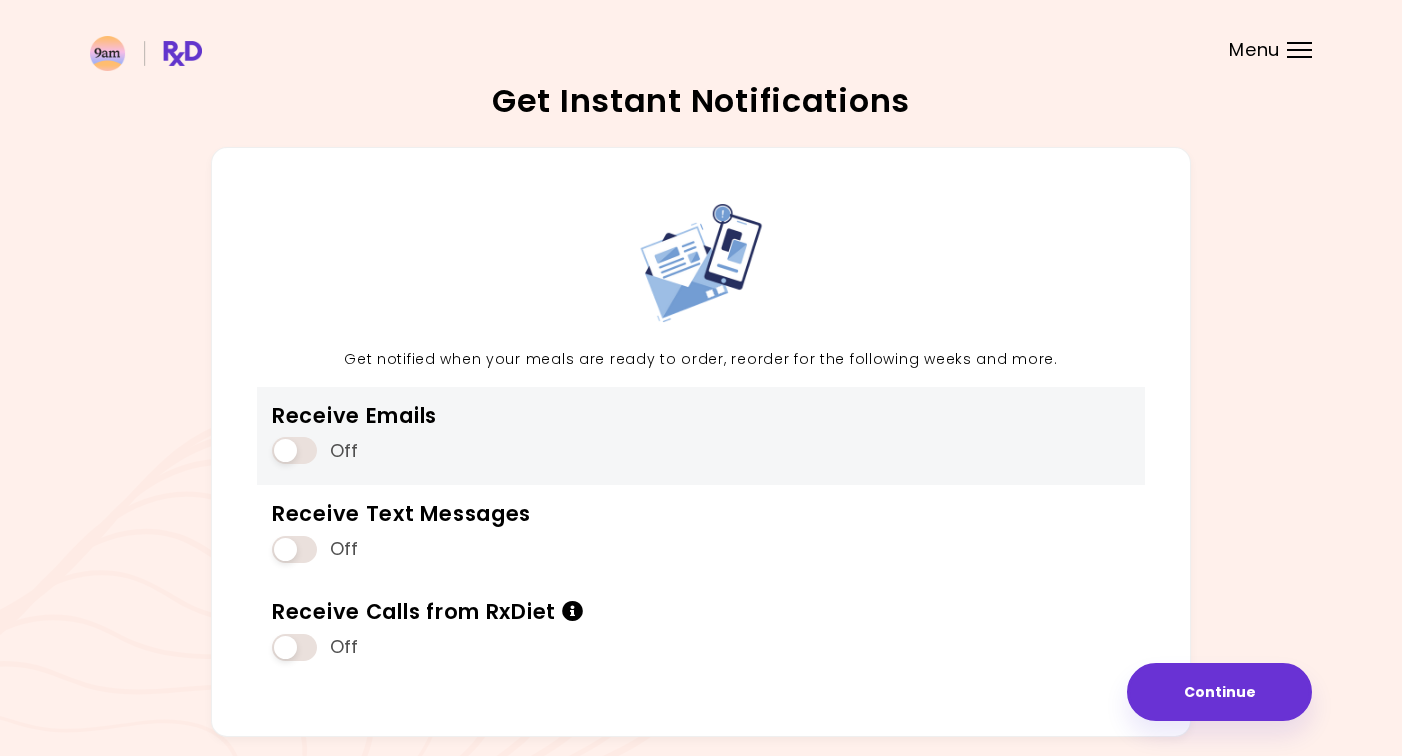 click at bounding box center (294, 450) 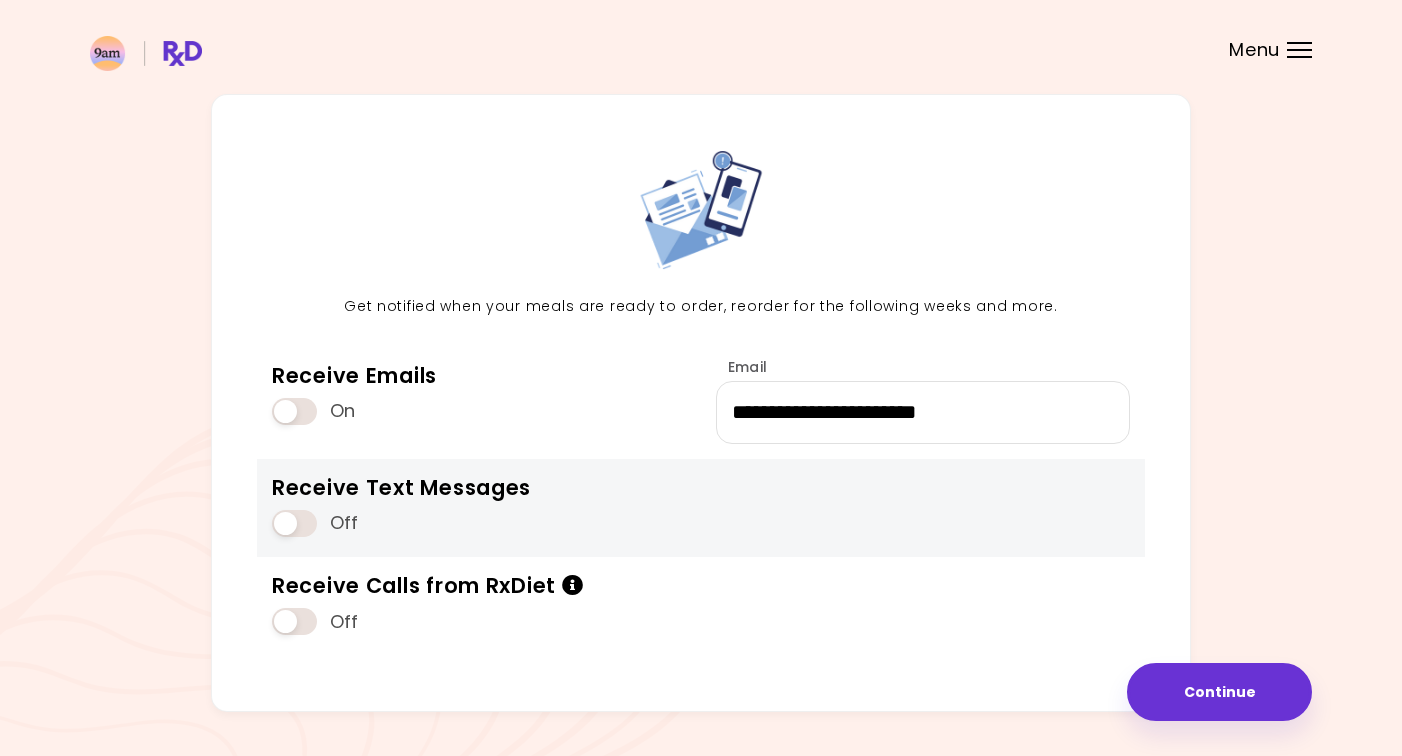 scroll, scrollTop: 55, scrollLeft: 0, axis: vertical 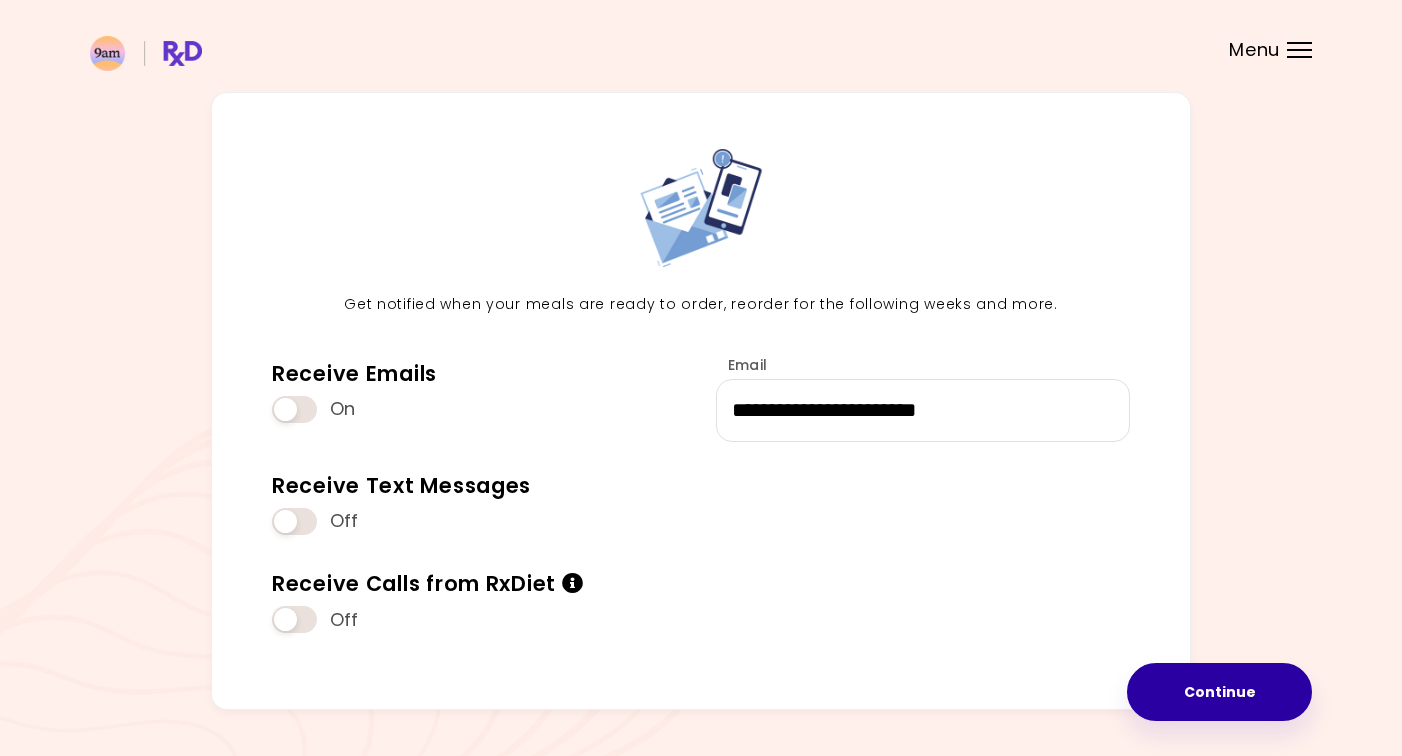 click on "Continue" at bounding box center [1219, 692] 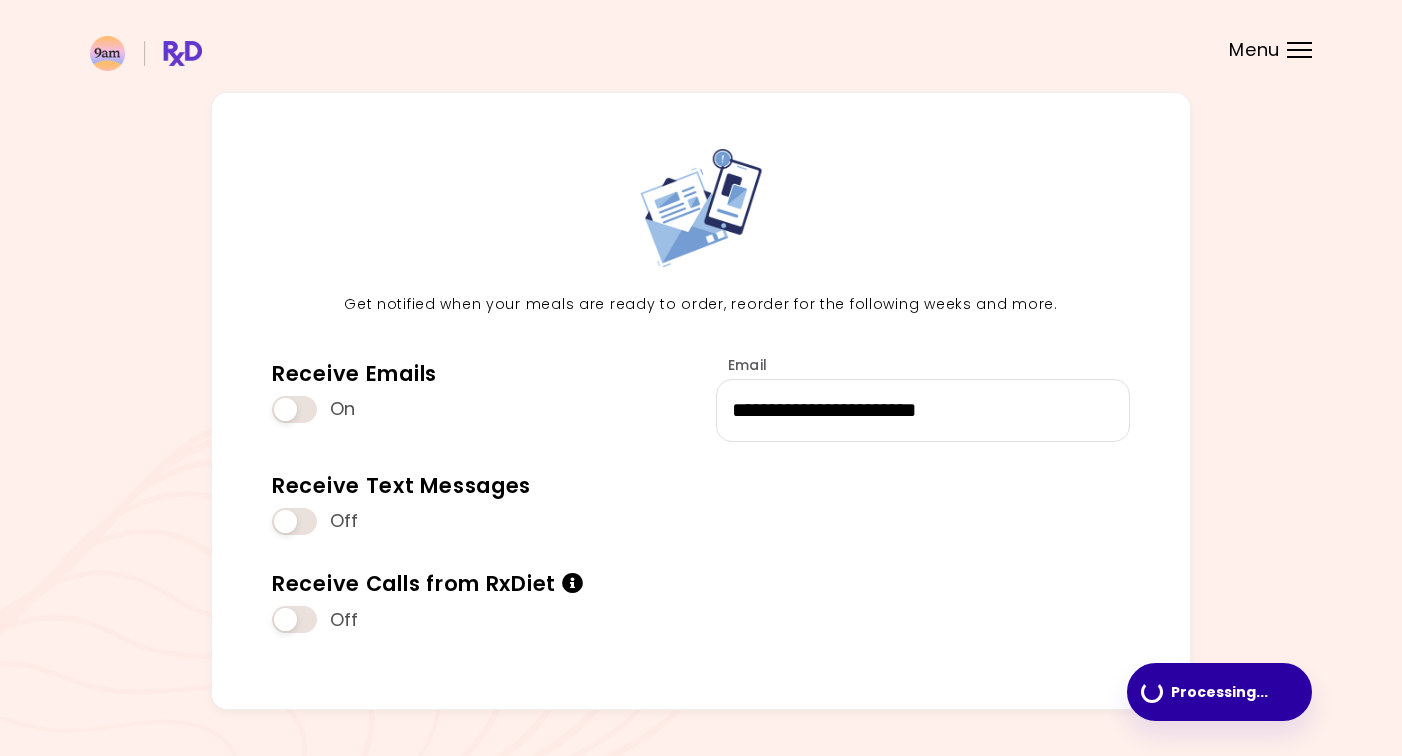 scroll, scrollTop: 0, scrollLeft: 0, axis: both 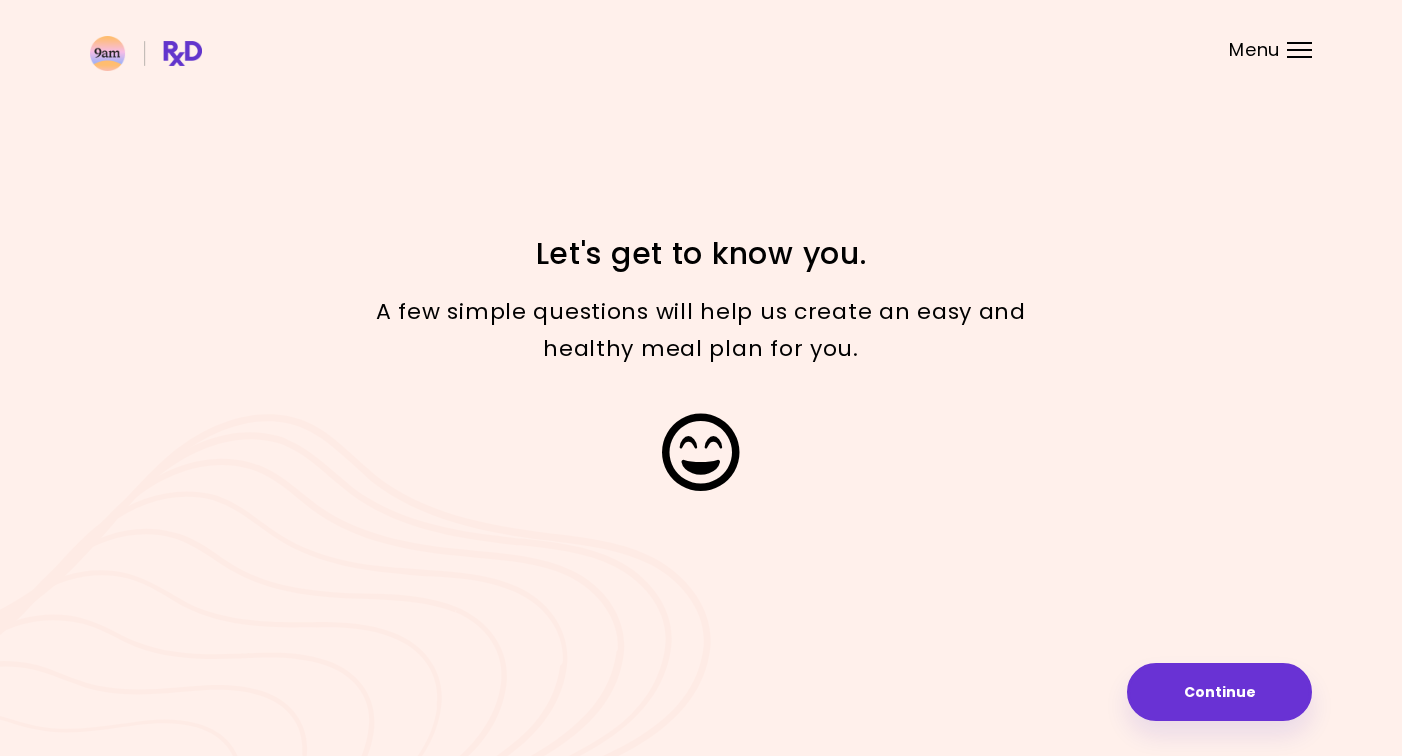 click on "Continue" at bounding box center [1219, 692] 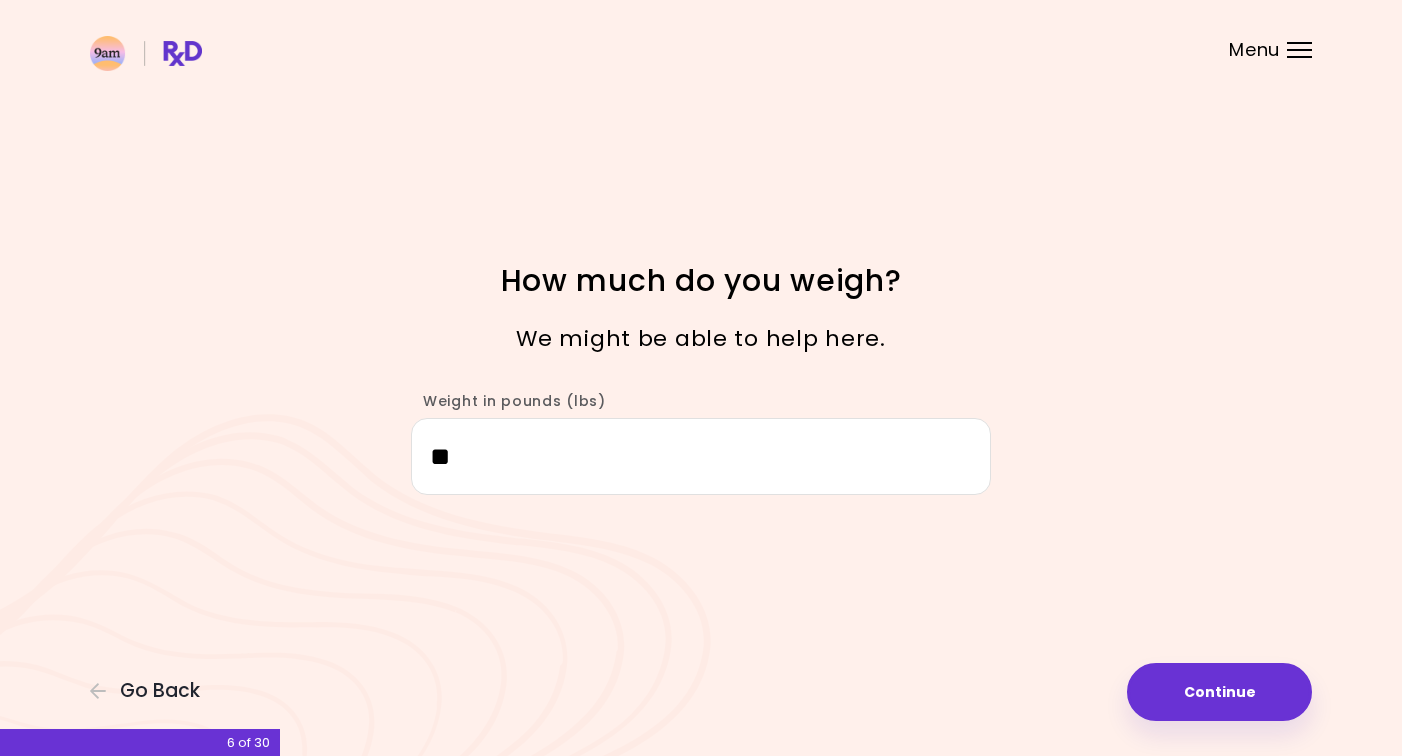 type on "*" 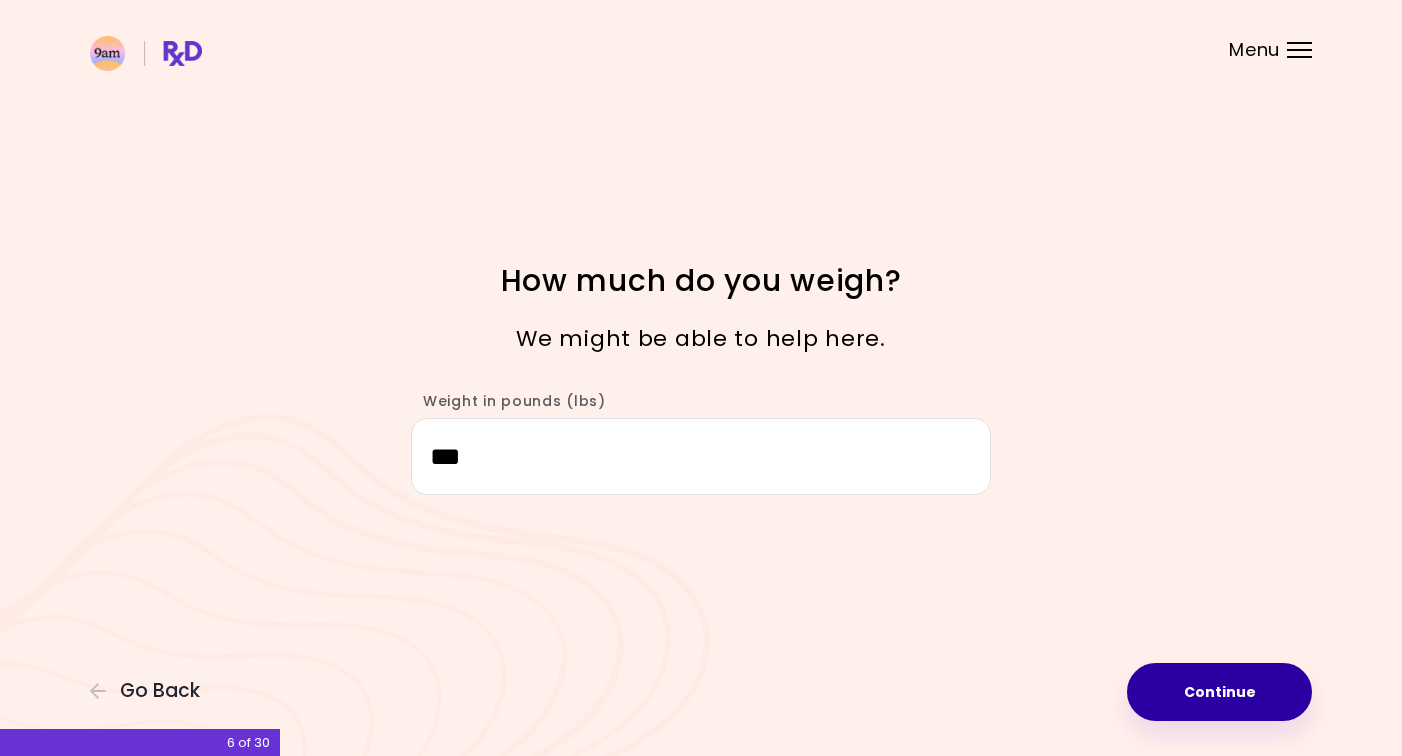type on "***" 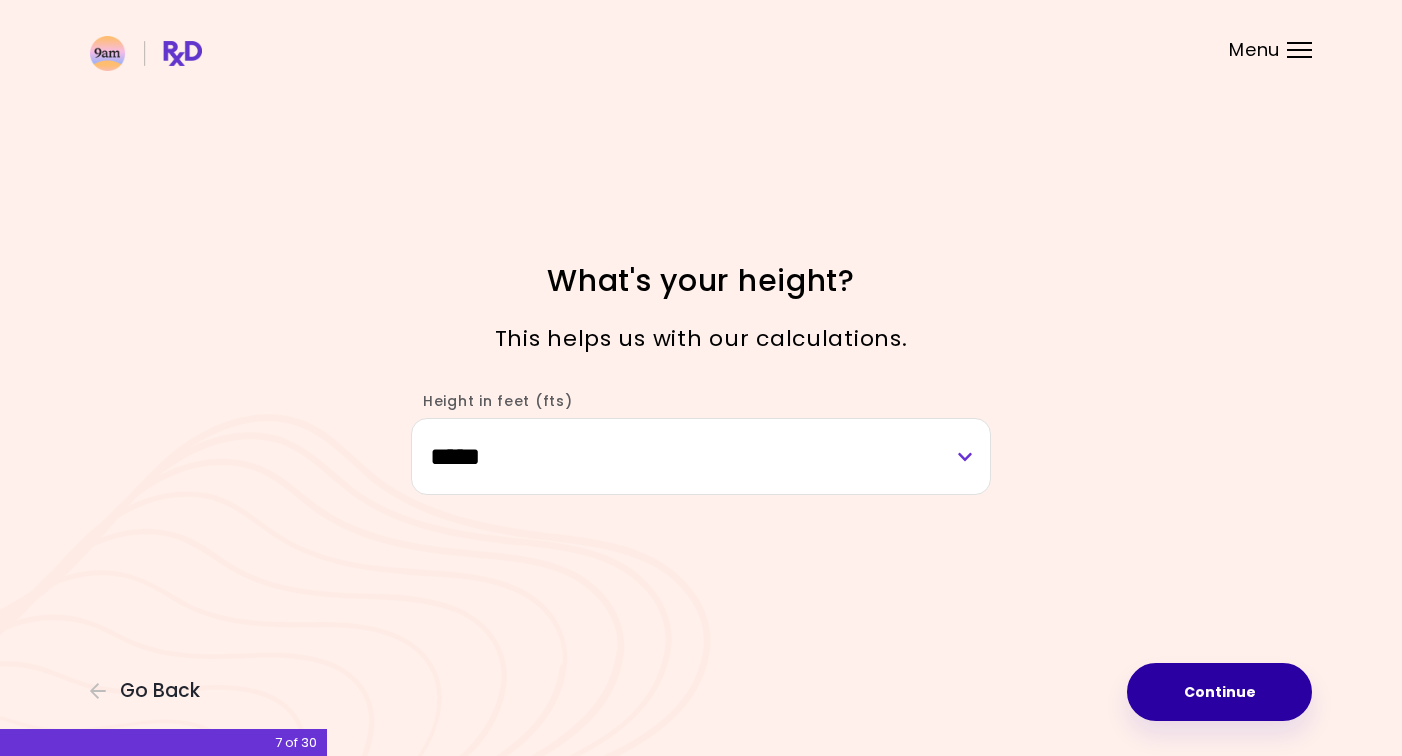click on "Continue" at bounding box center (1219, 692) 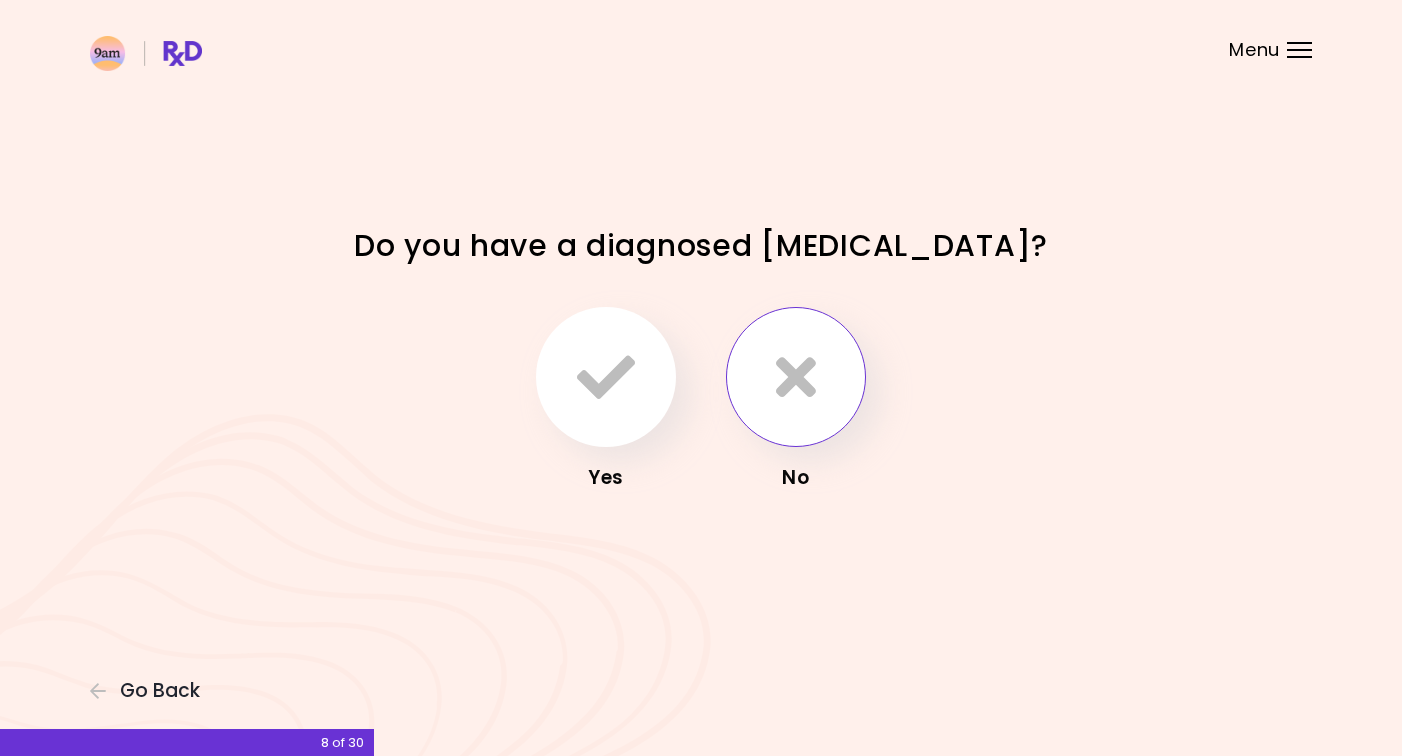 click at bounding box center (796, 377) 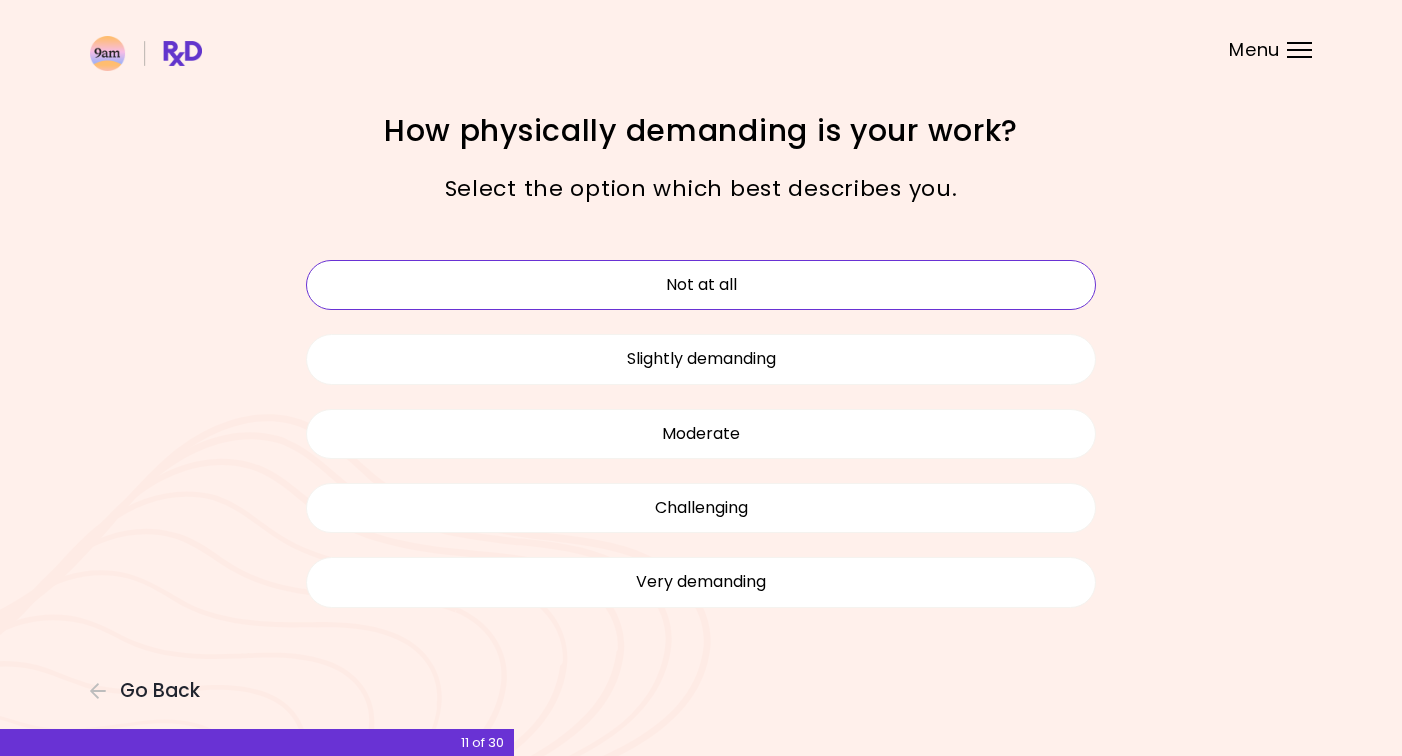 click on "Not at all" at bounding box center [701, 285] 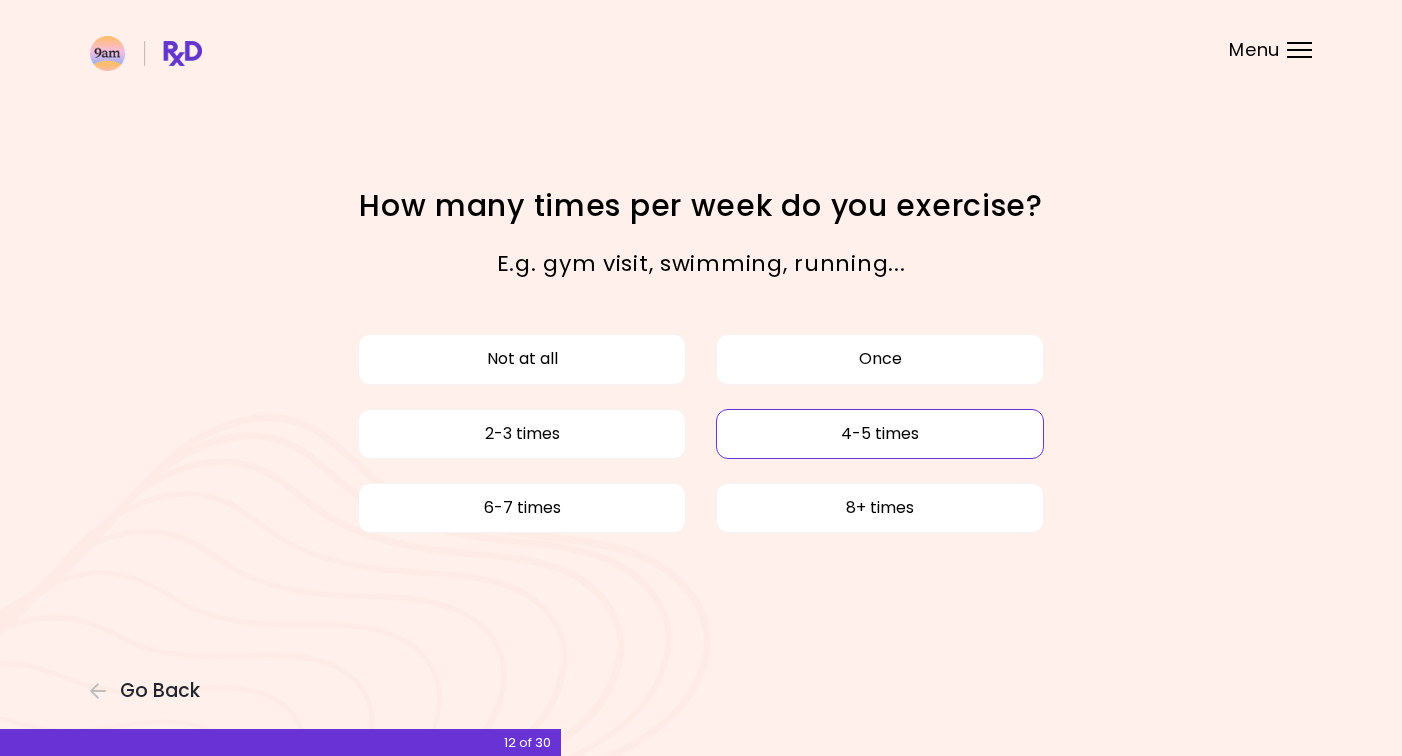 click on "4-5 times" at bounding box center (880, 434) 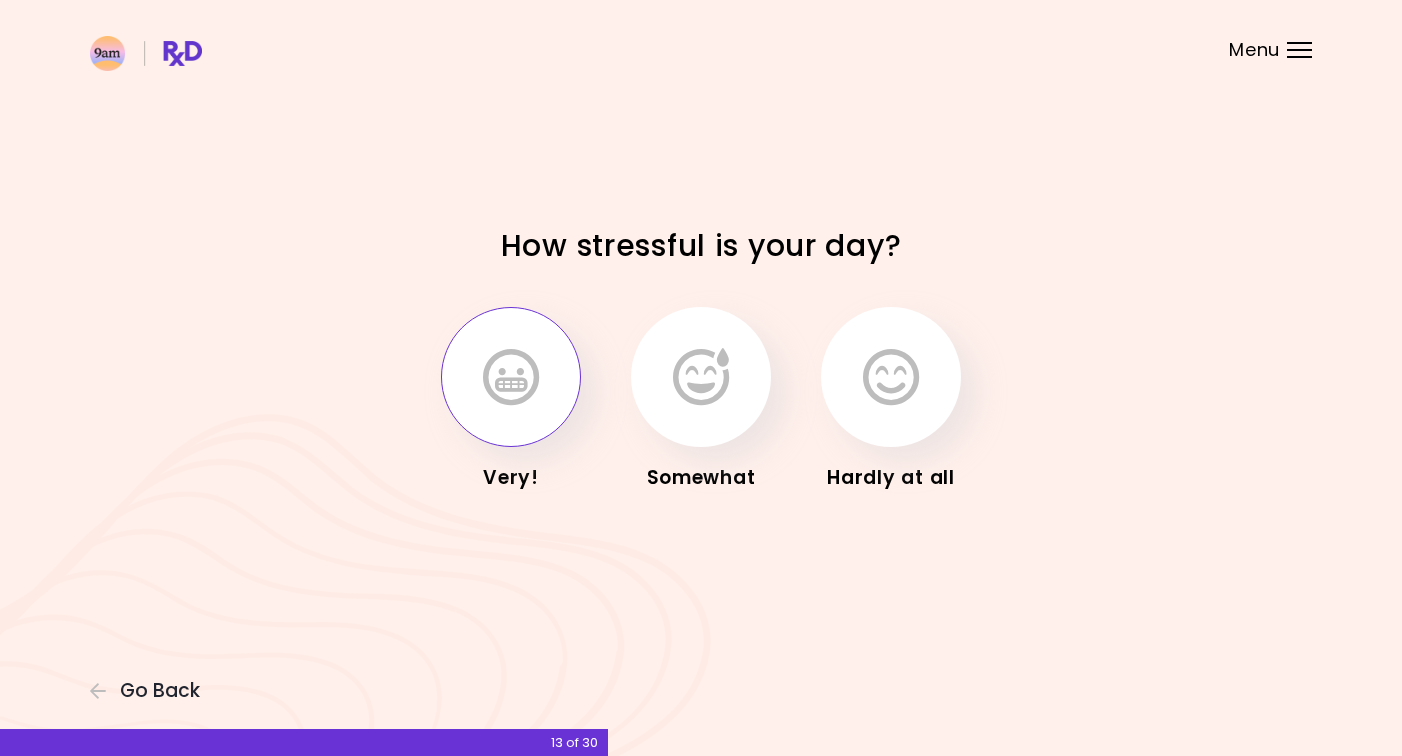 click at bounding box center [511, 377] 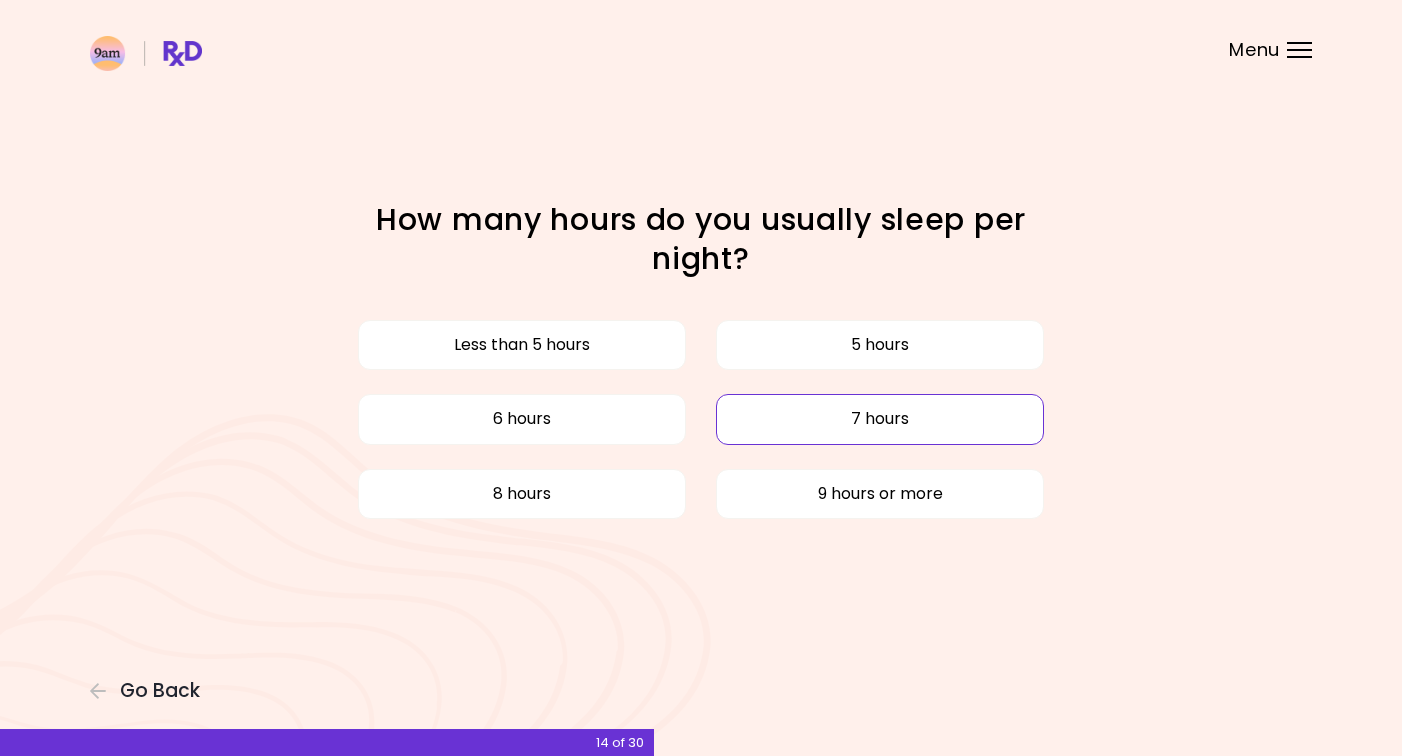 click on "7 hours" at bounding box center [880, 419] 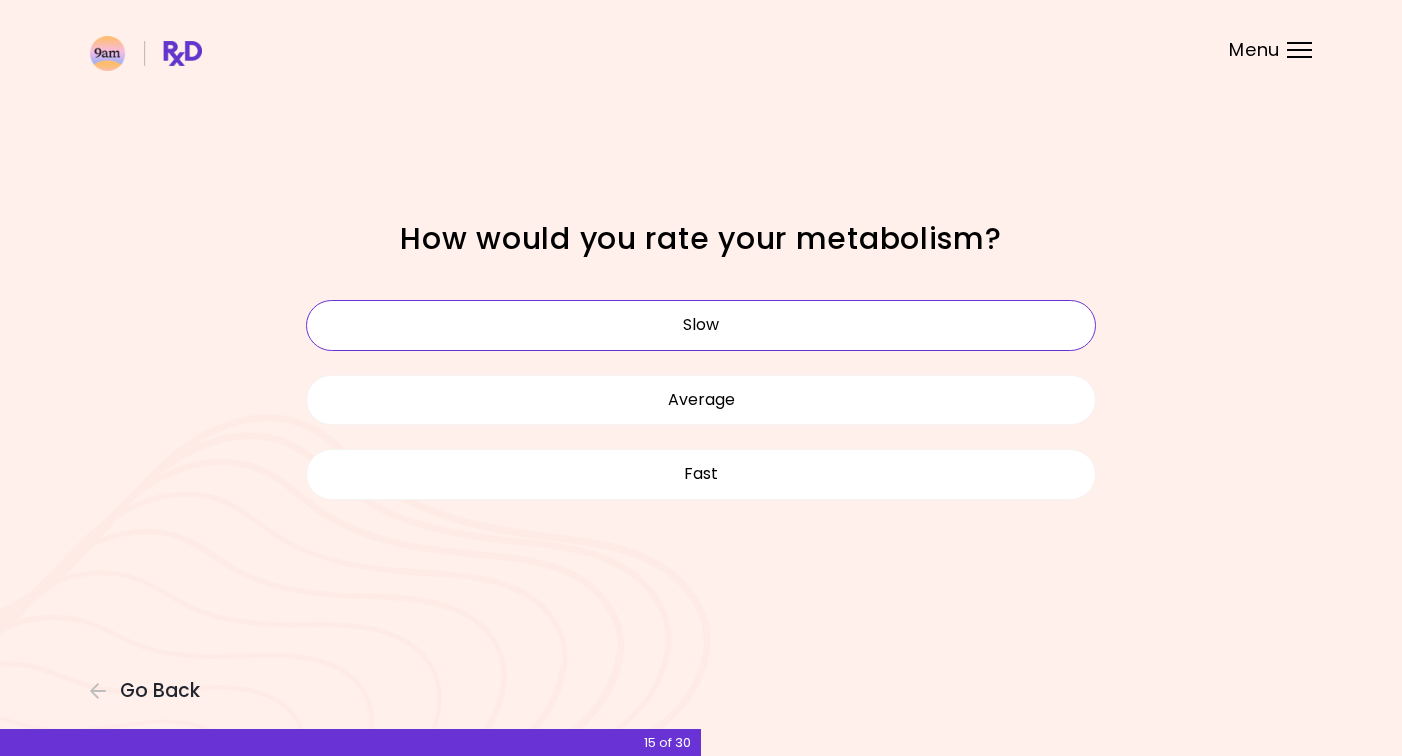 click on "Slow" at bounding box center [701, 325] 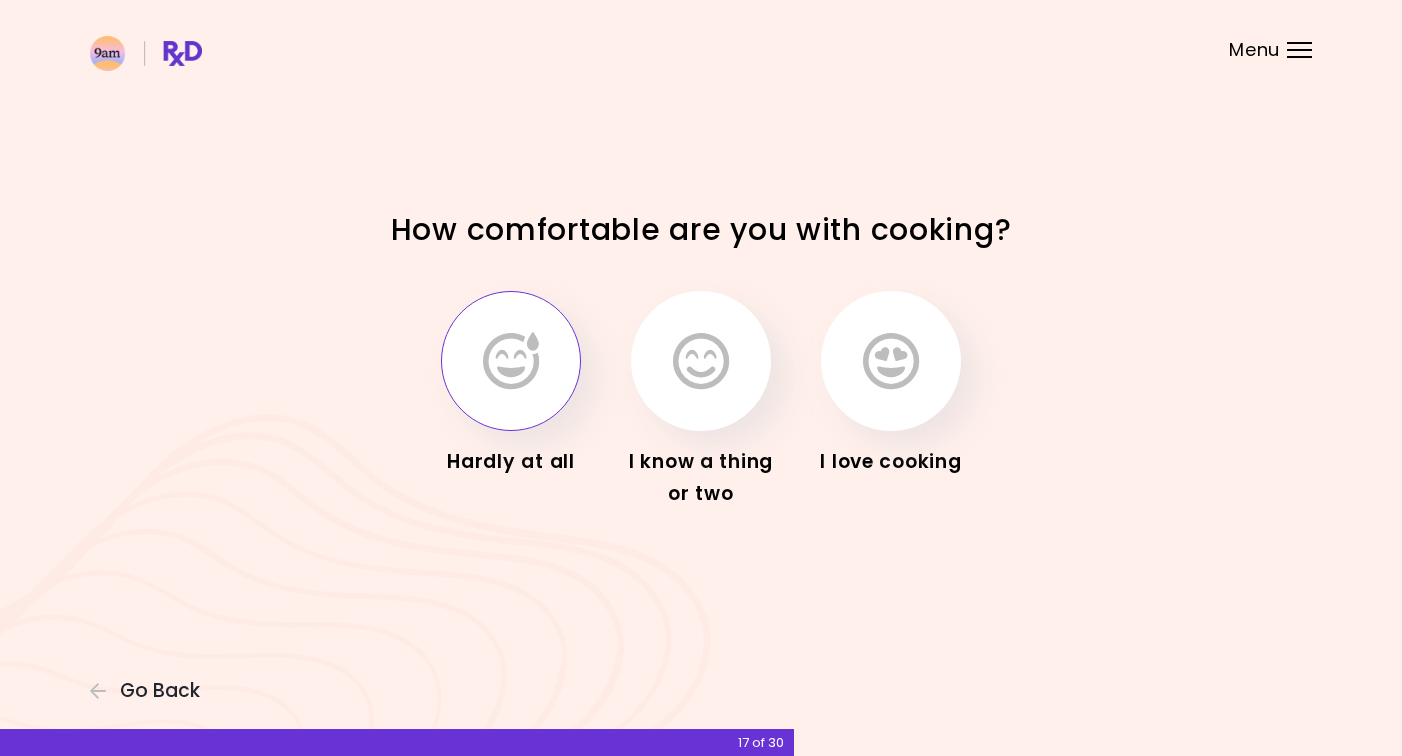click at bounding box center (511, 361) 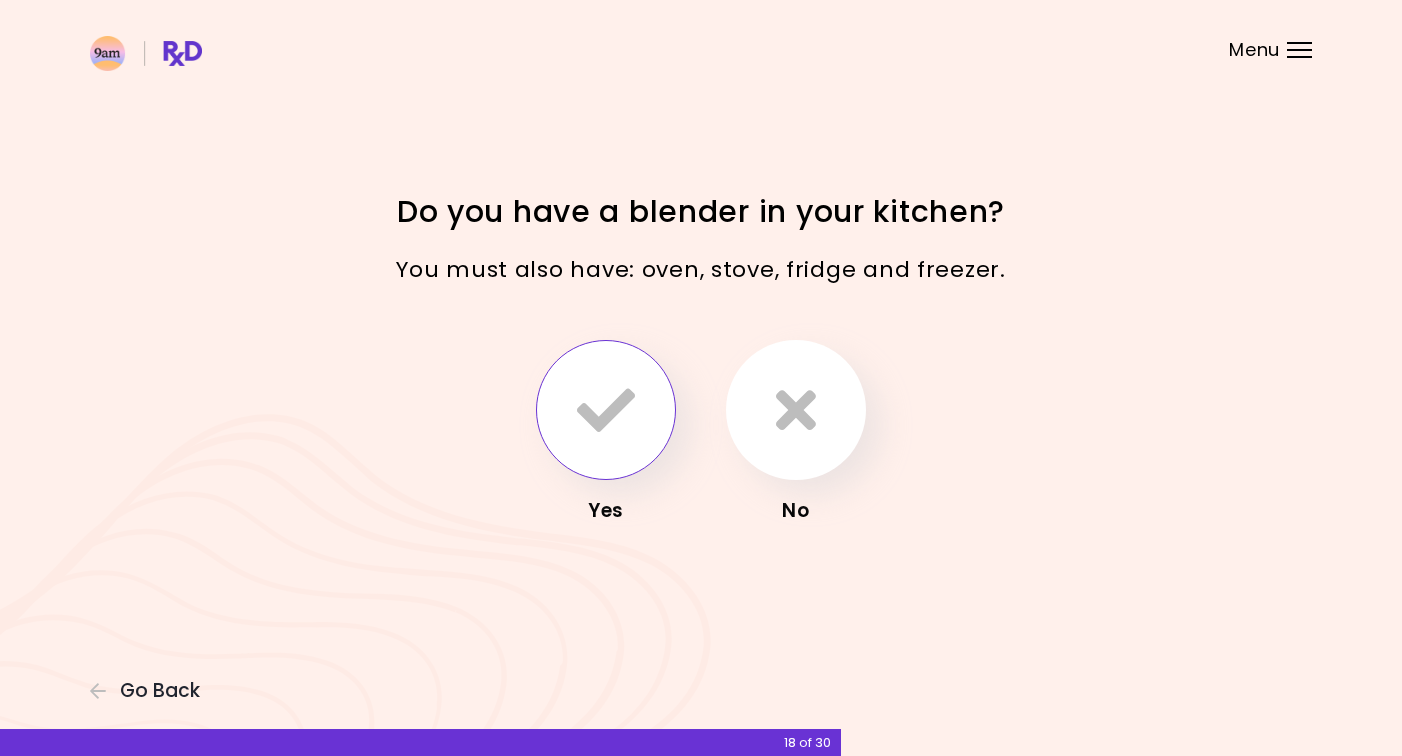 click at bounding box center [606, 410] 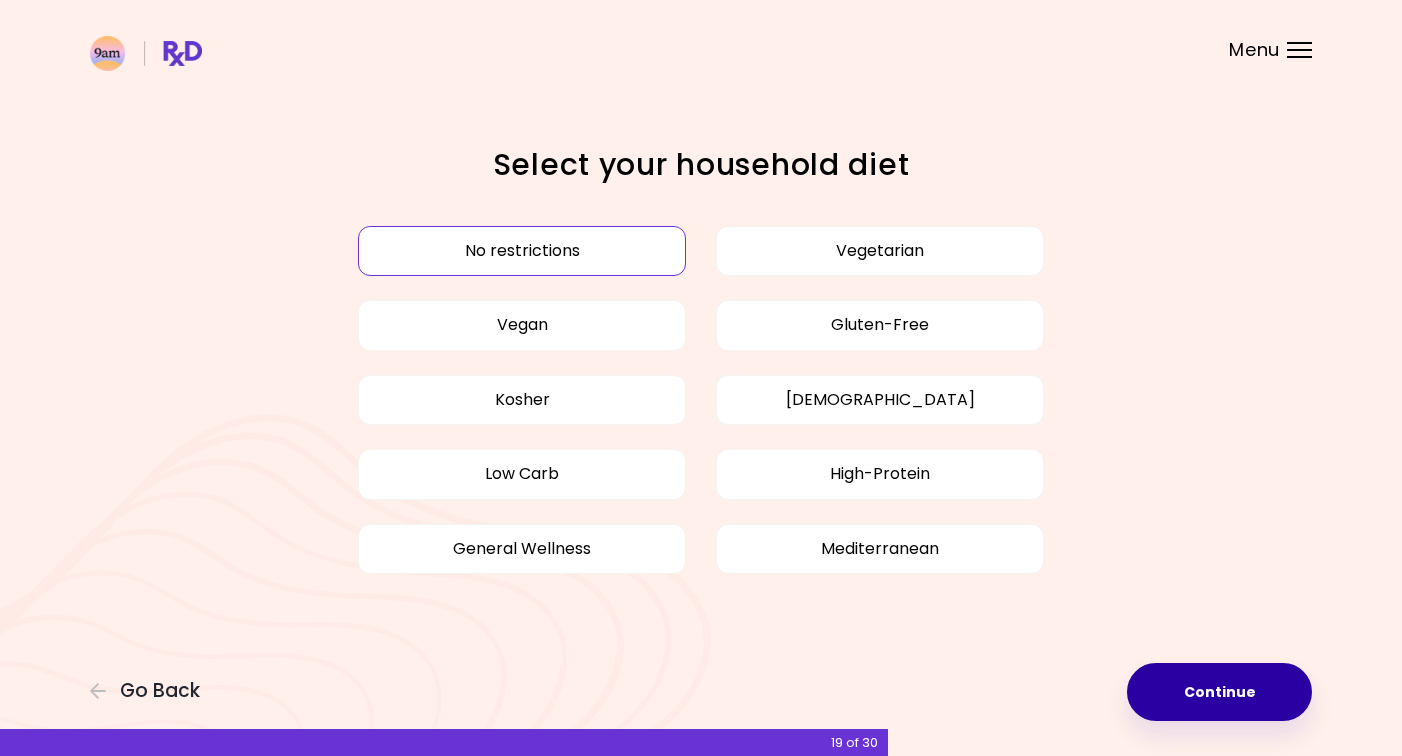 click on "Continue" at bounding box center (1219, 692) 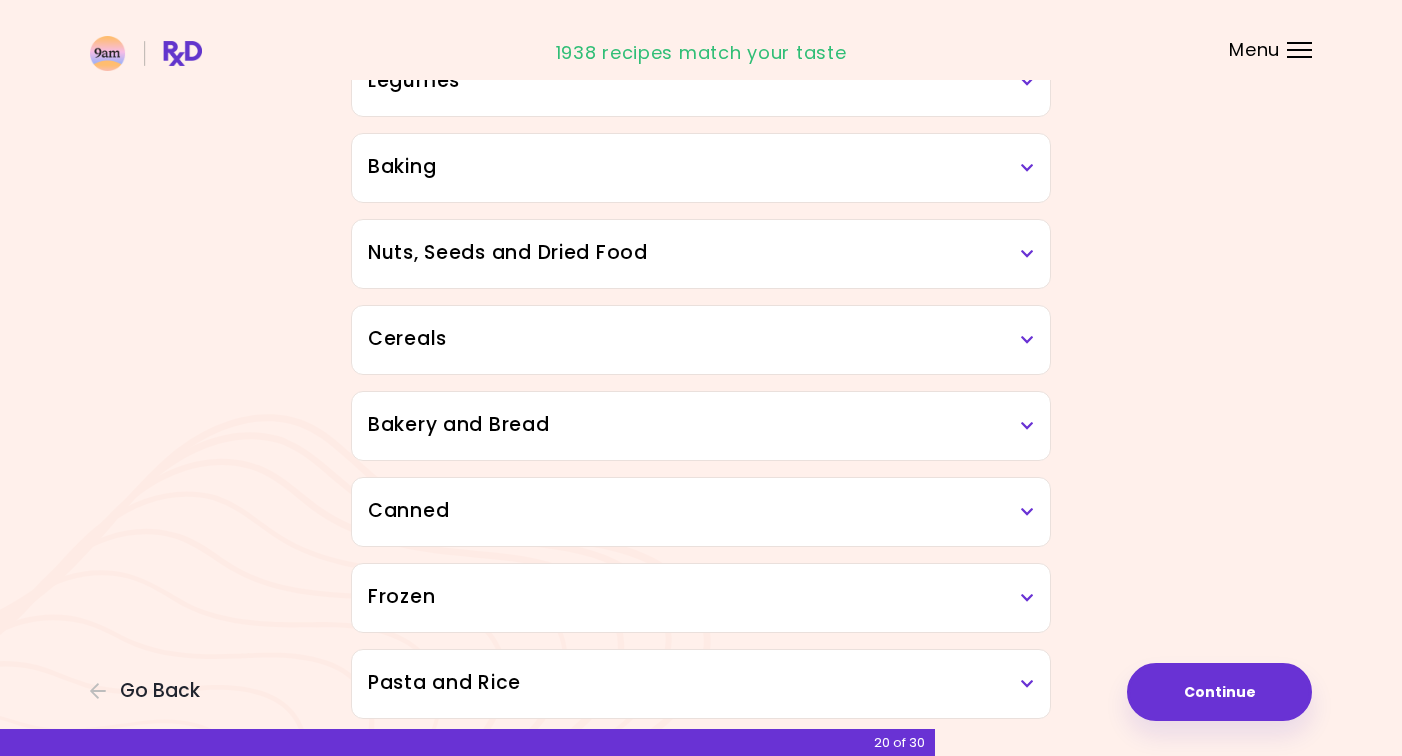 scroll, scrollTop: 881, scrollLeft: 0, axis: vertical 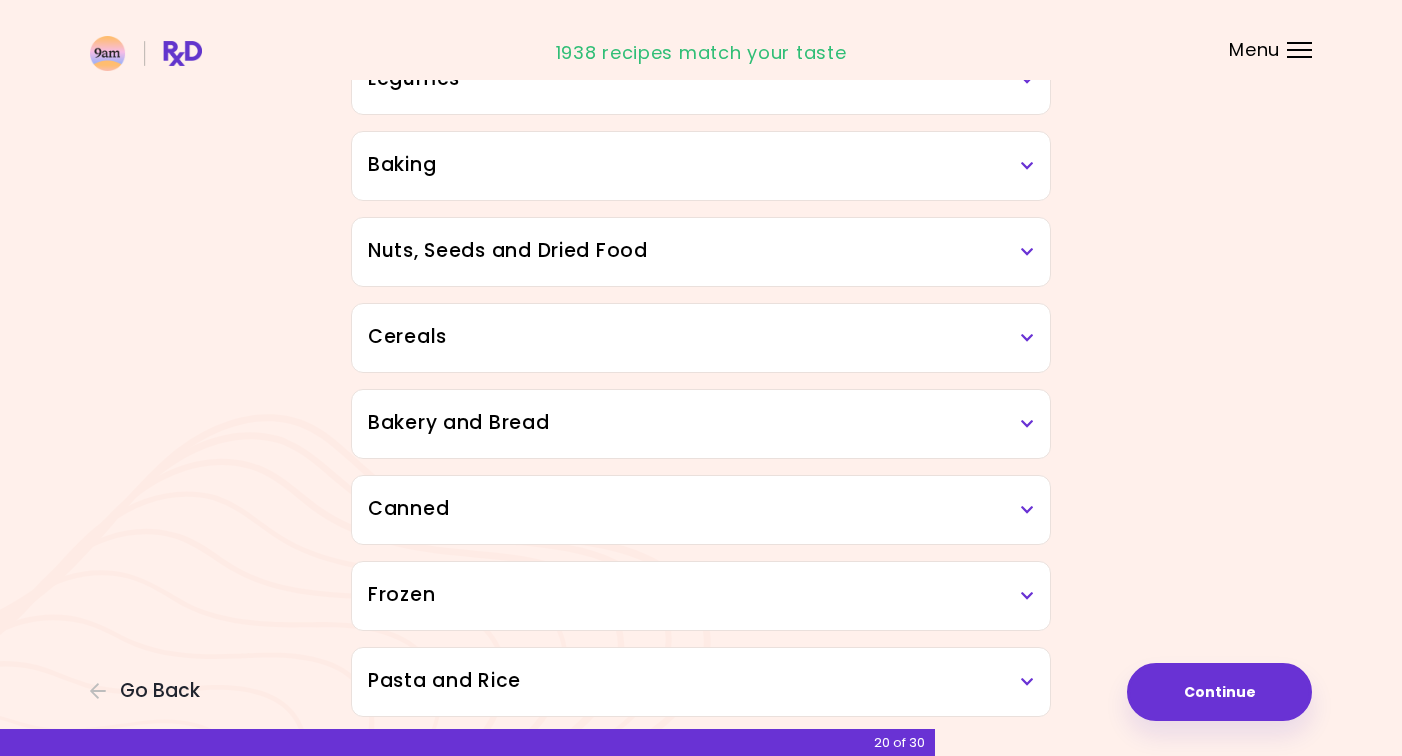 click on "Canned" at bounding box center [701, 509] 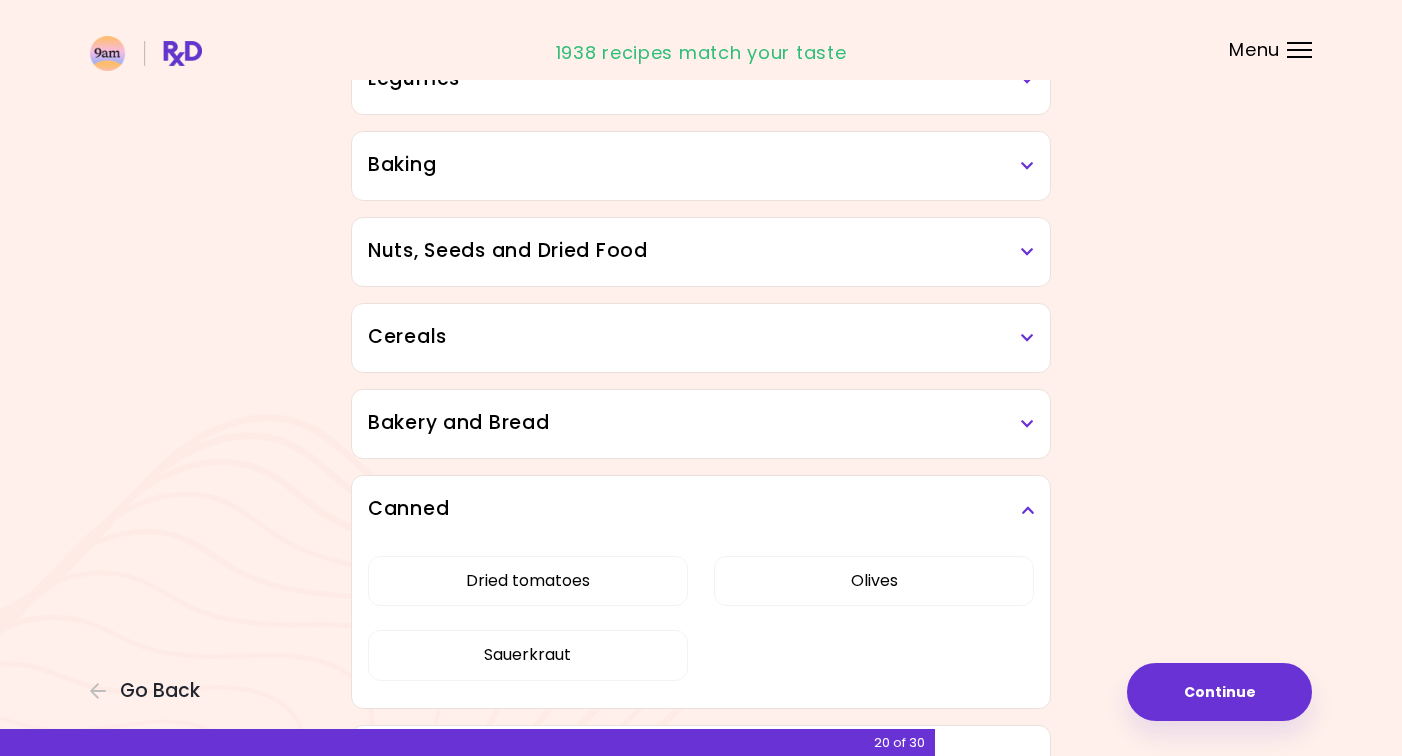 click on "Canned" at bounding box center [701, 509] 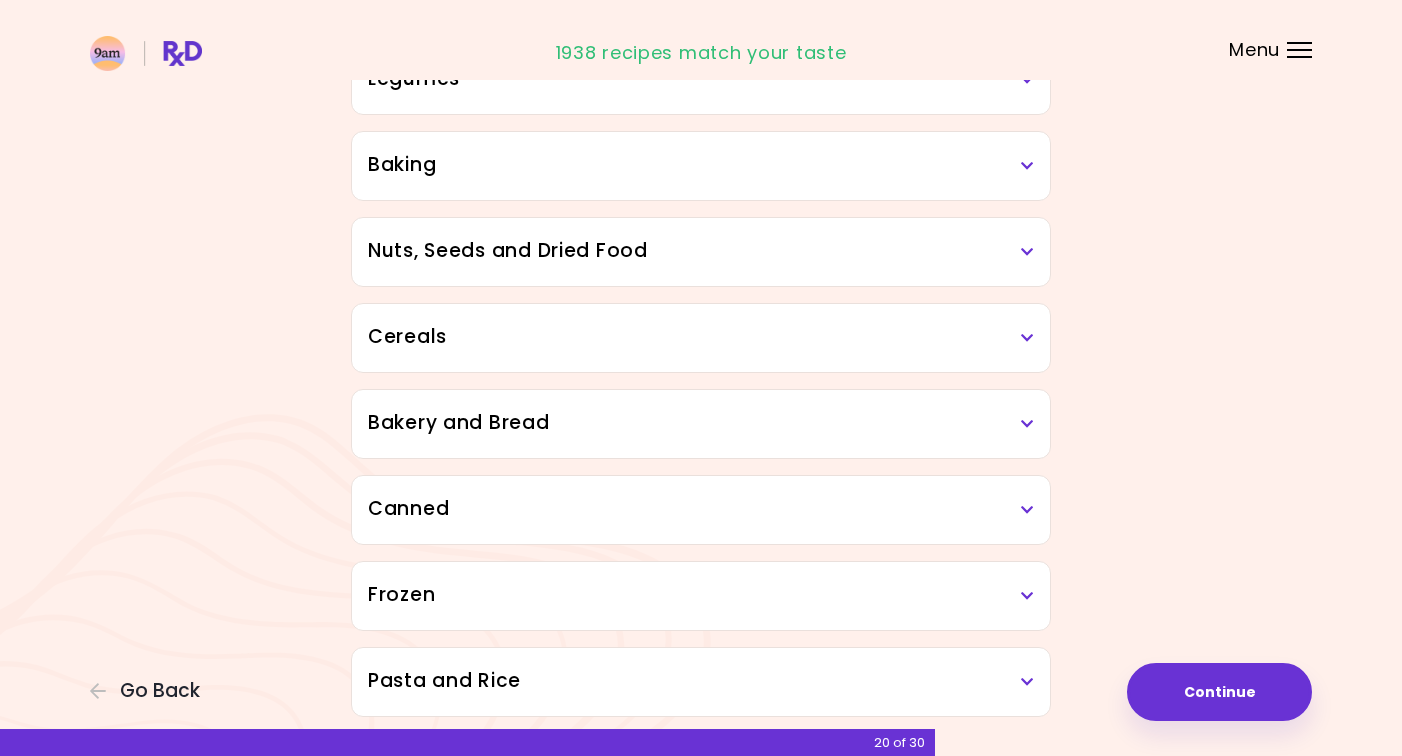 click on "Canned" at bounding box center (701, 509) 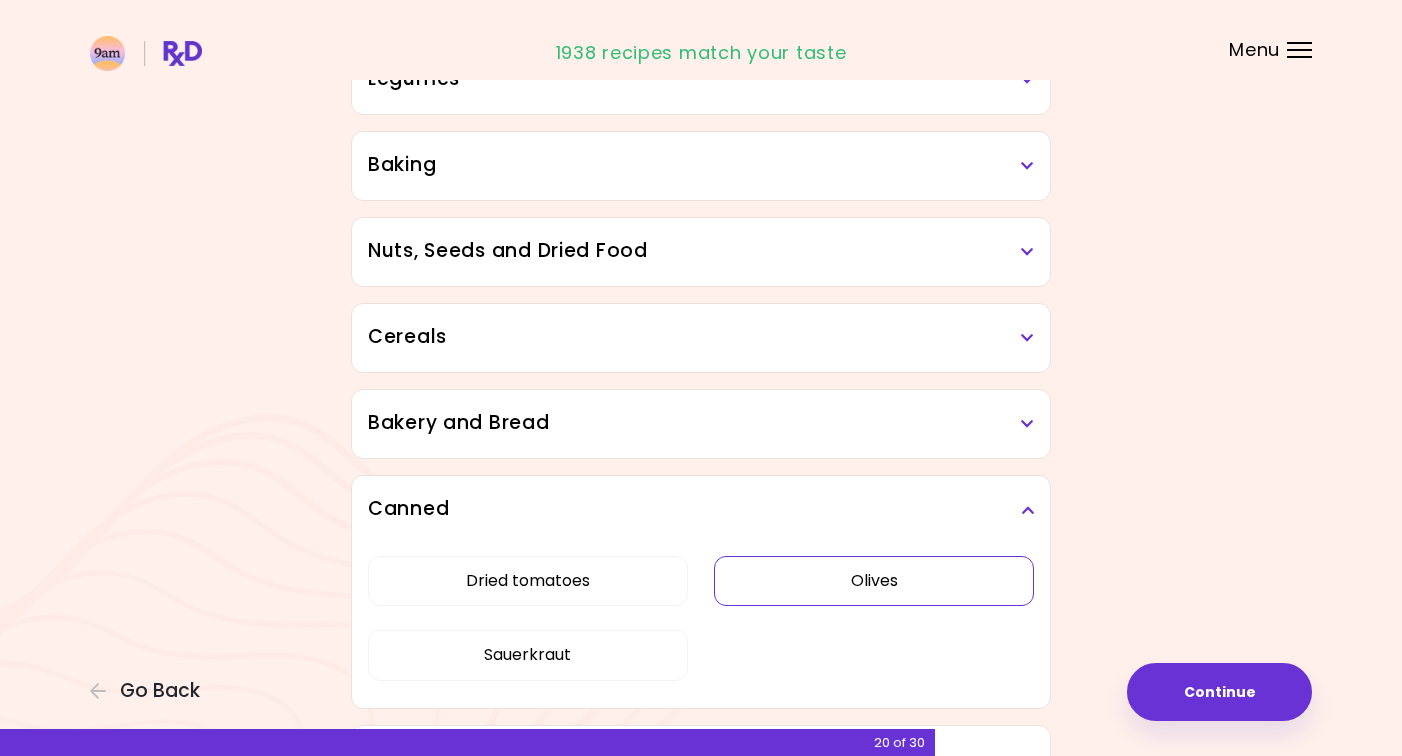 click on "Olives" at bounding box center [874, 581] 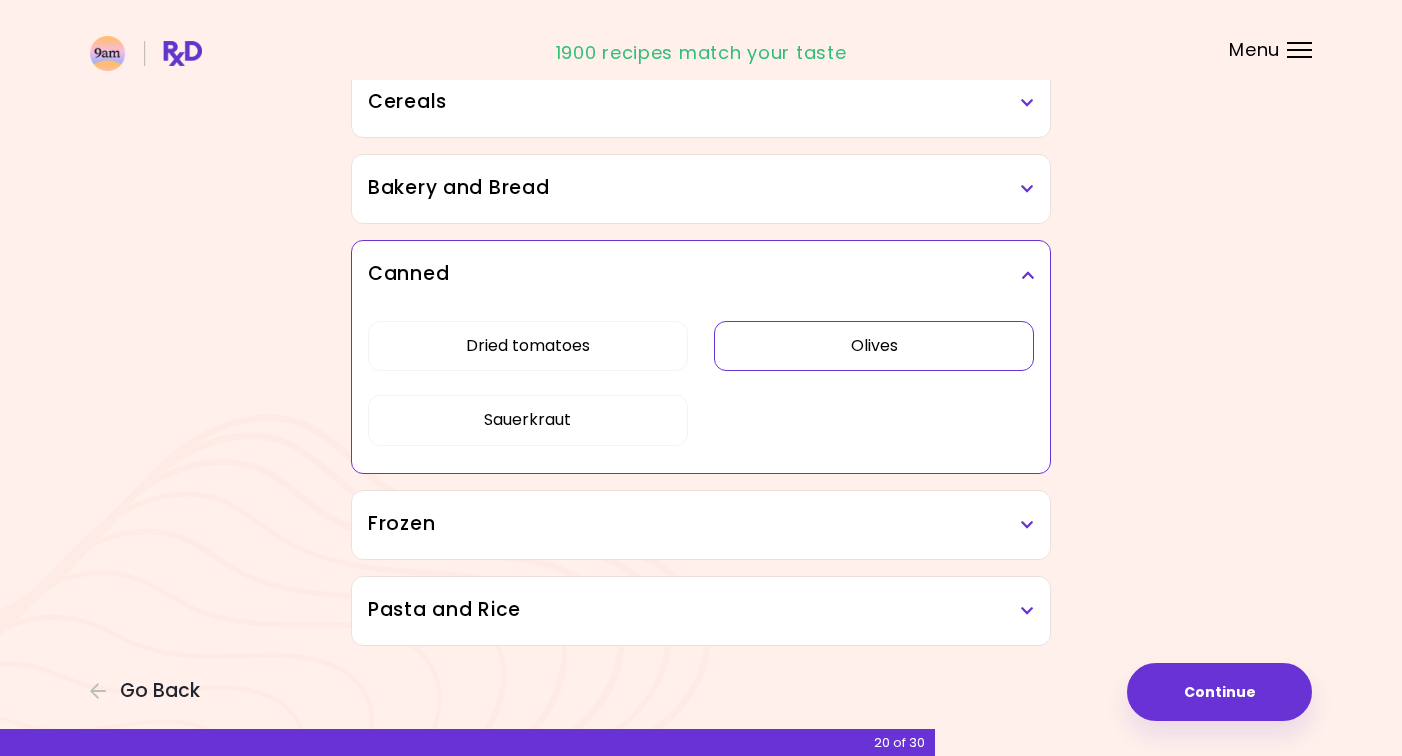 scroll, scrollTop: 1116, scrollLeft: 0, axis: vertical 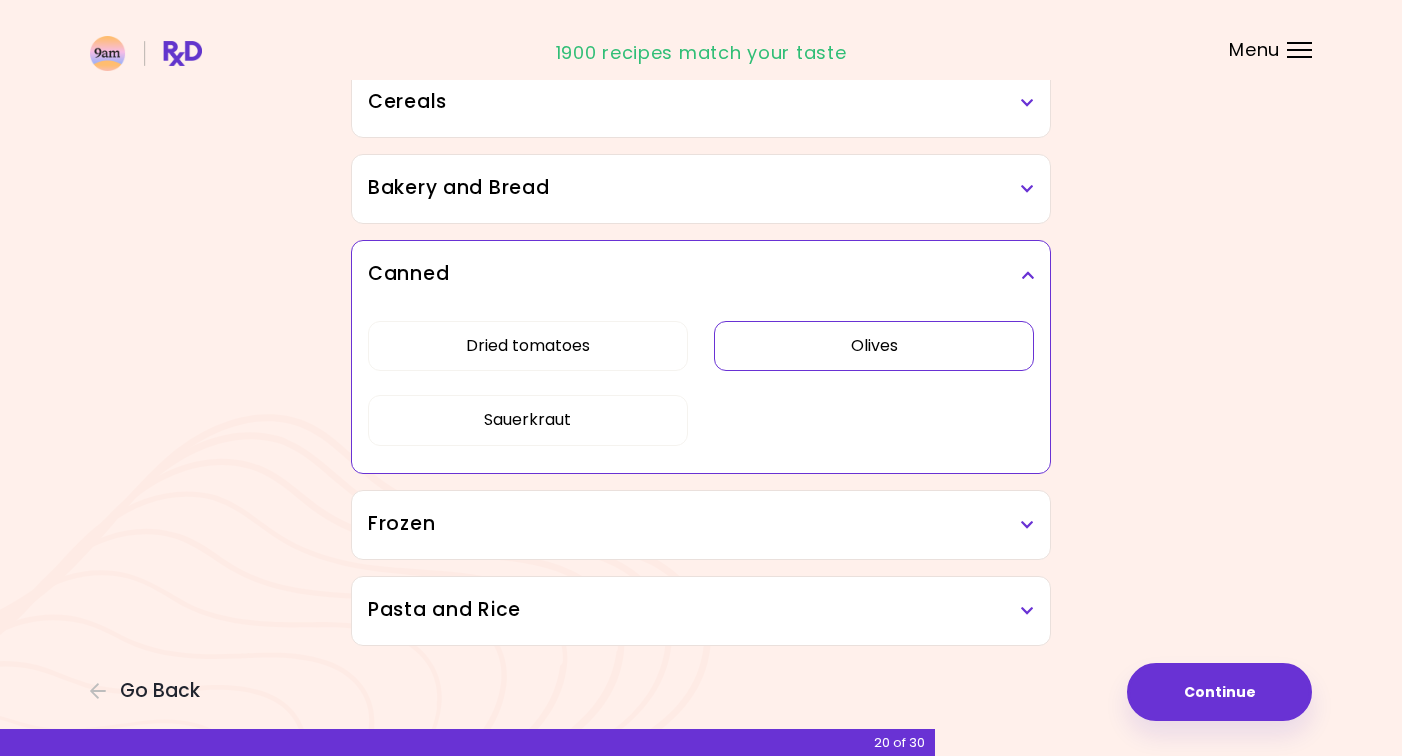click on "Pasta and Rice" at bounding box center (701, 610) 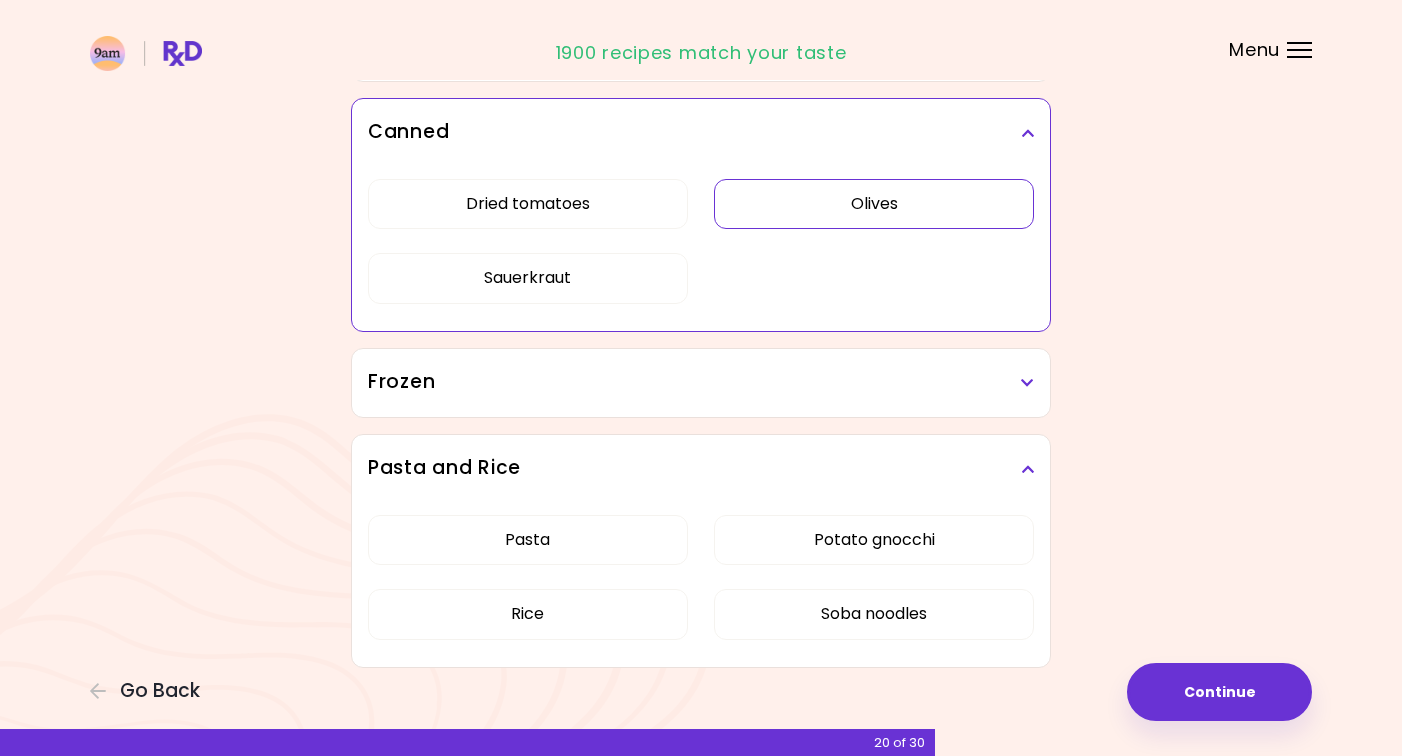scroll, scrollTop: 1265, scrollLeft: 0, axis: vertical 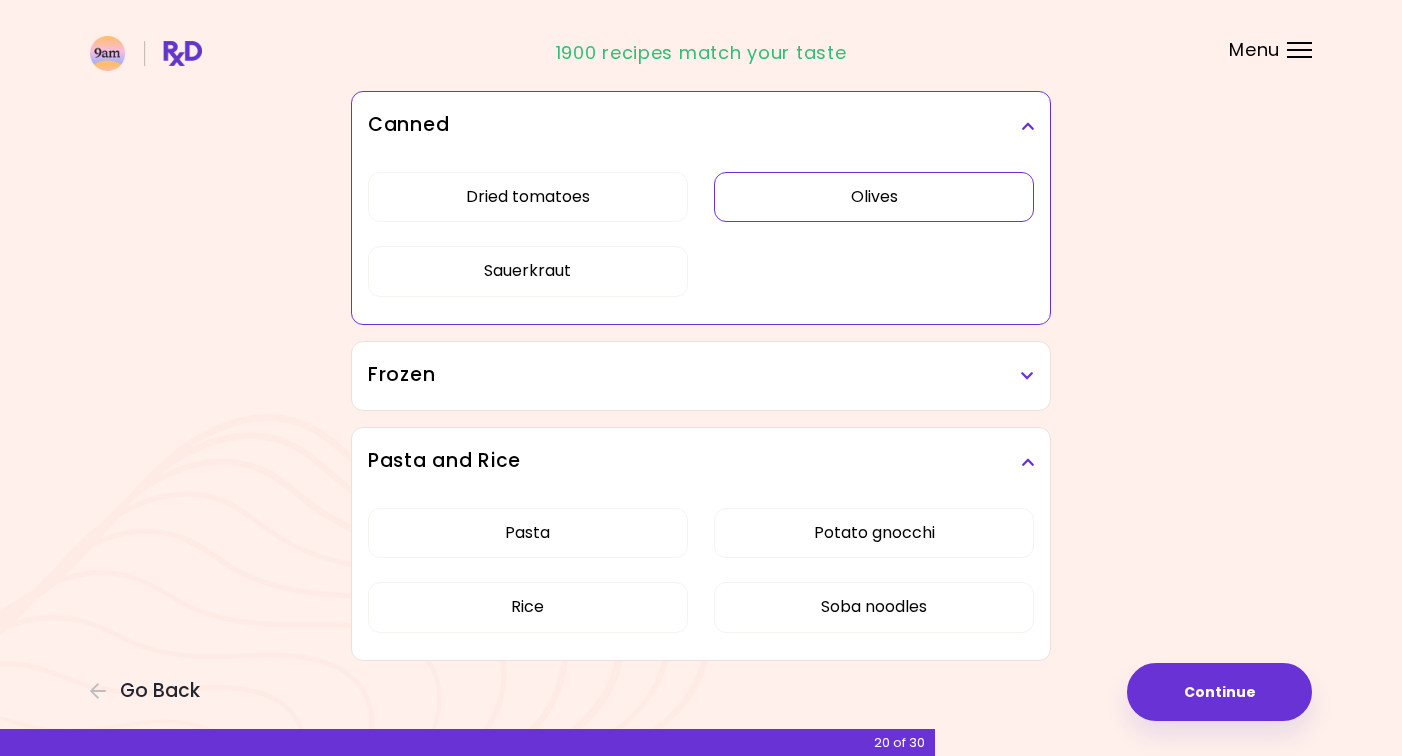 click on "Pasta Potato gnocchi Rice Soba noodles" at bounding box center [701, 578] 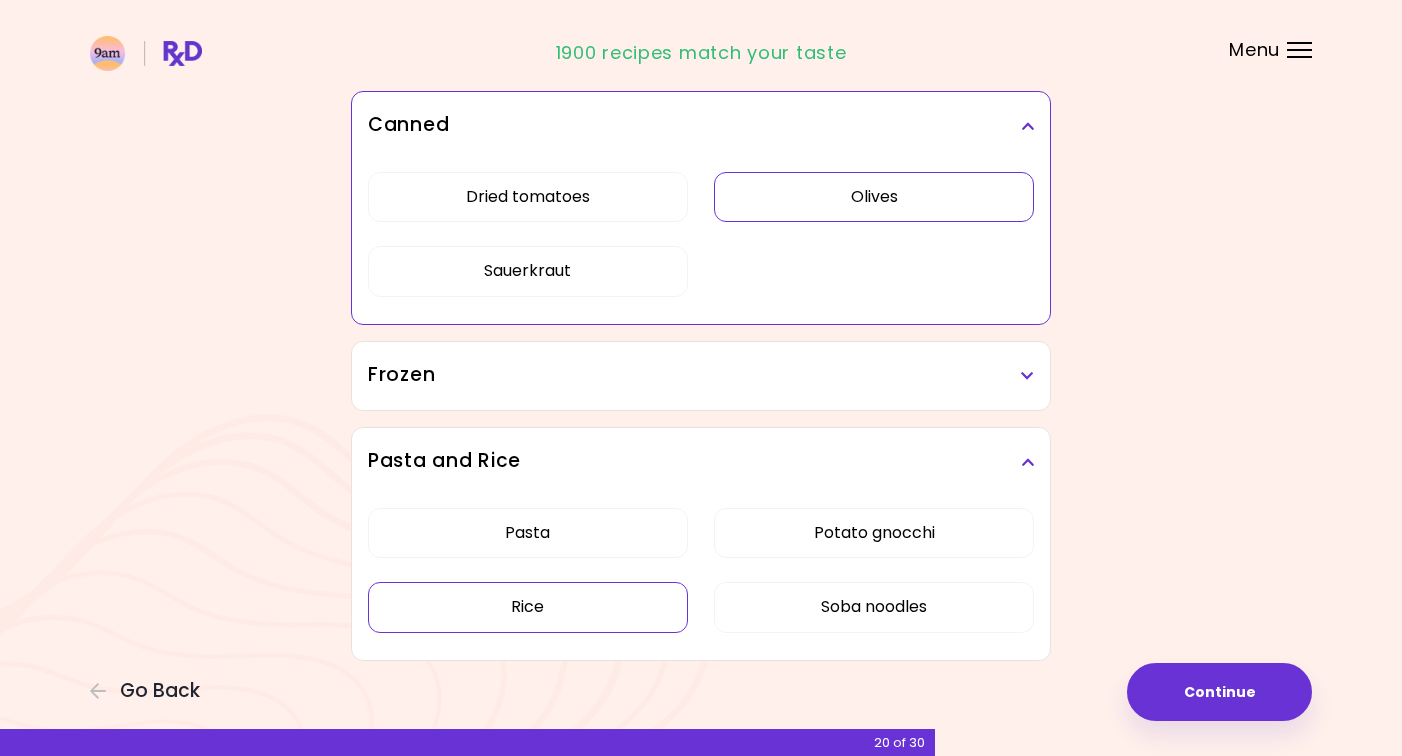 click on "Rice" at bounding box center (528, 607) 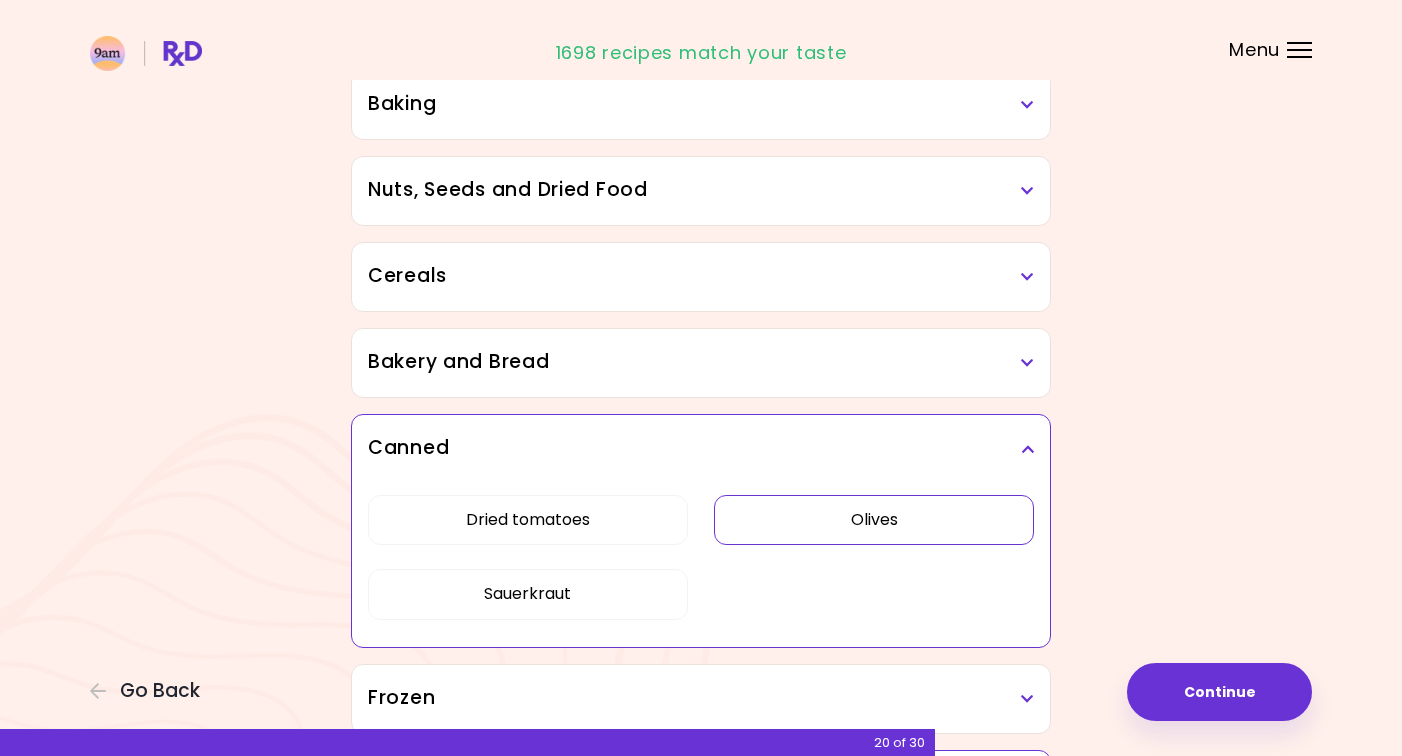 scroll, scrollTop: 912, scrollLeft: 0, axis: vertical 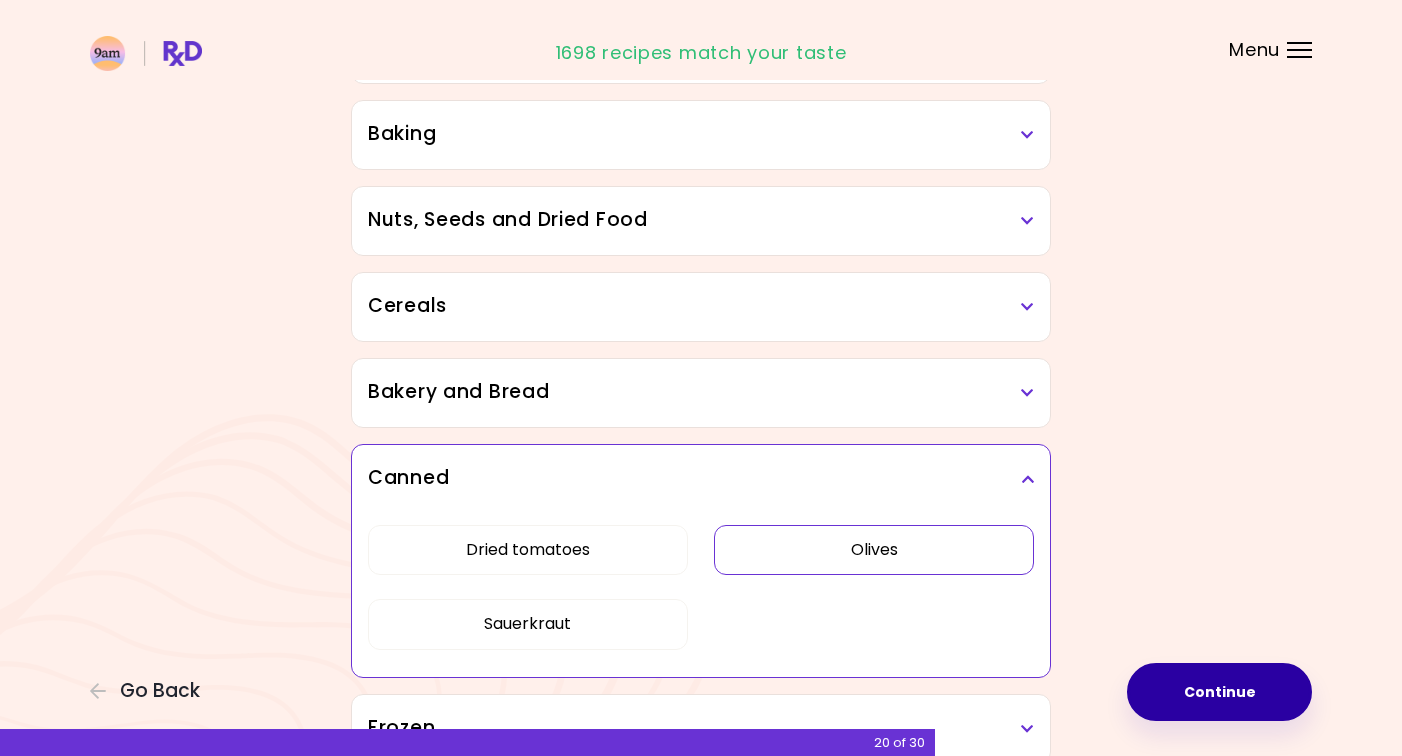 click on "Continue" at bounding box center (1219, 692) 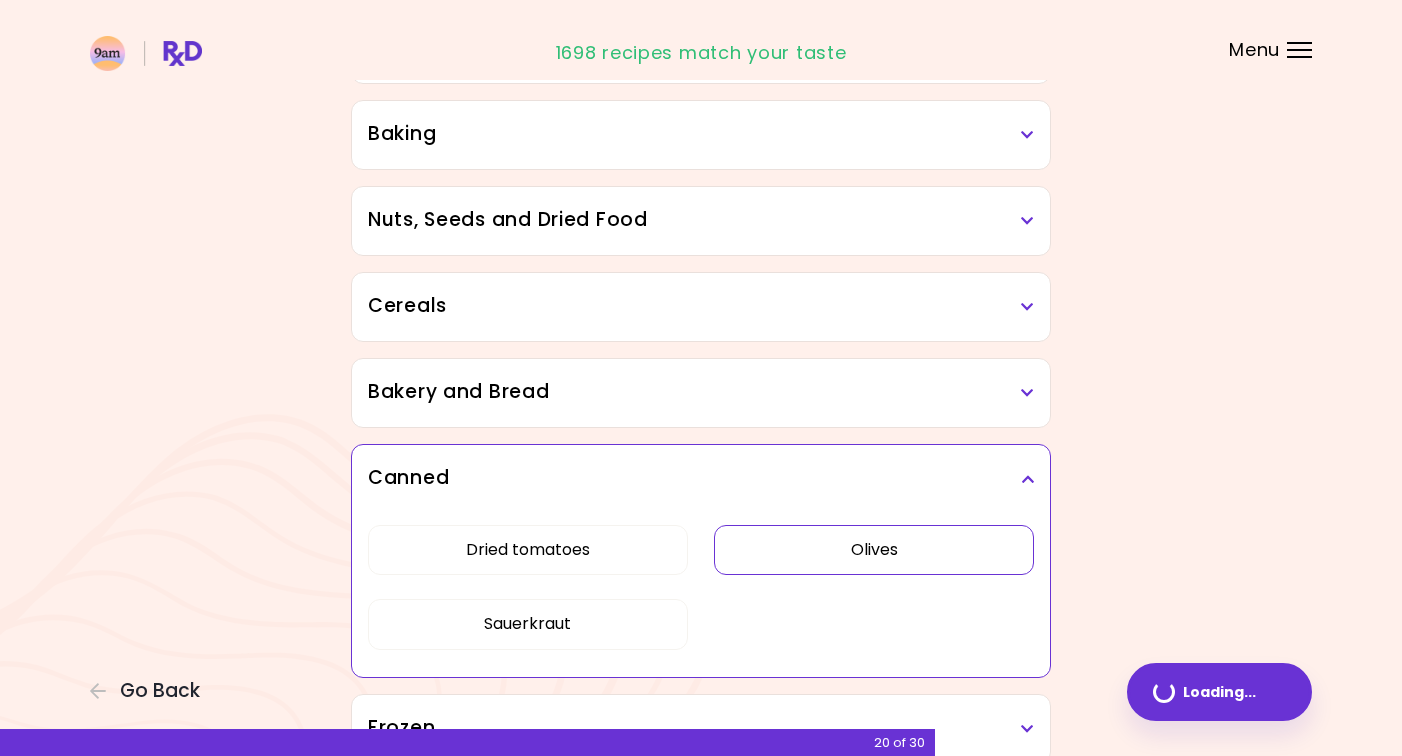 scroll, scrollTop: 0, scrollLeft: 0, axis: both 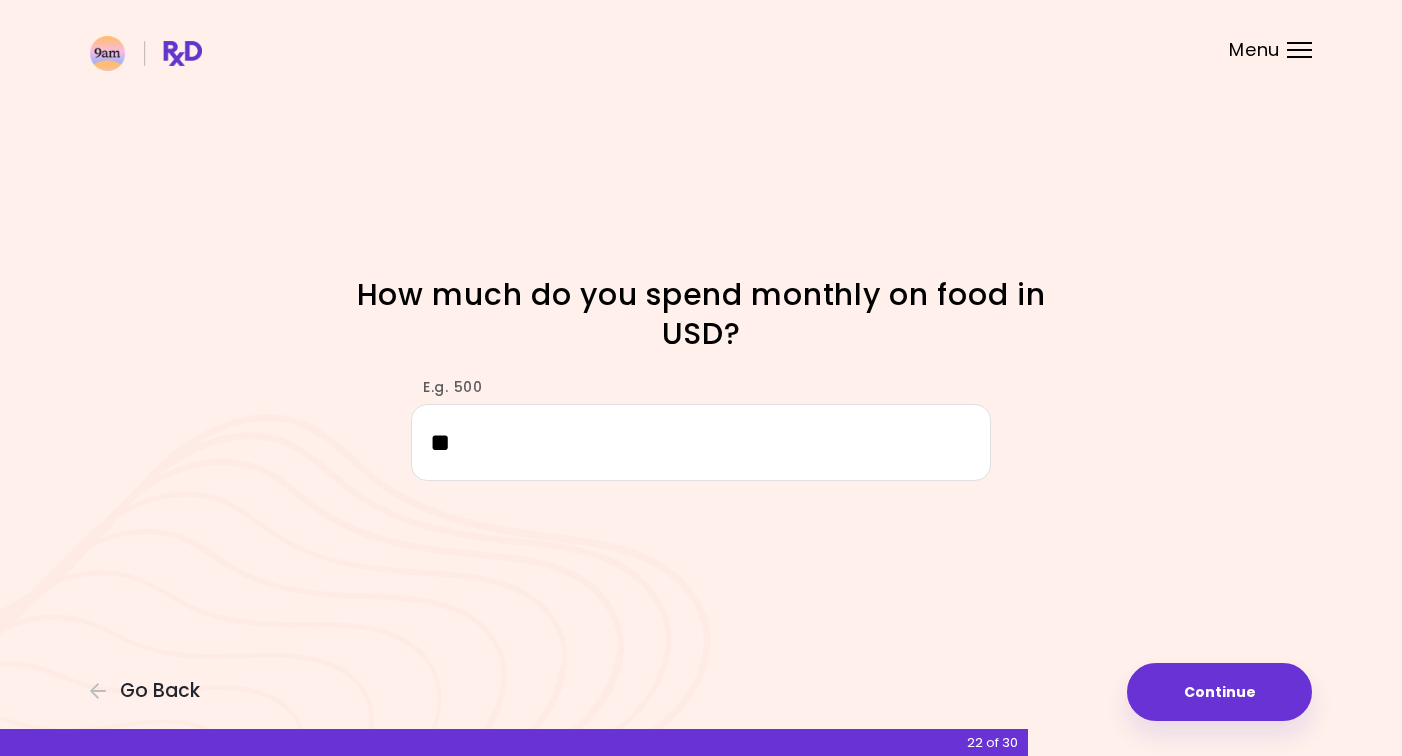 type on "*" 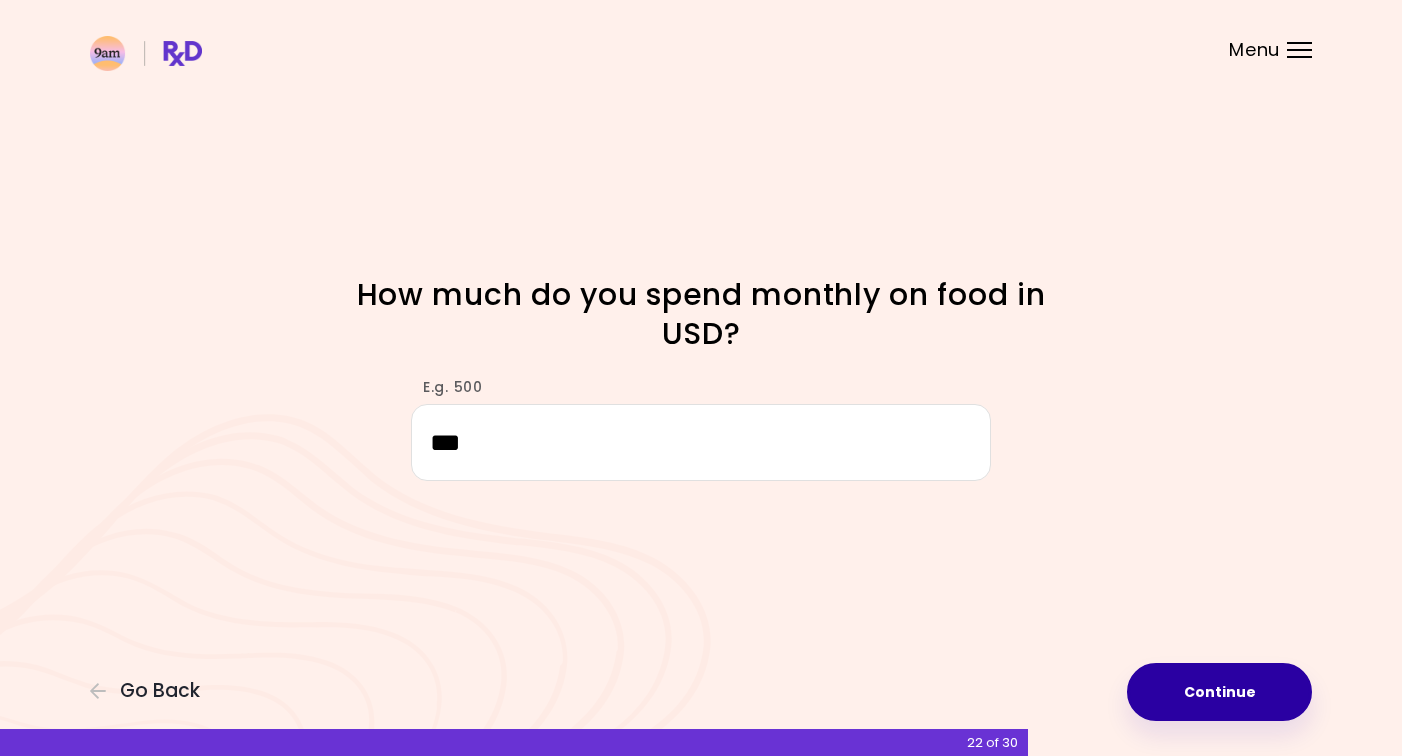 type on "***" 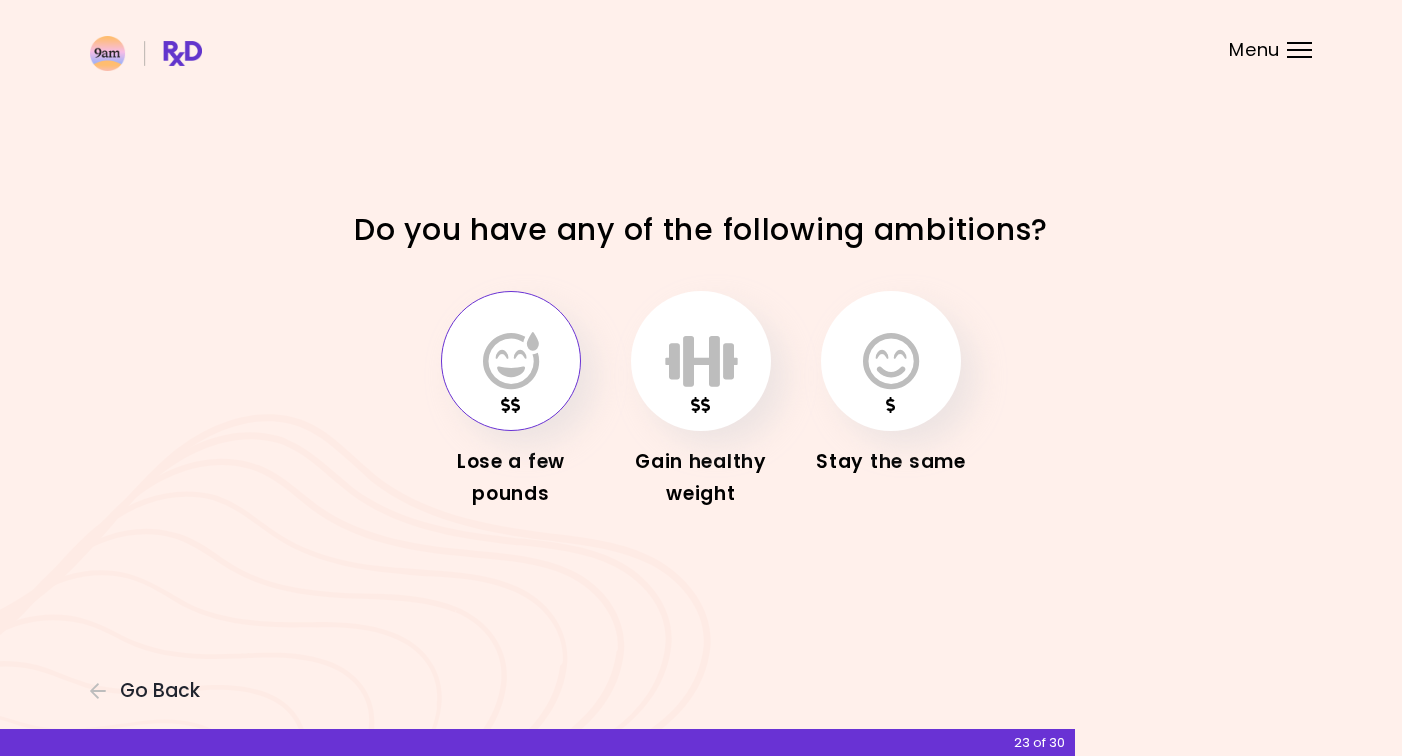 click at bounding box center (511, 361) 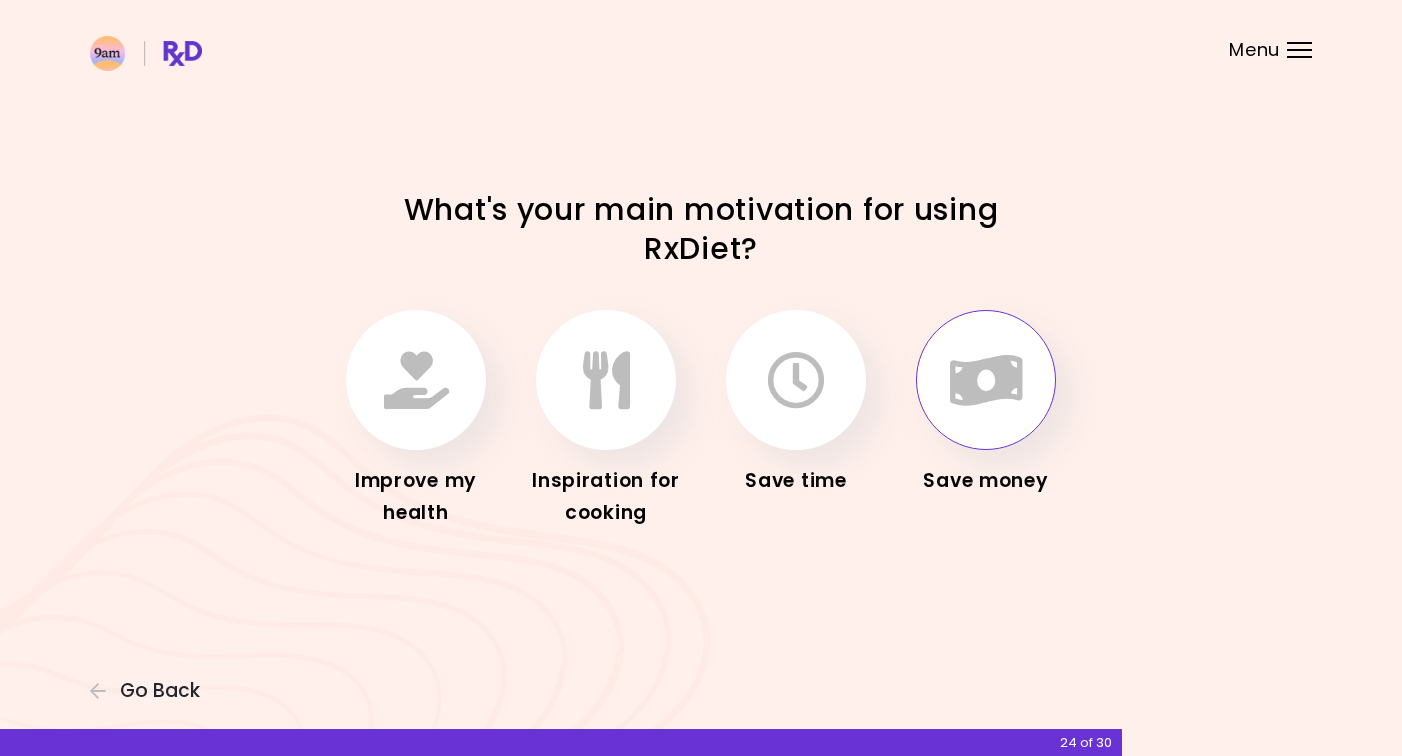 click at bounding box center (986, 380) 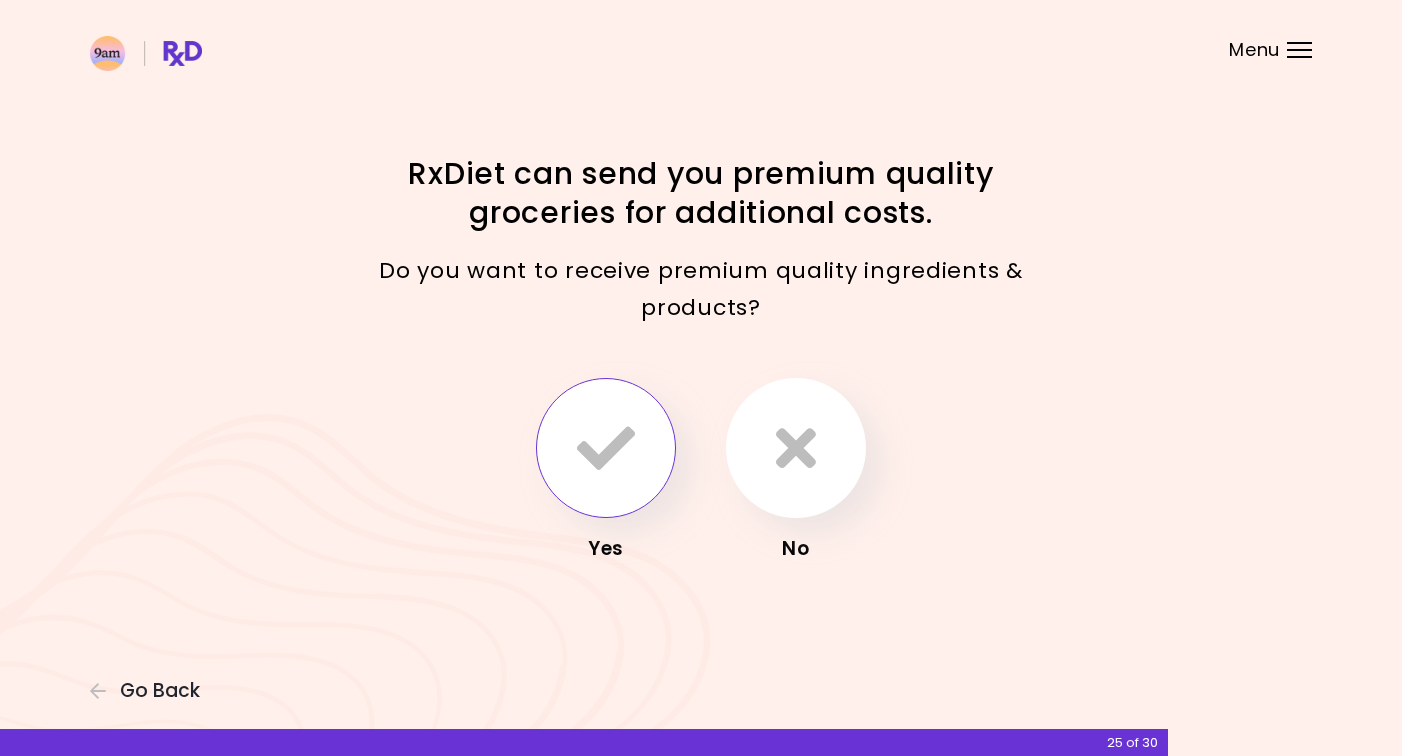 click at bounding box center [606, 448] 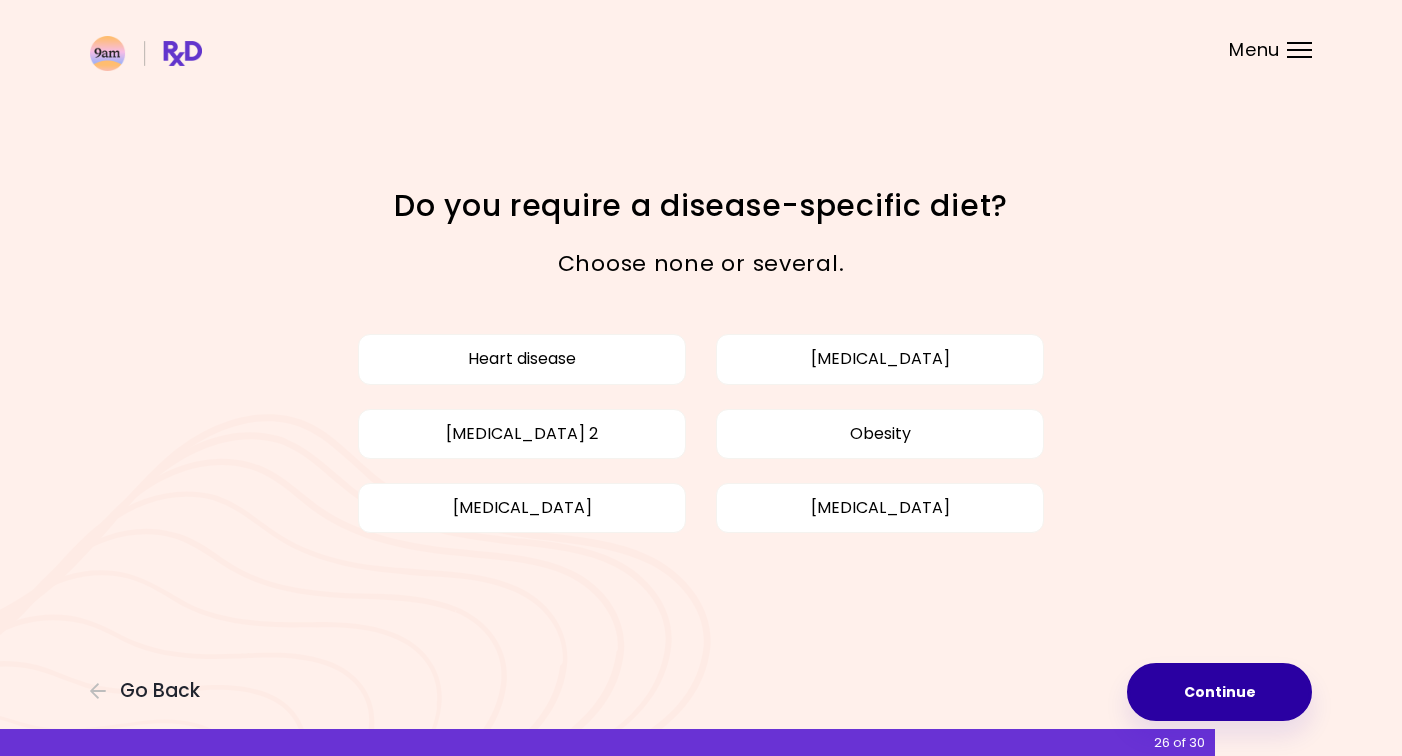 click on "Continue" at bounding box center [1219, 692] 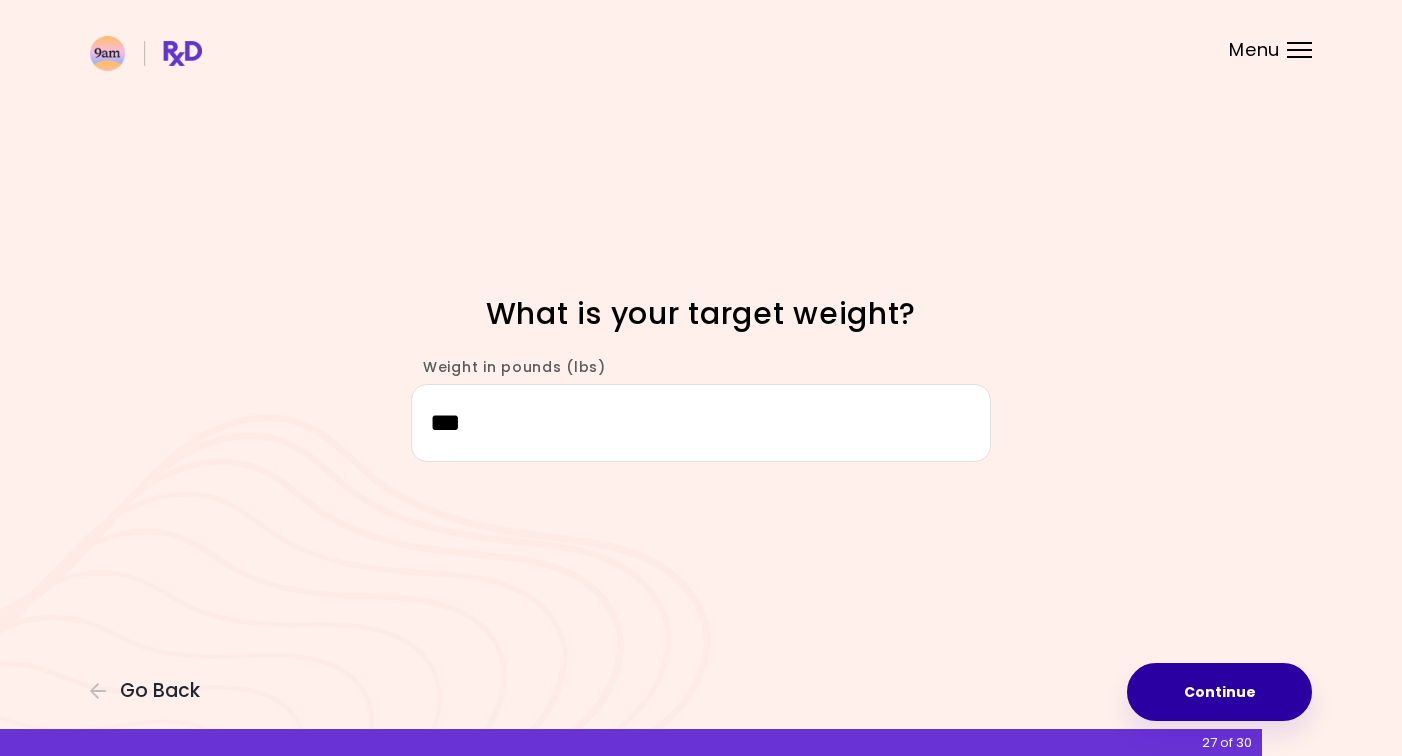 type on "***" 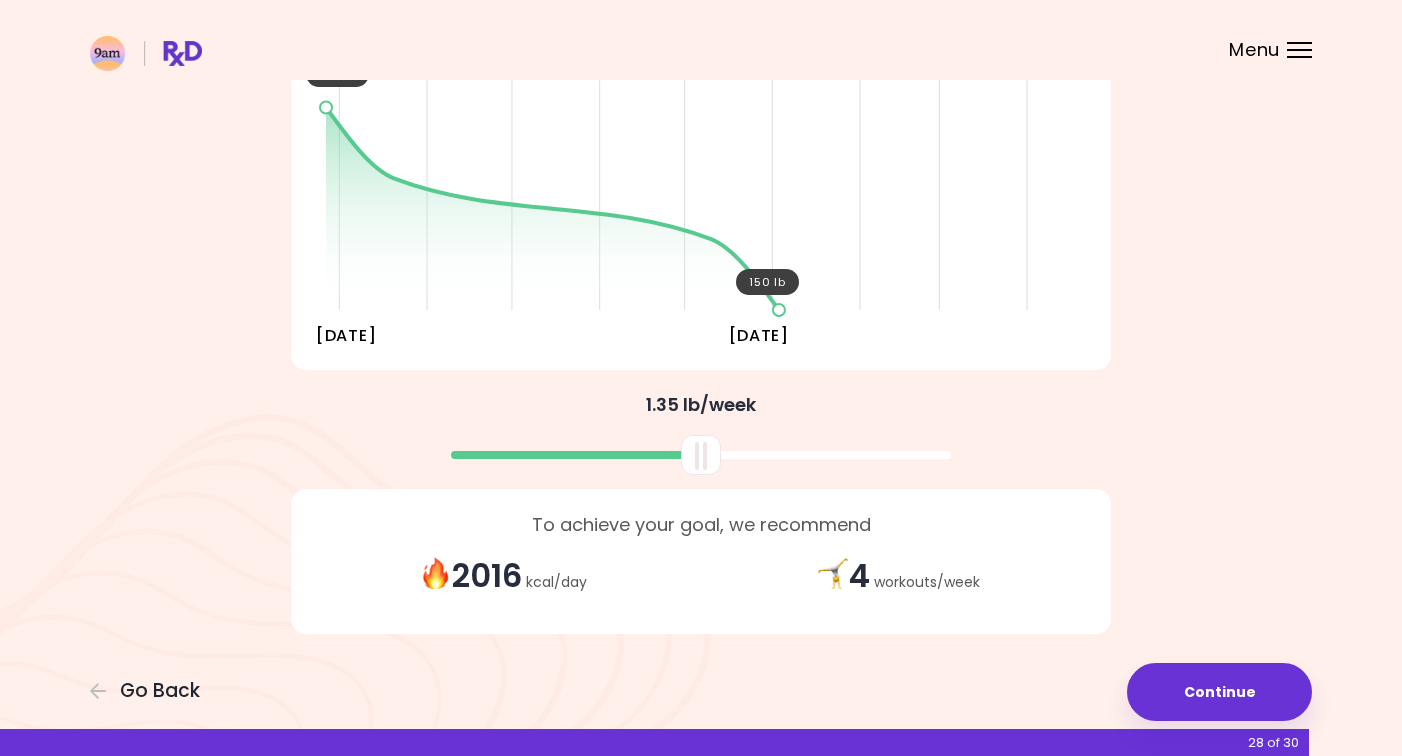 scroll, scrollTop: 275, scrollLeft: 0, axis: vertical 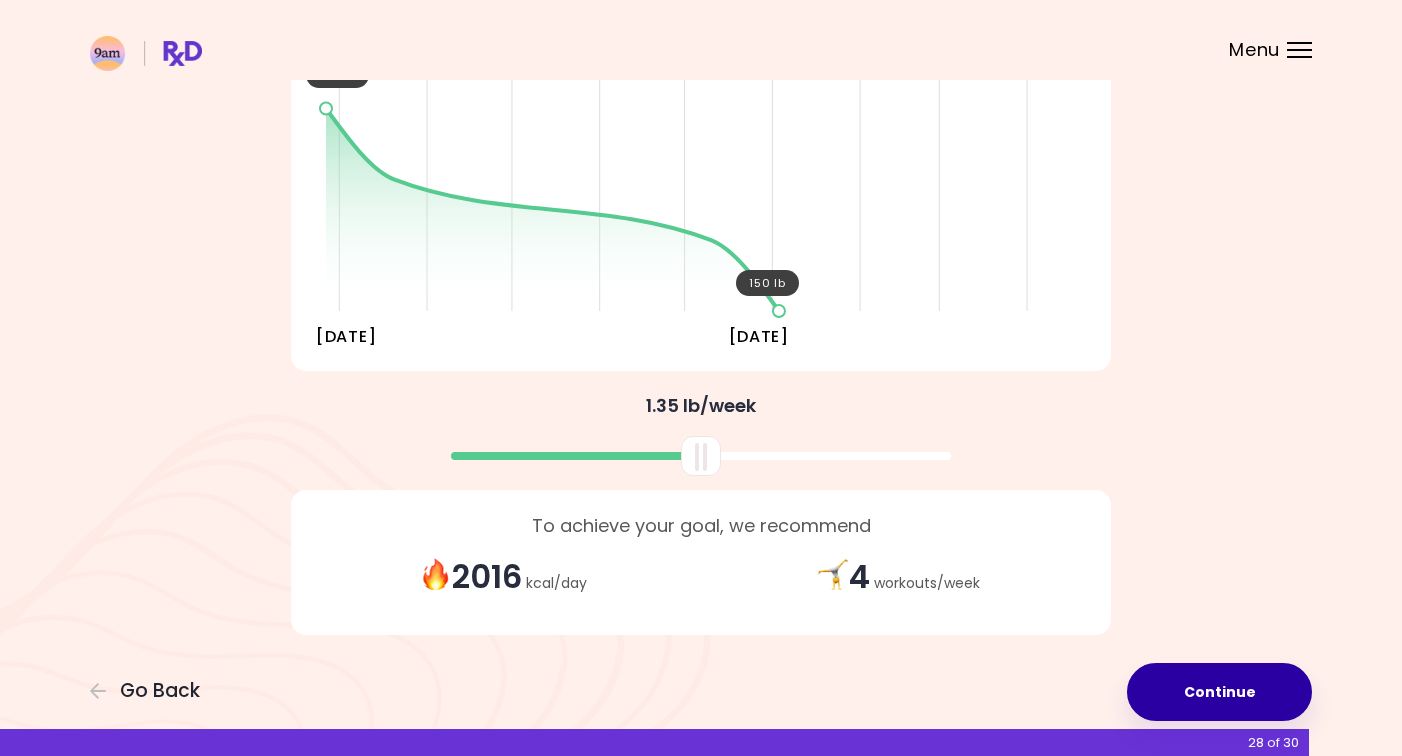 click on "Continue" at bounding box center [1219, 692] 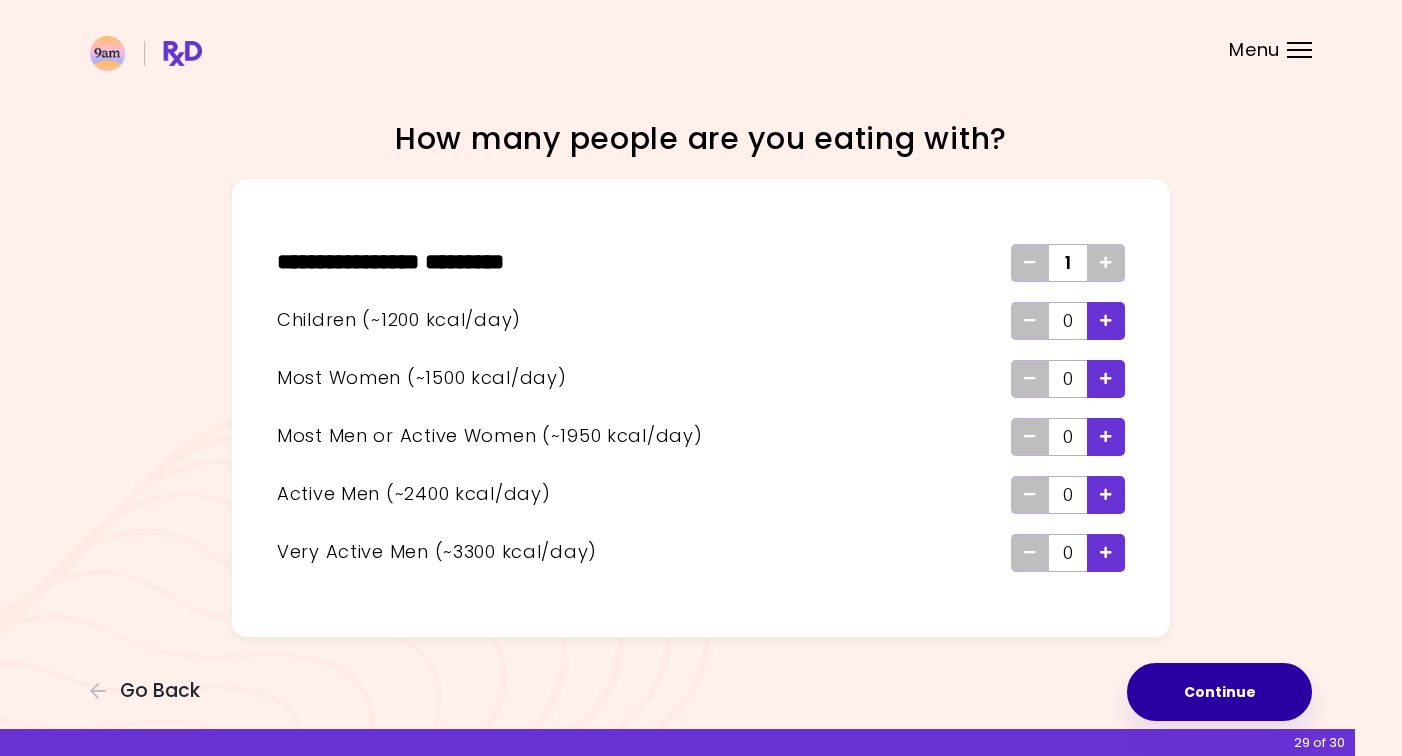 scroll, scrollTop: 0, scrollLeft: 0, axis: both 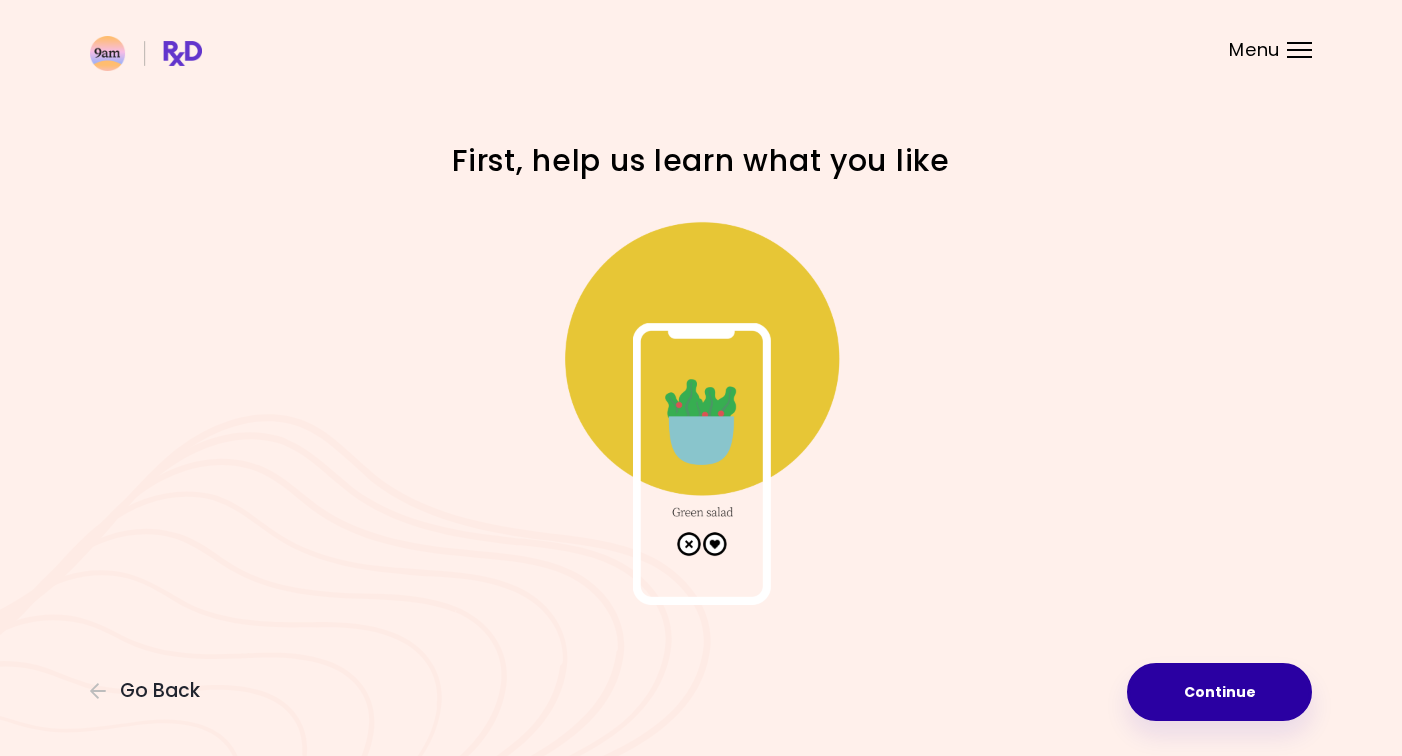 click on "Continue" at bounding box center [1219, 692] 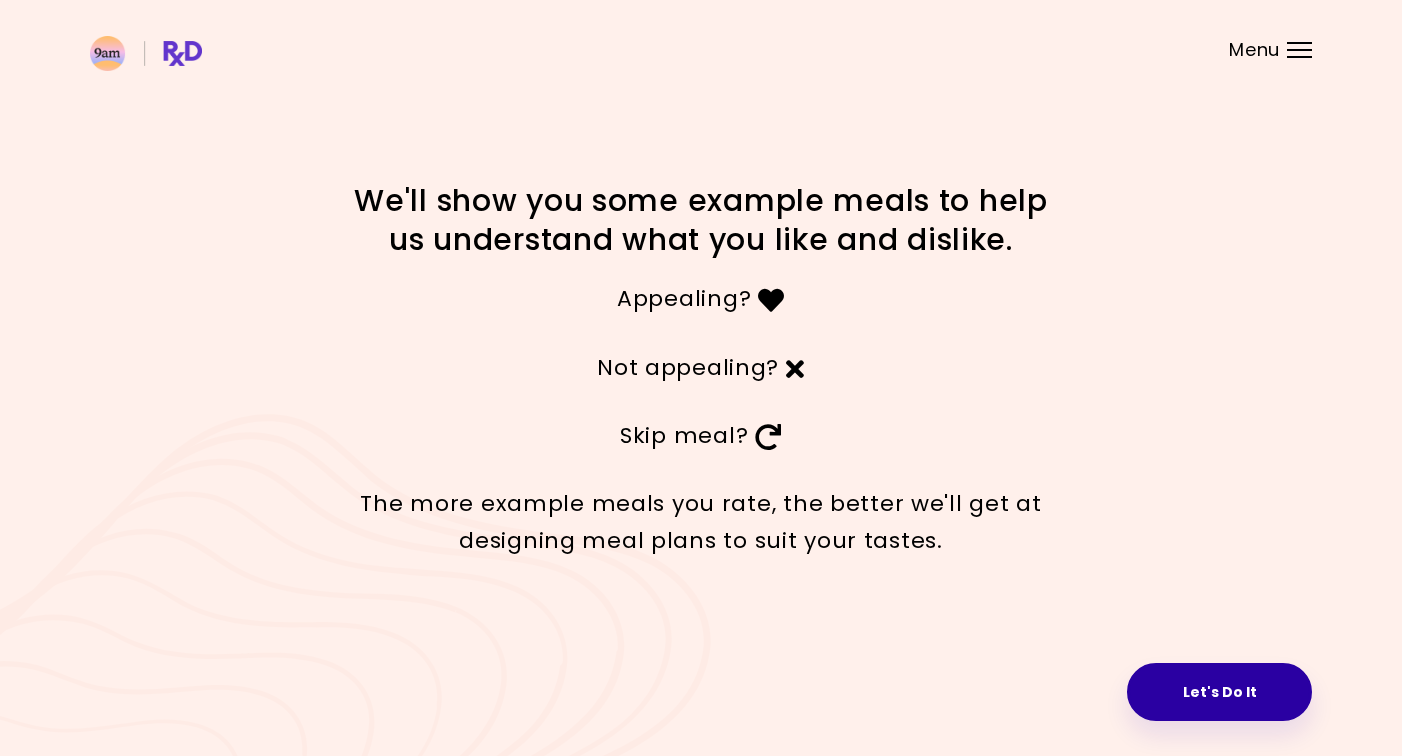 click on "Let's Do It" at bounding box center (1219, 692) 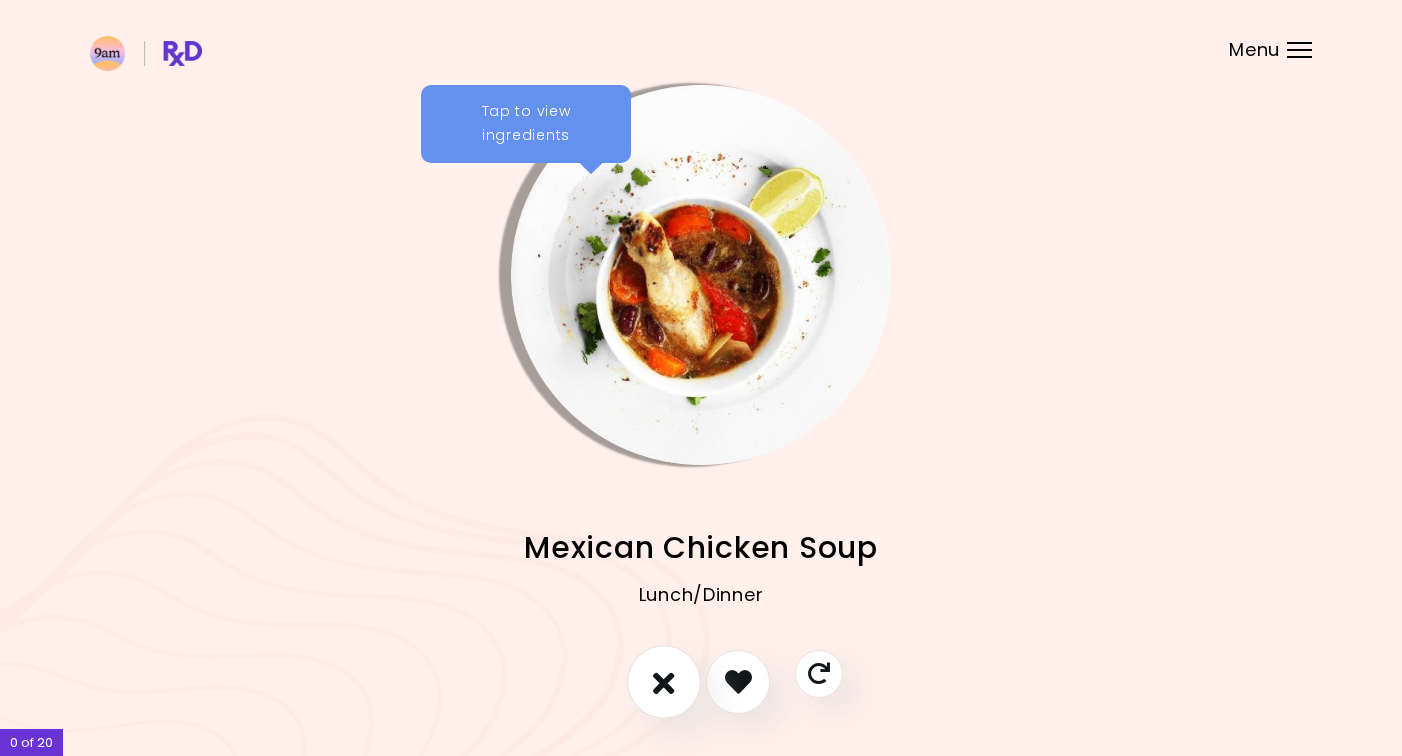 click at bounding box center (664, 681) 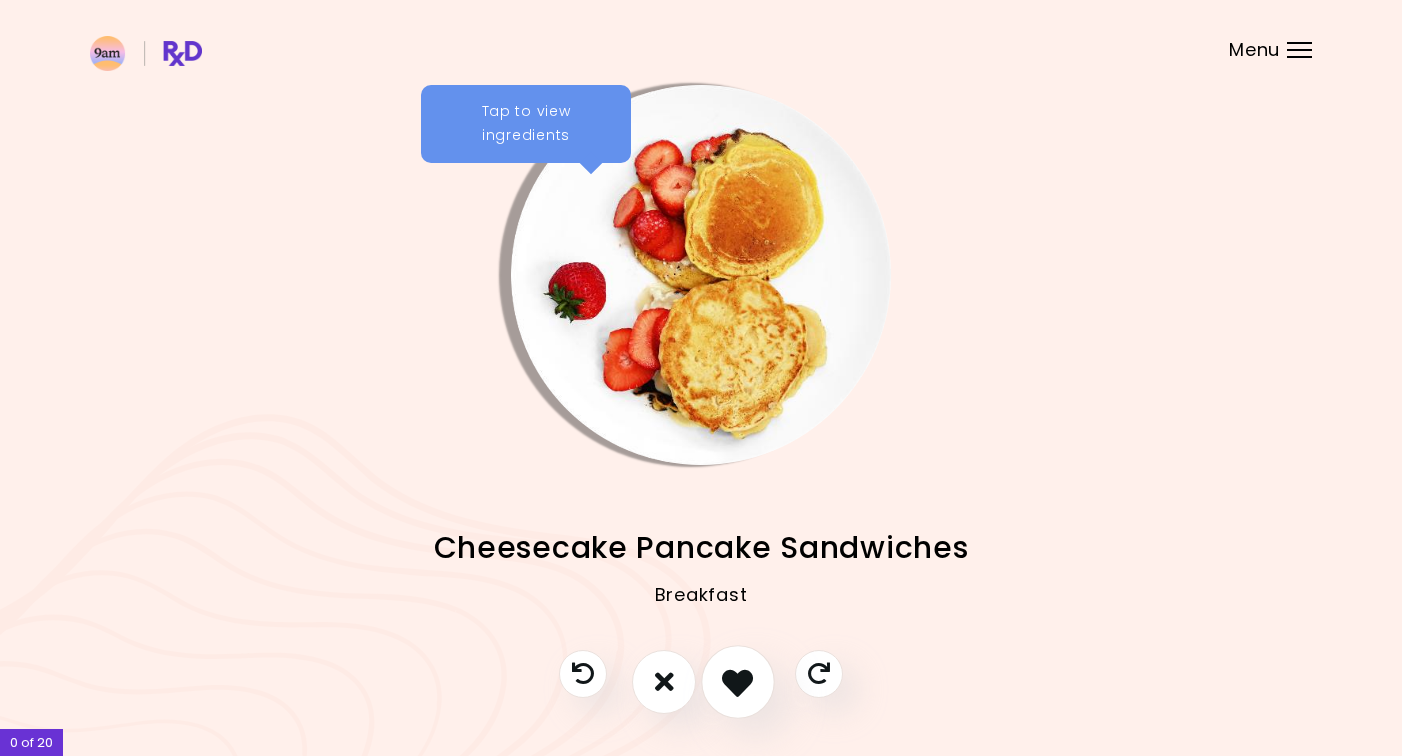 click at bounding box center [737, 681] 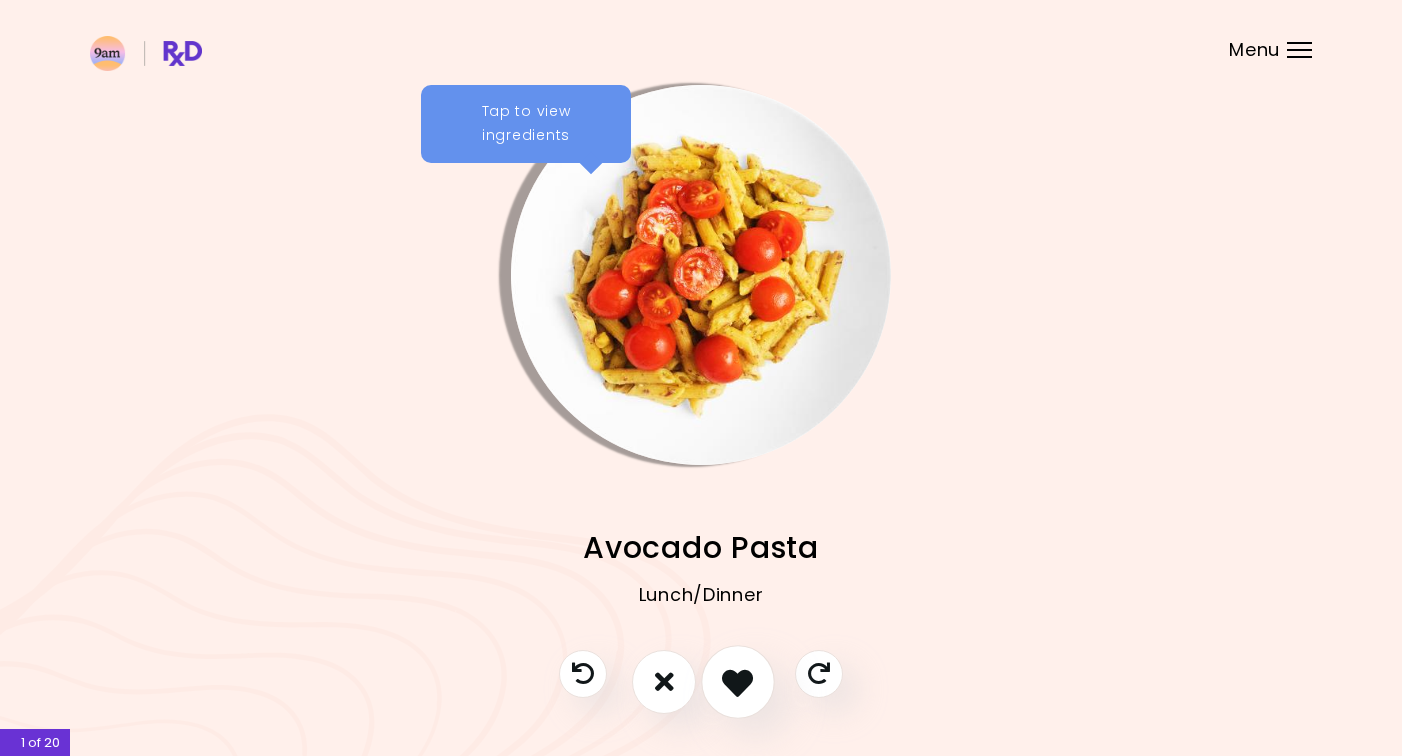click at bounding box center [737, 681] 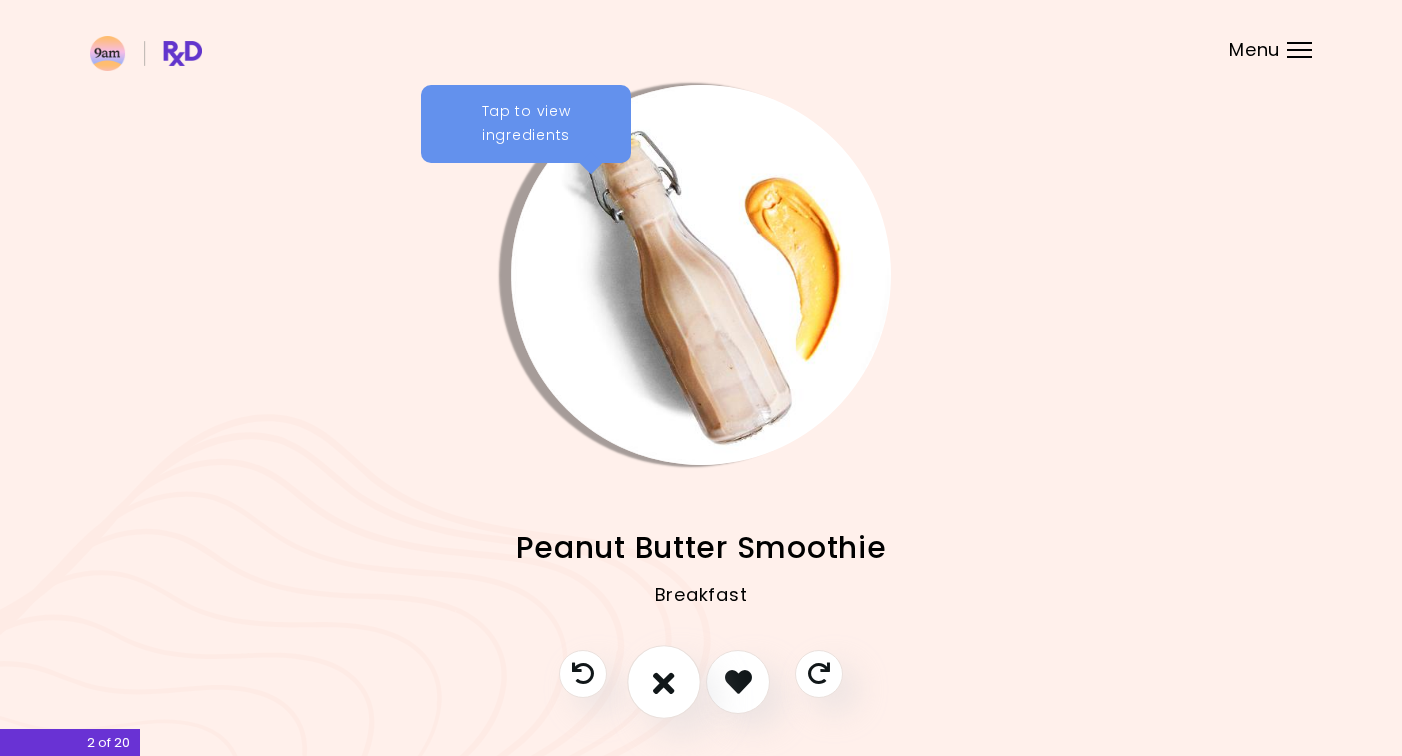 click at bounding box center (664, 681) 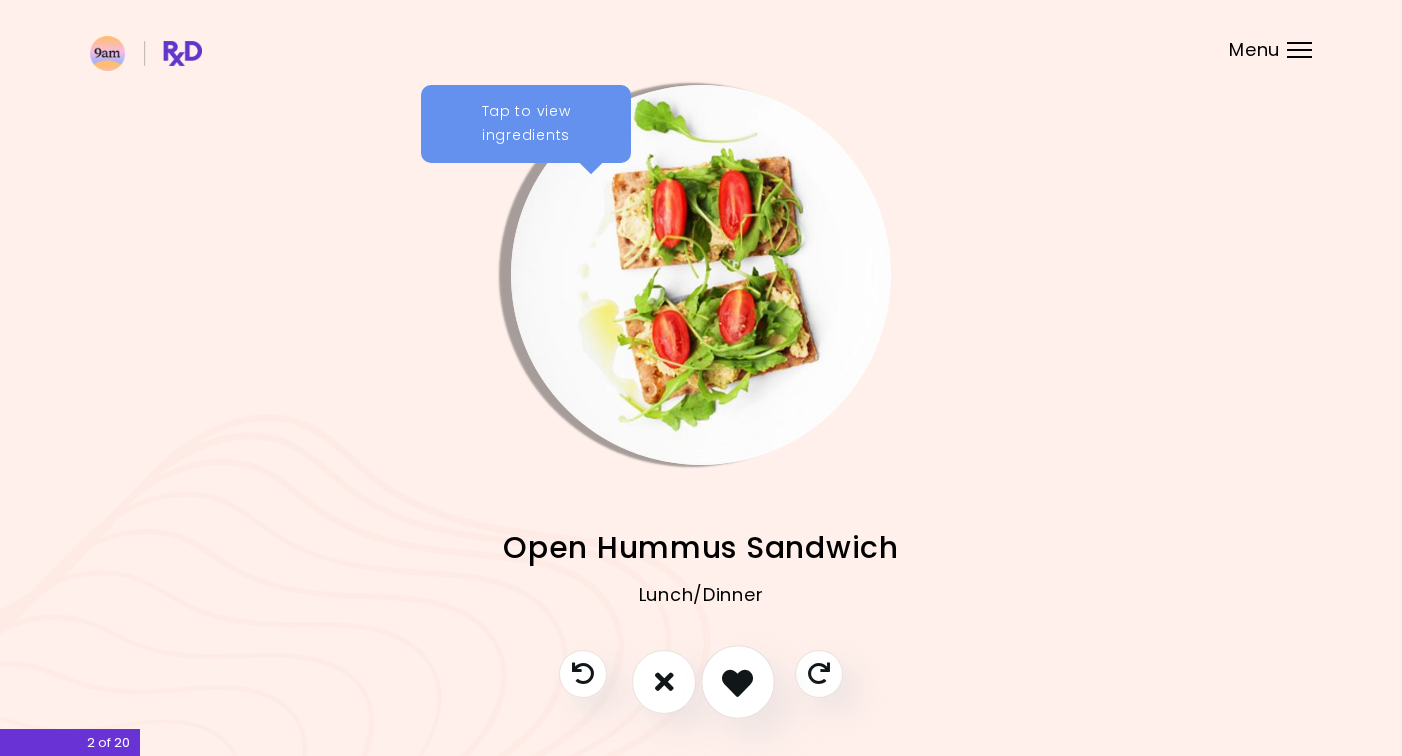 click at bounding box center (737, 681) 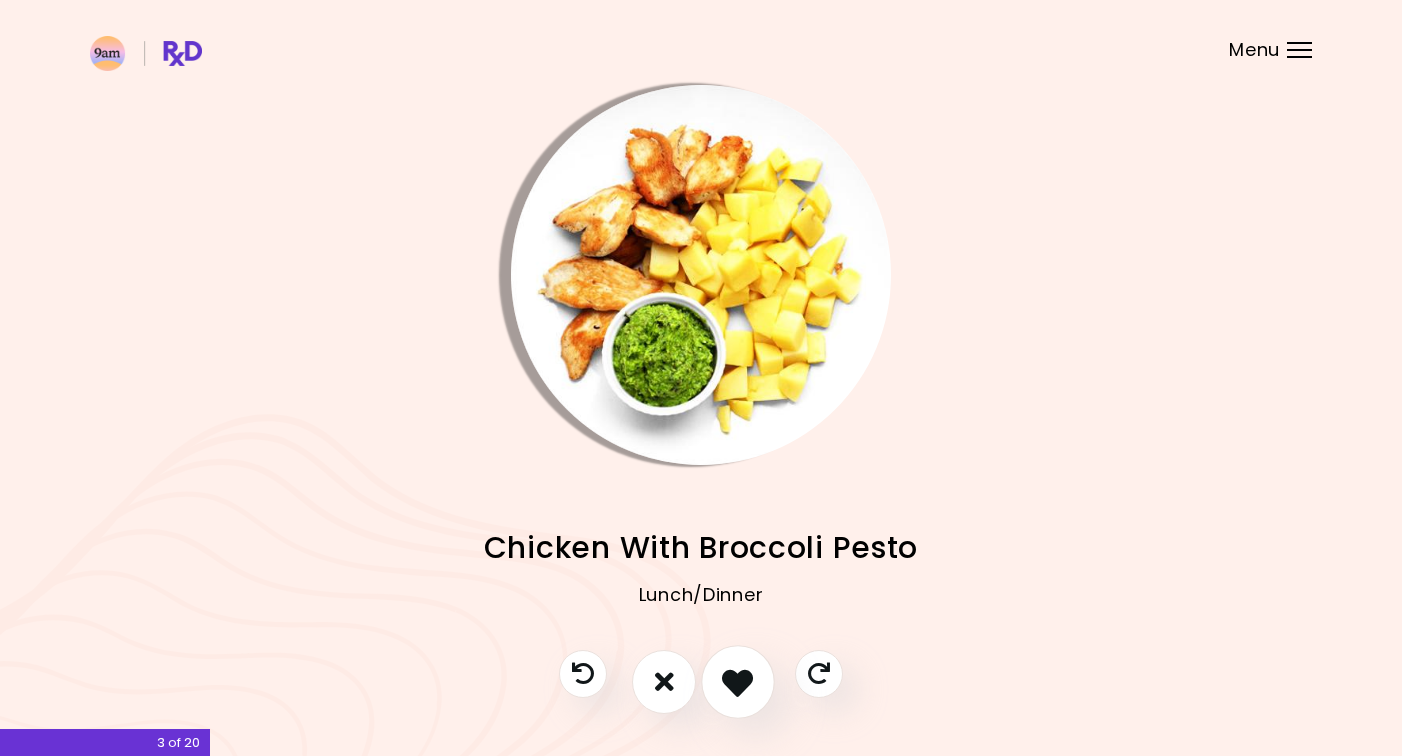 click at bounding box center (737, 681) 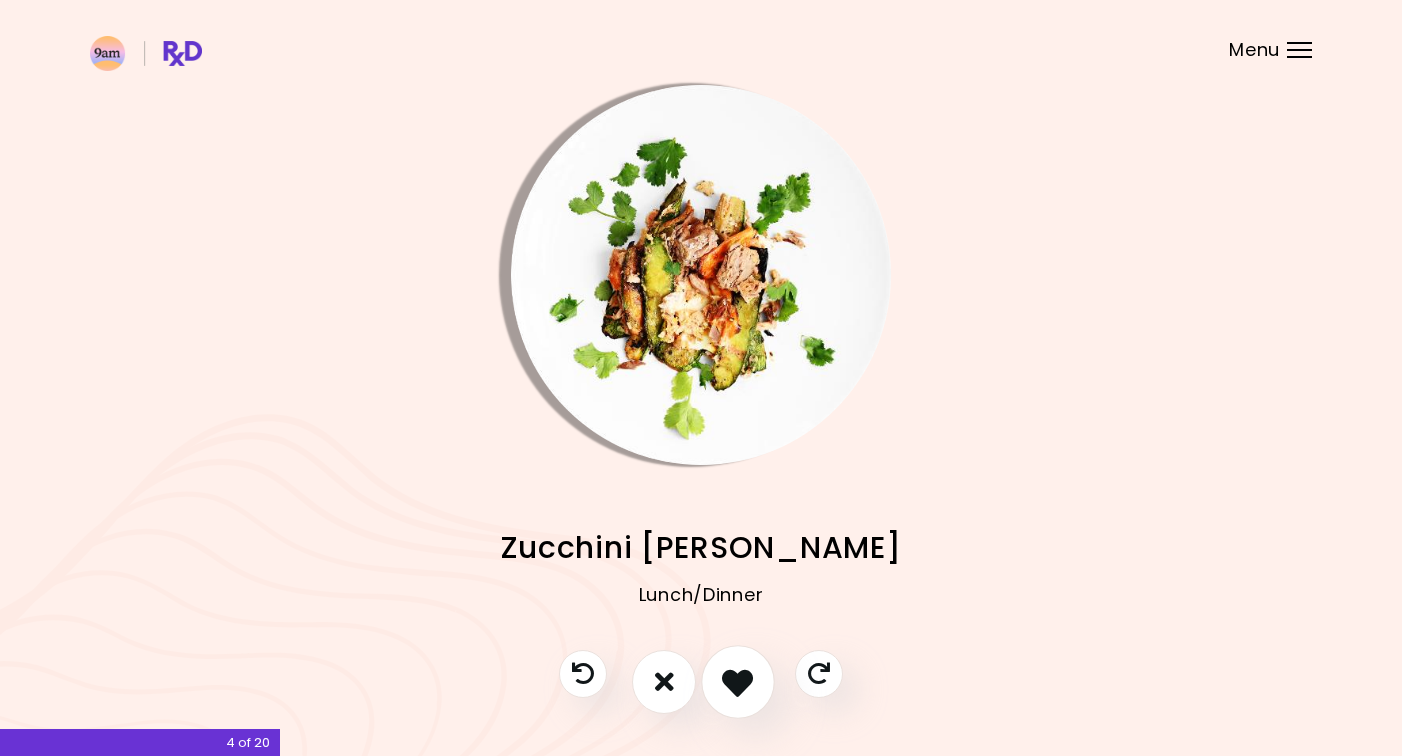 click at bounding box center [737, 681] 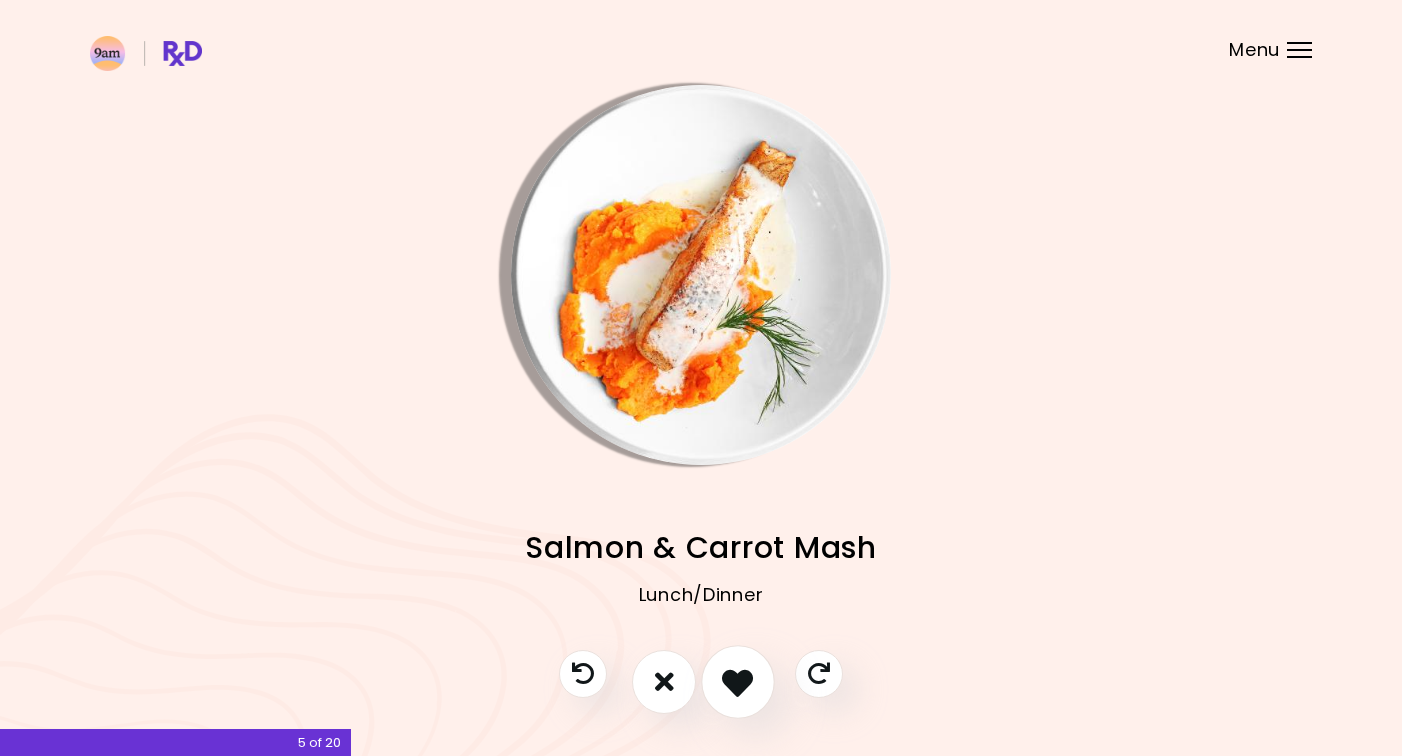 click at bounding box center [737, 681] 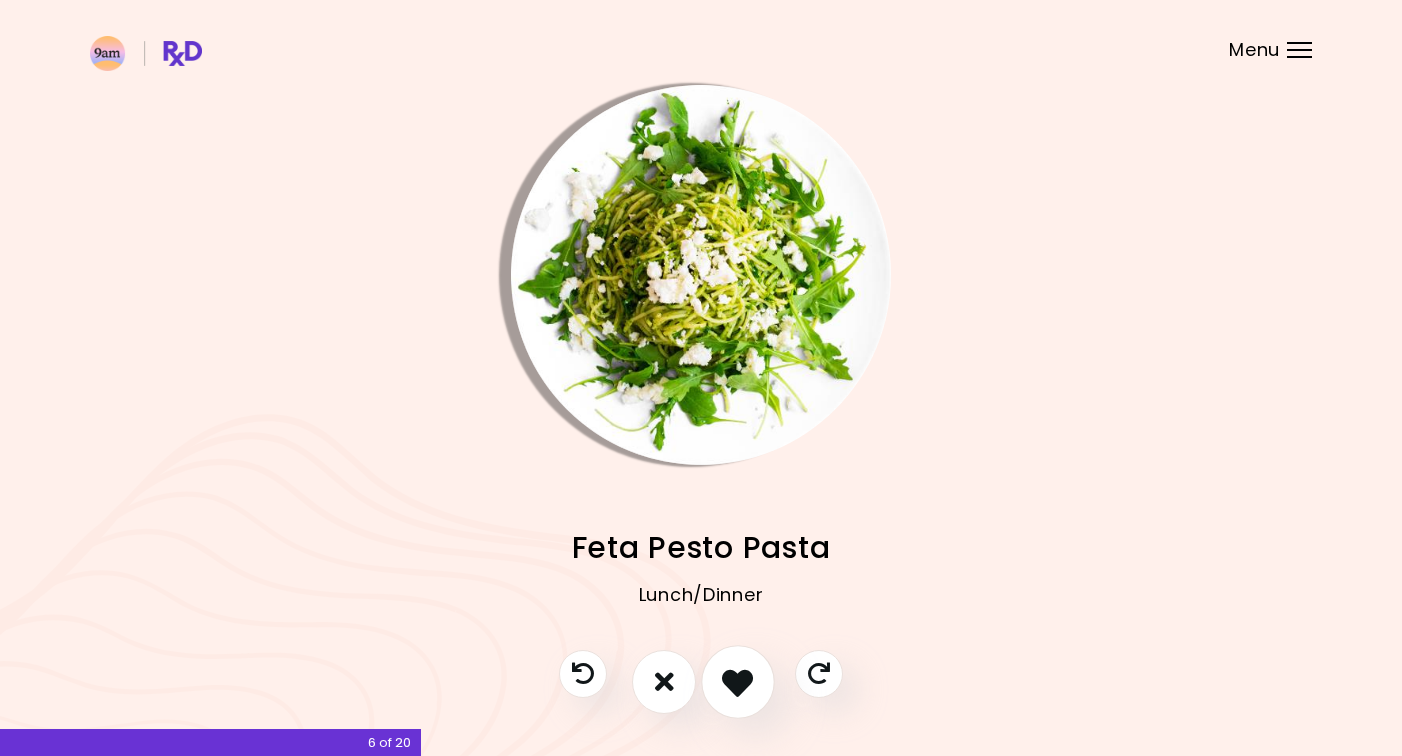 click at bounding box center (737, 681) 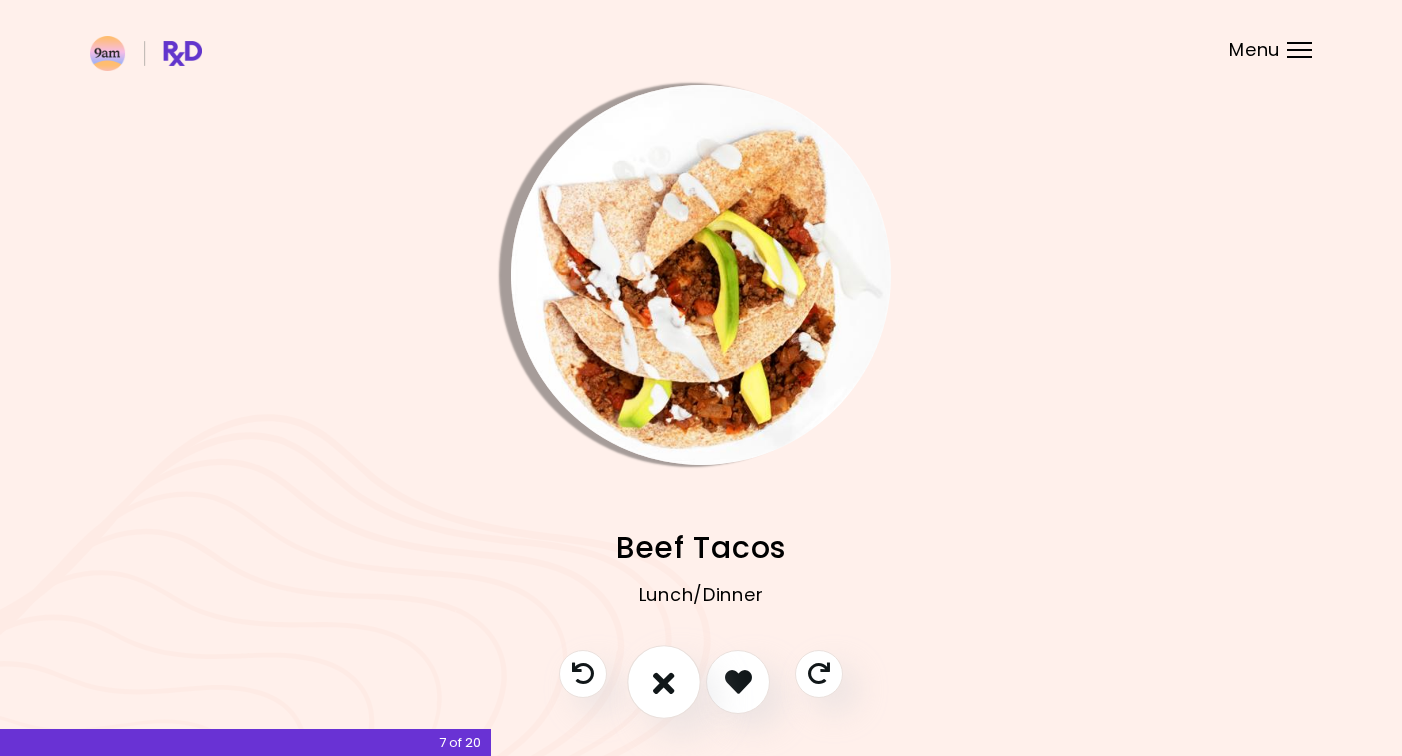 click at bounding box center [664, 681] 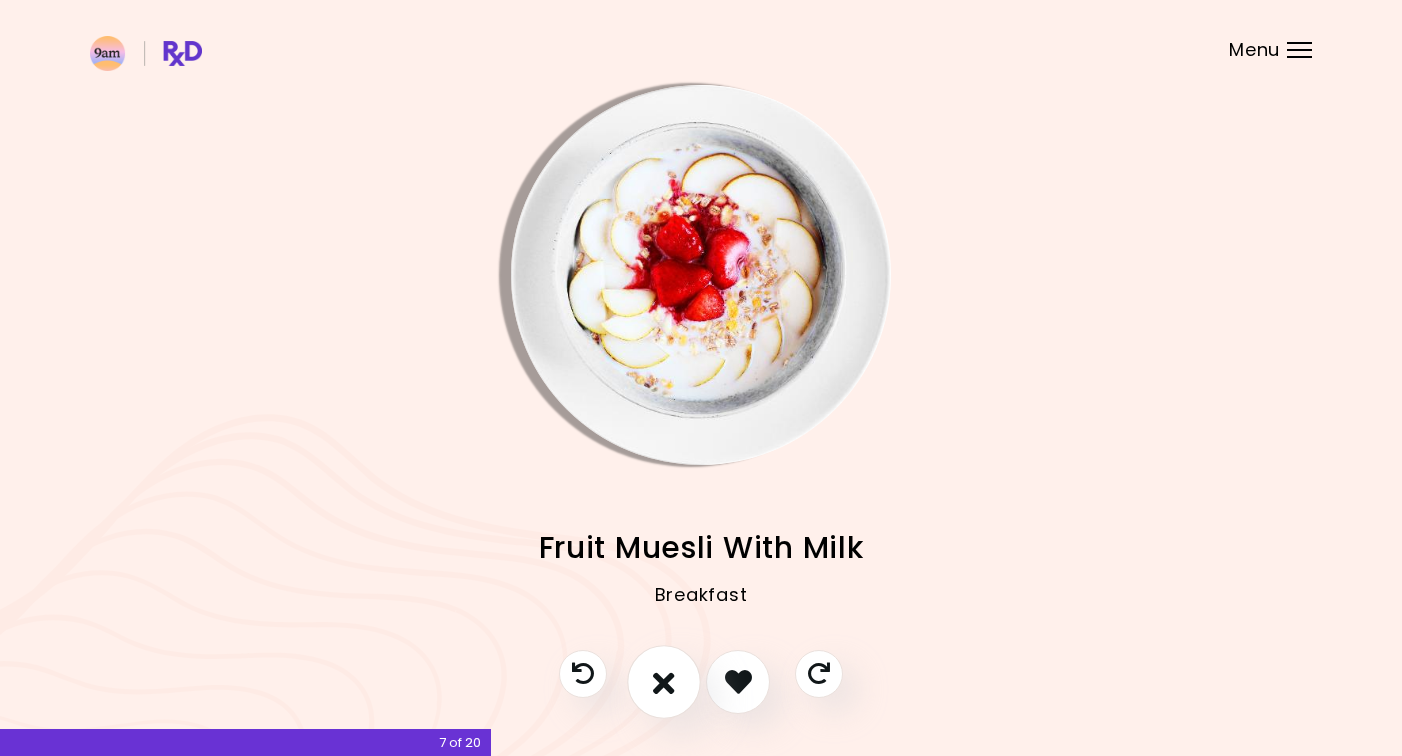 click at bounding box center [664, 681] 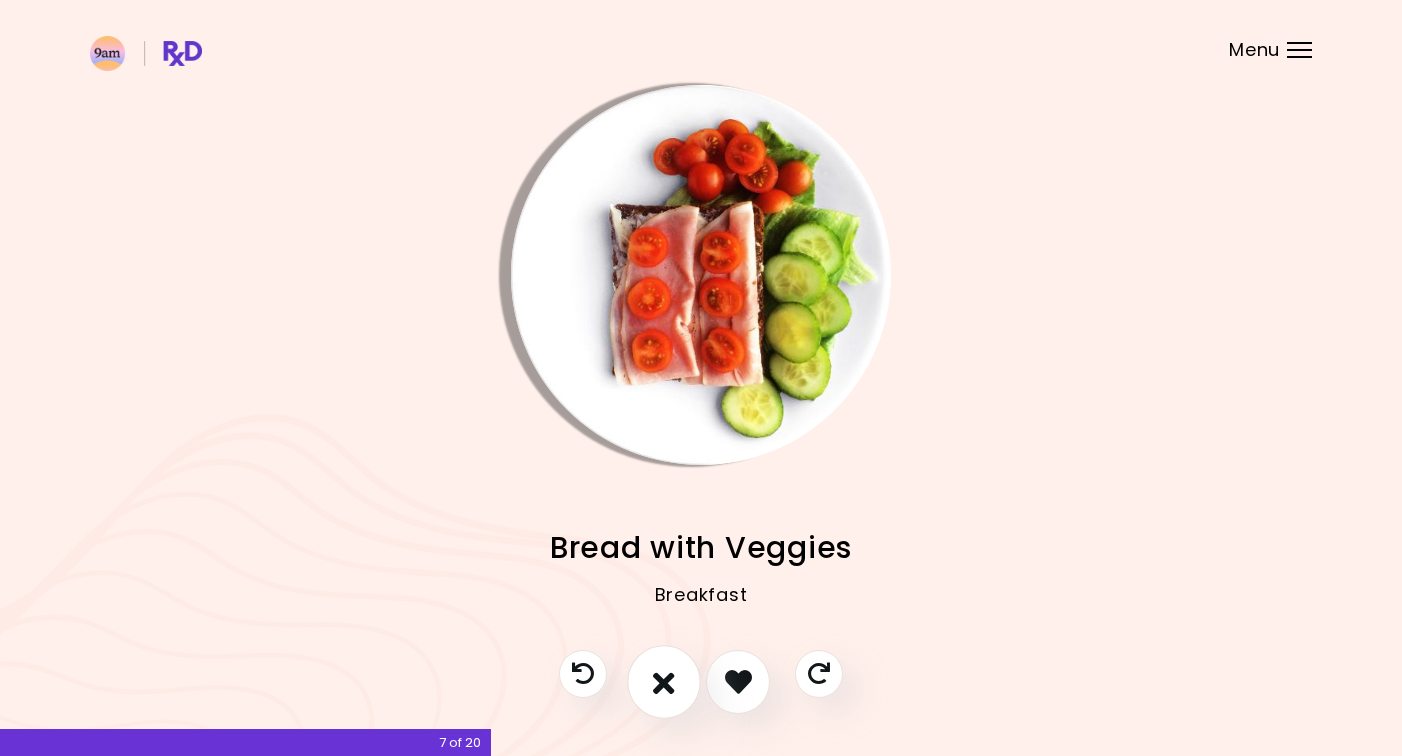 click at bounding box center (664, 681) 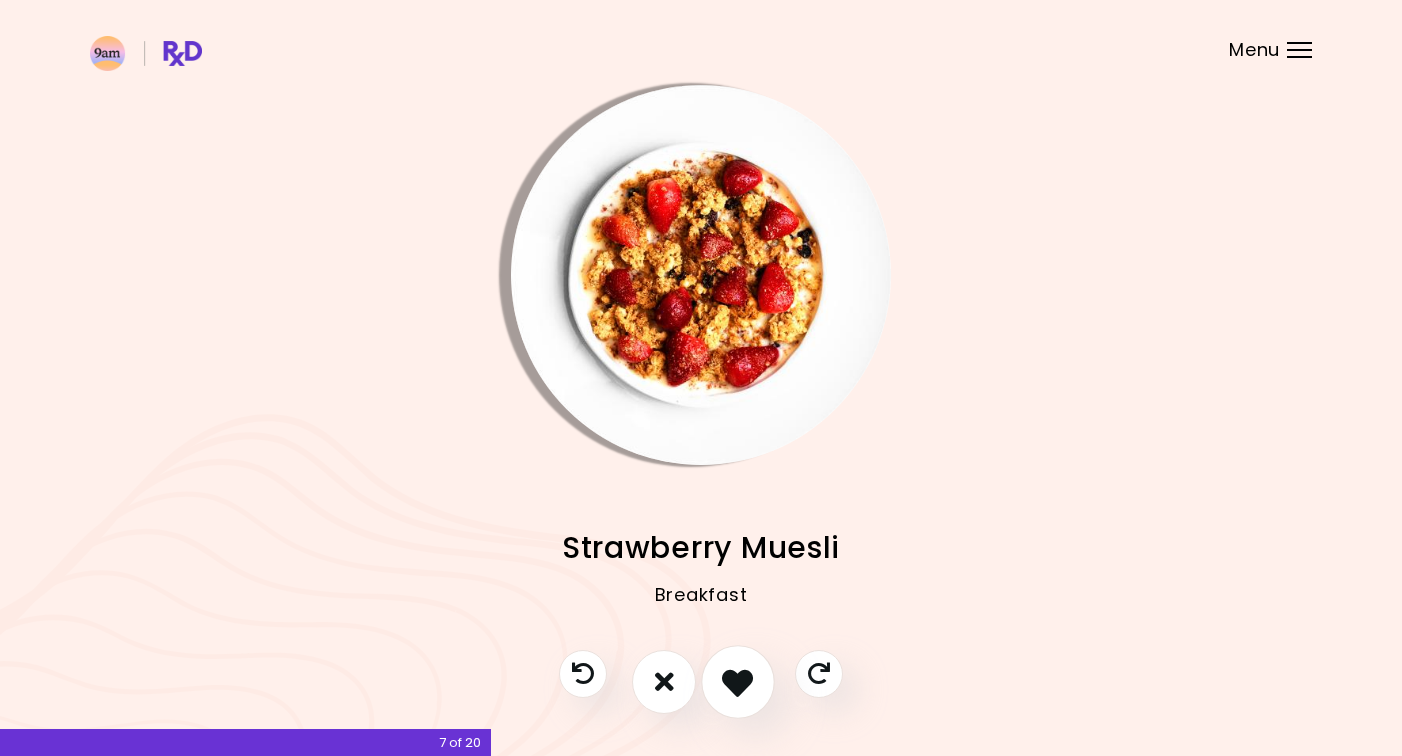 click at bounding box center [737, 681] 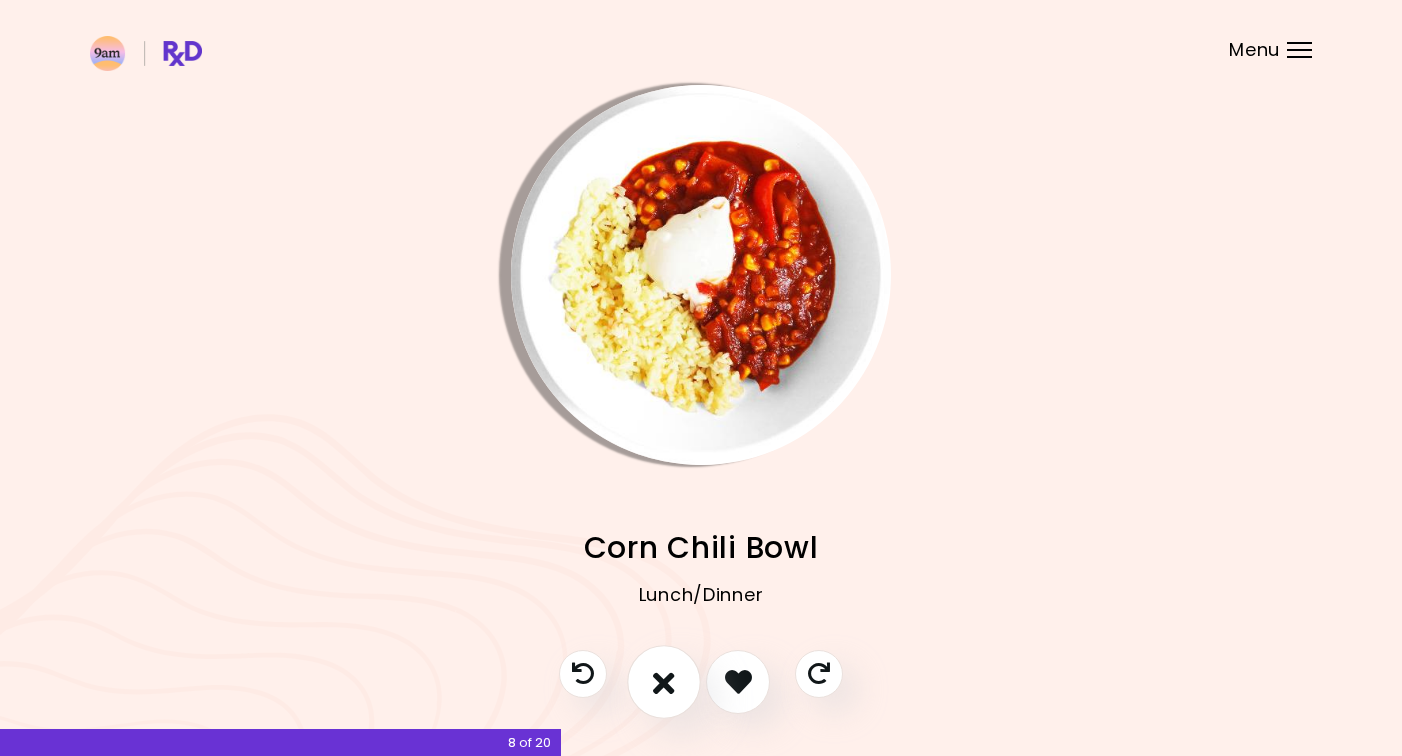 click at bounding box center [664, 681] 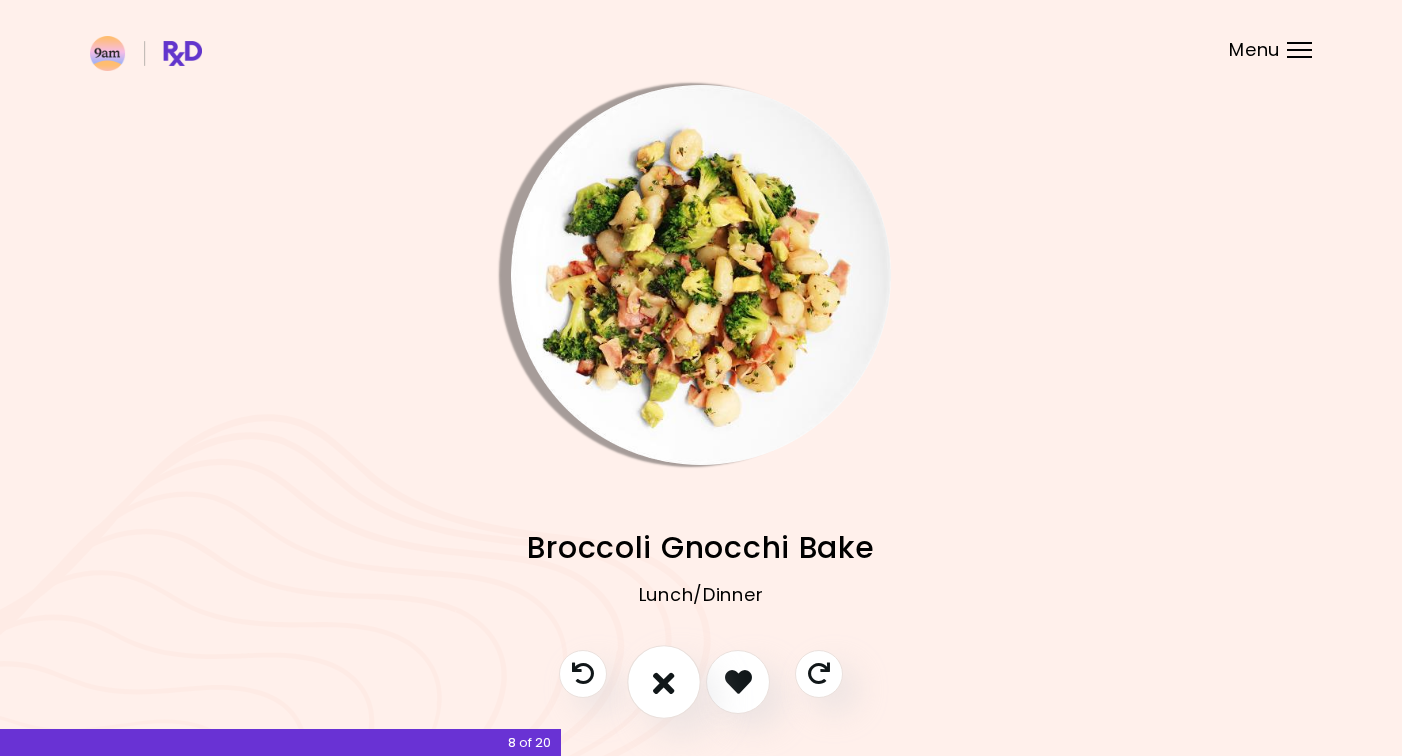 click at bounding box center (664, 681) 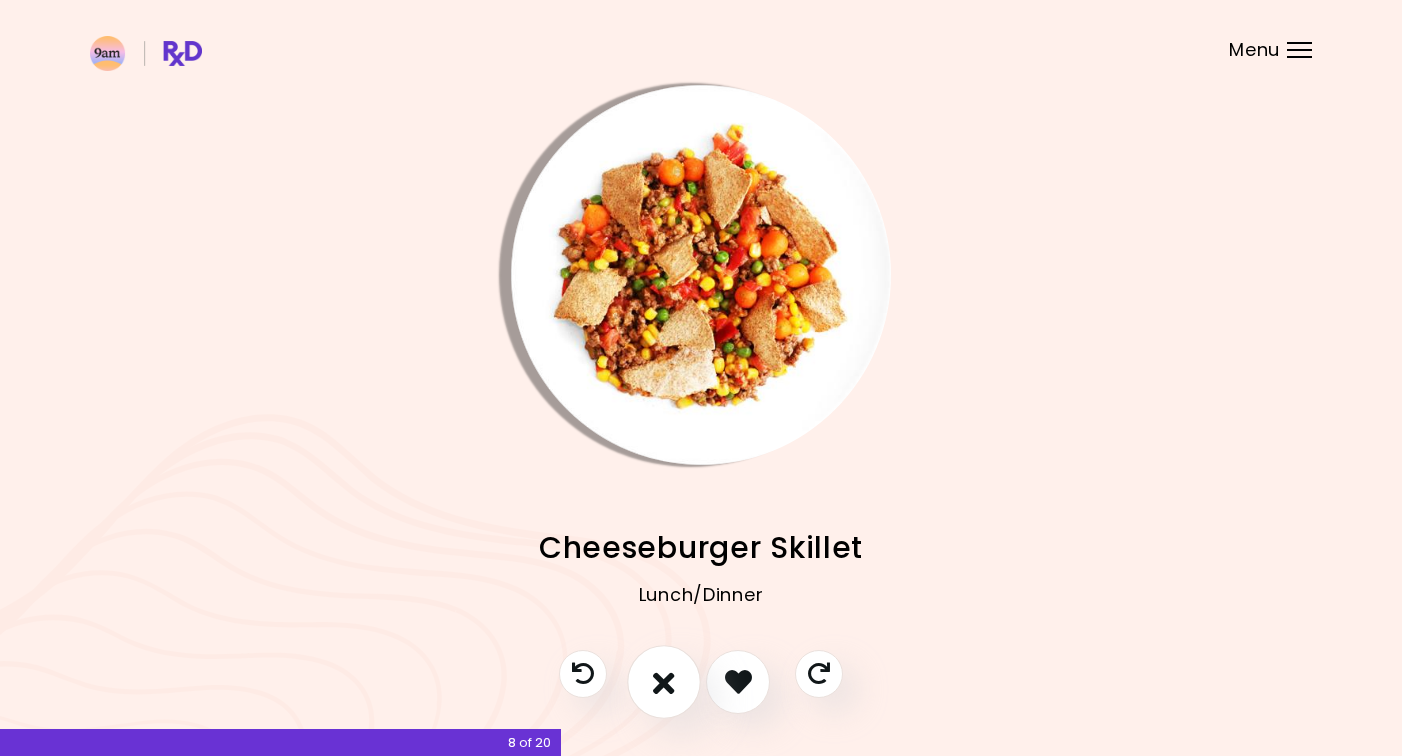 click at bounding box center [664, 681] 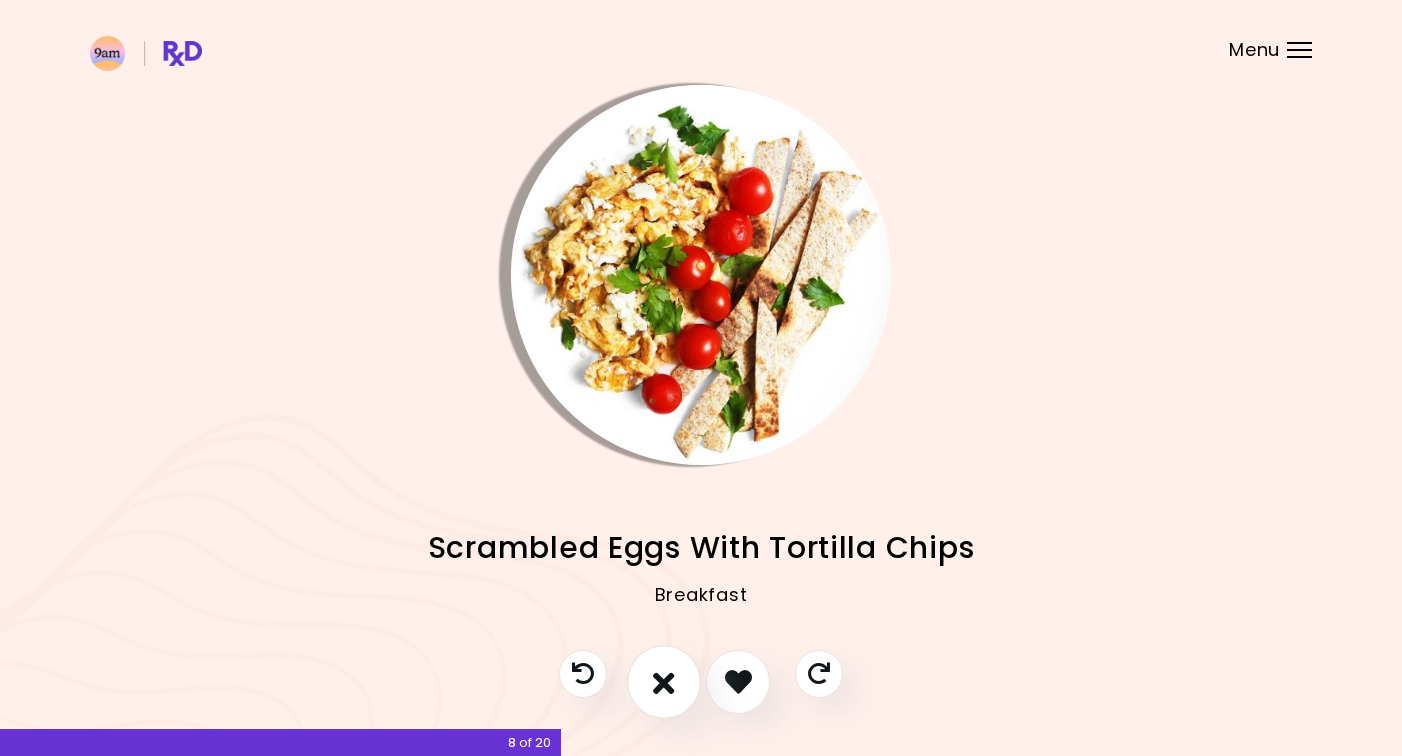 click at bounding box center (664, 681) 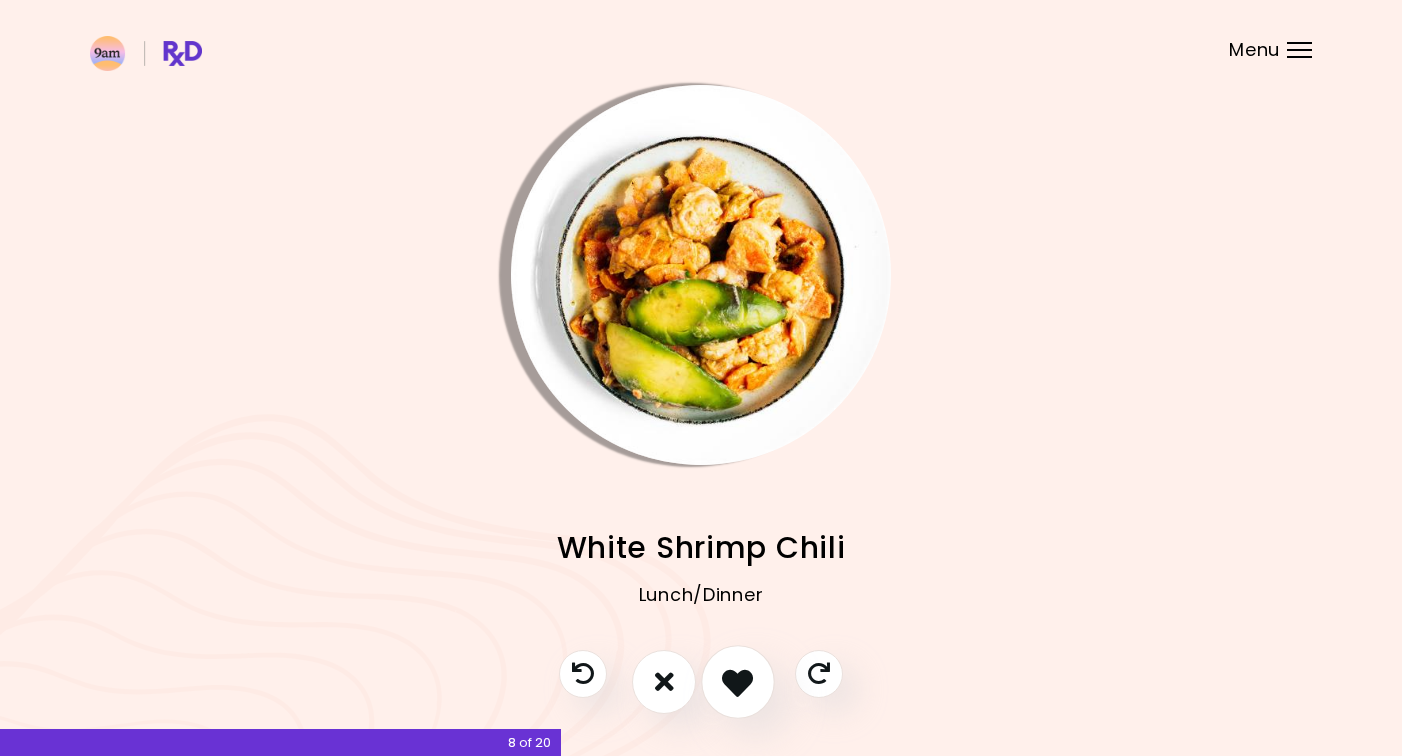 click at bounding box center [737, 681] 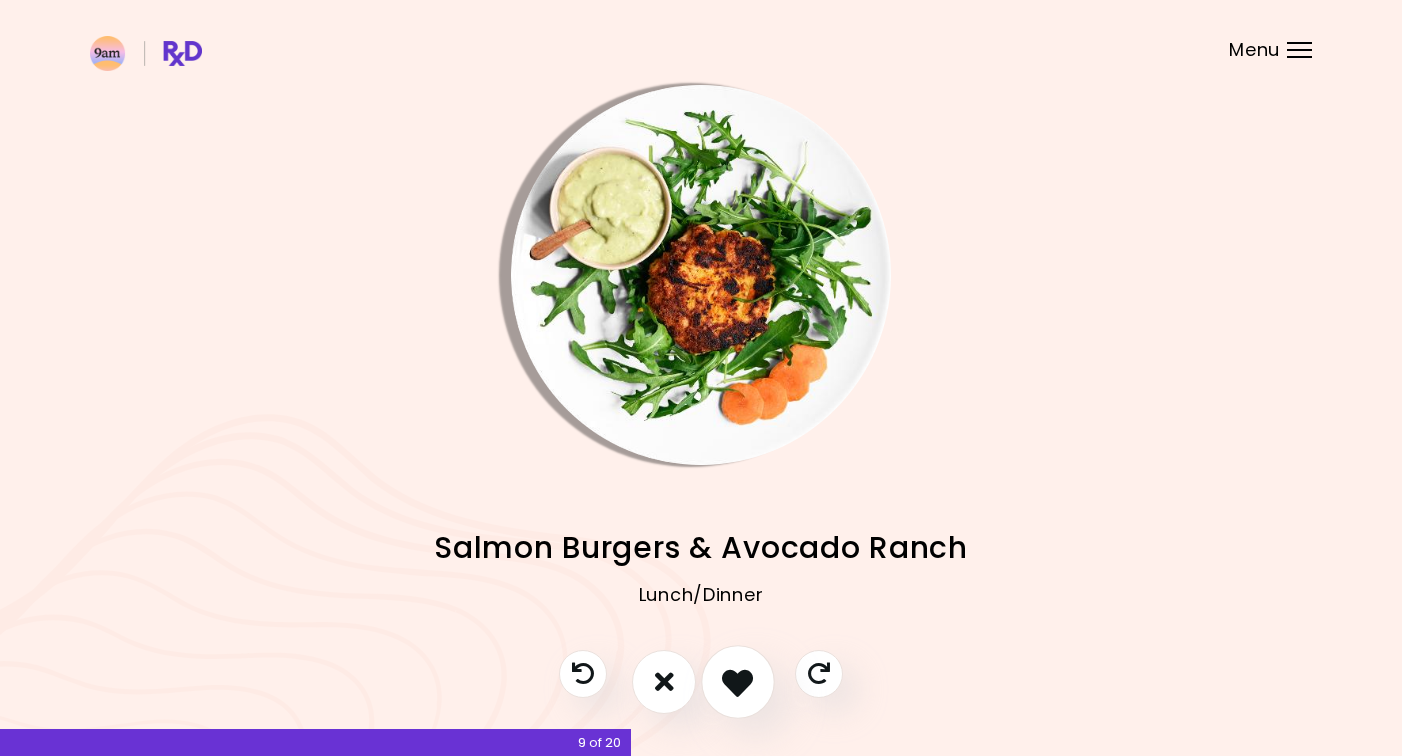 click at bounding box center (737, 681) 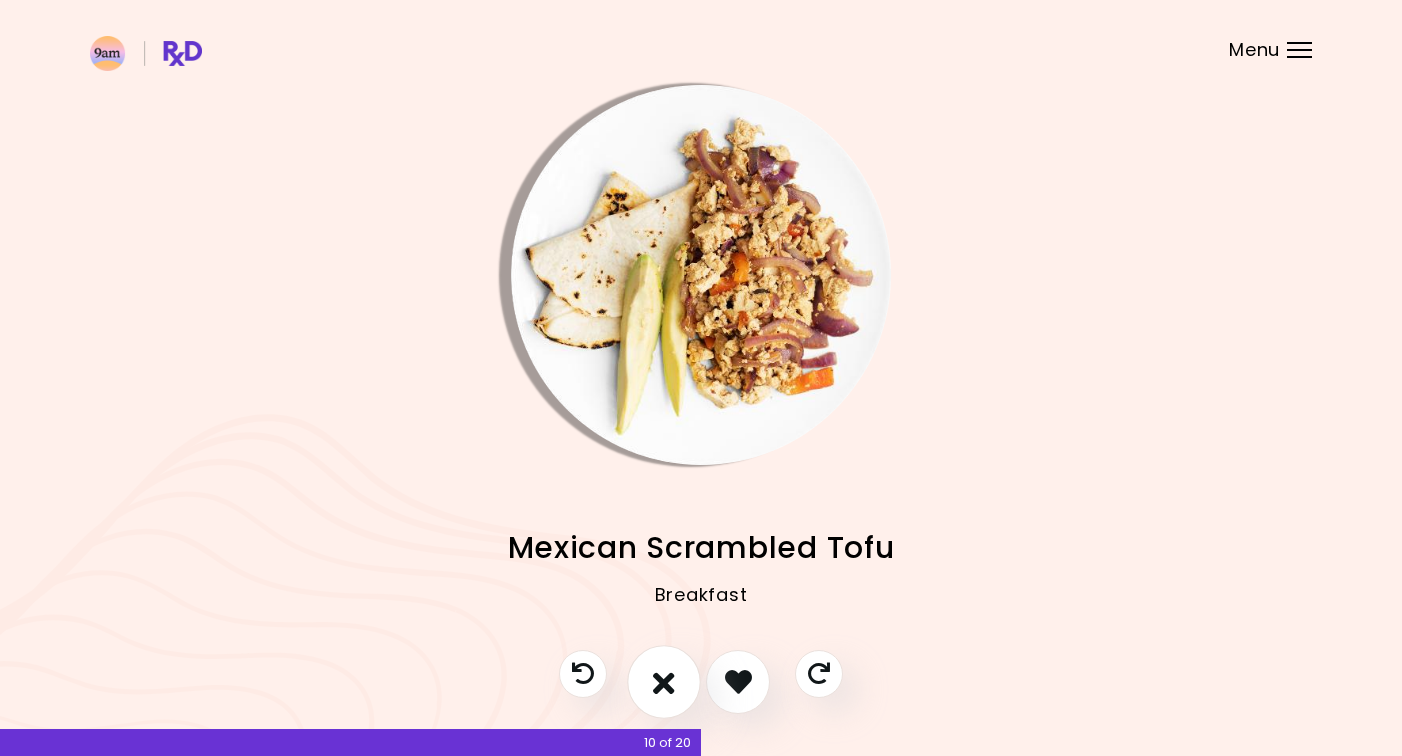 click at bounding box center (664, 681) 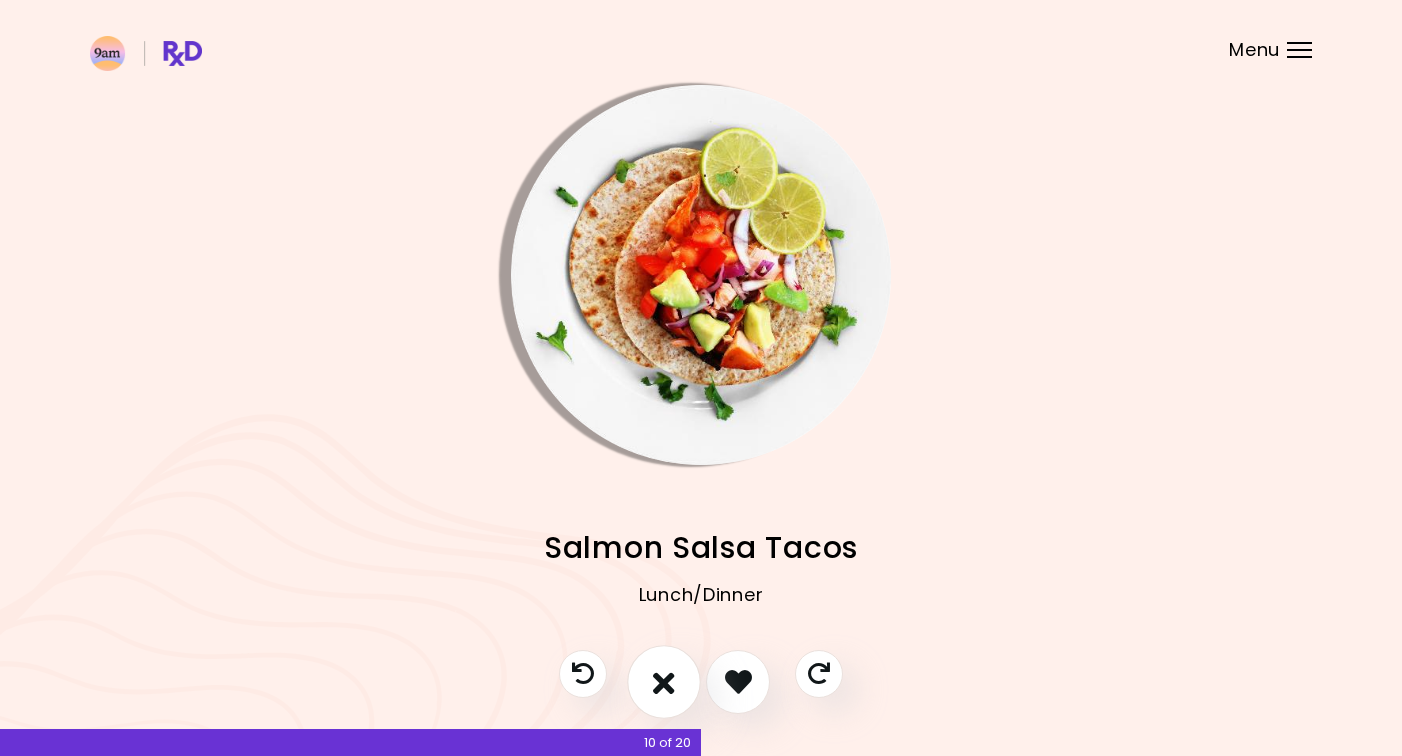click at bounding box center [664, 681] 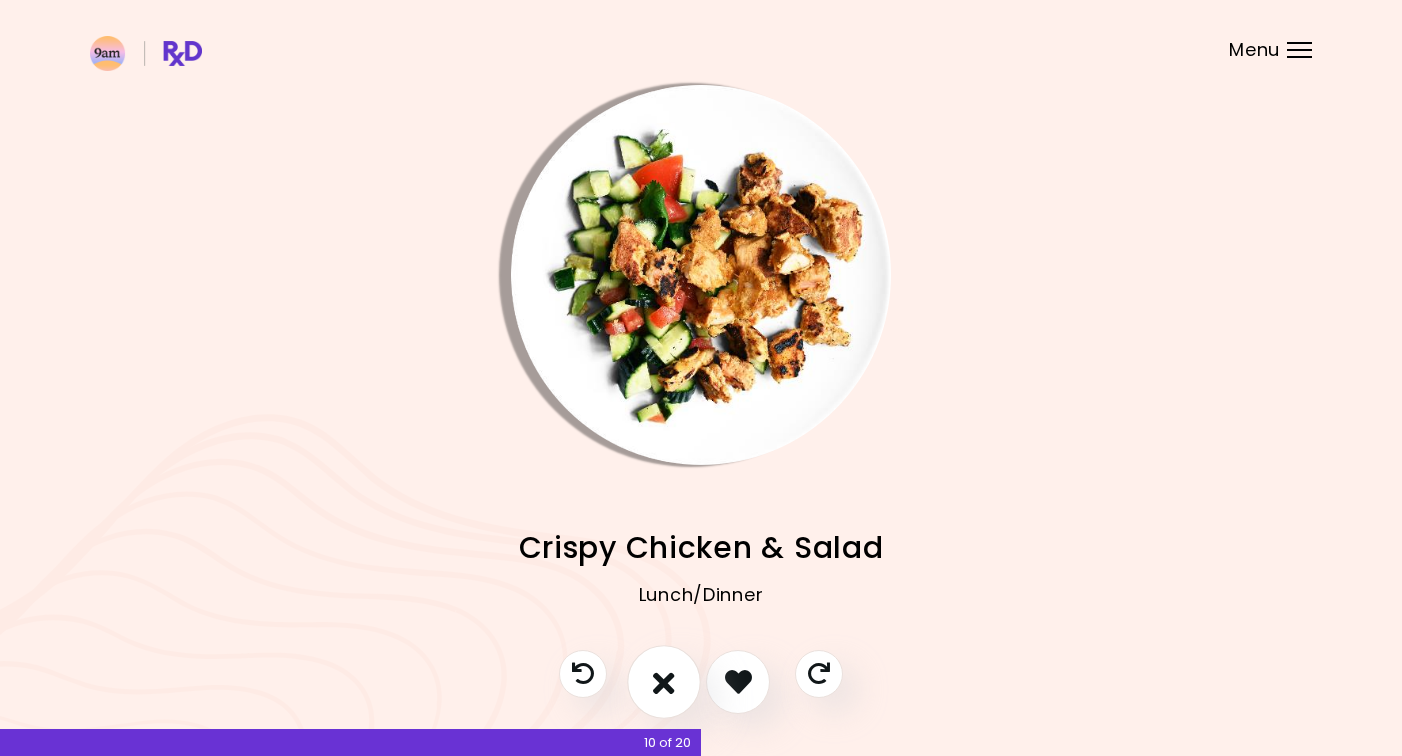 click at bounding box center (664, 681) 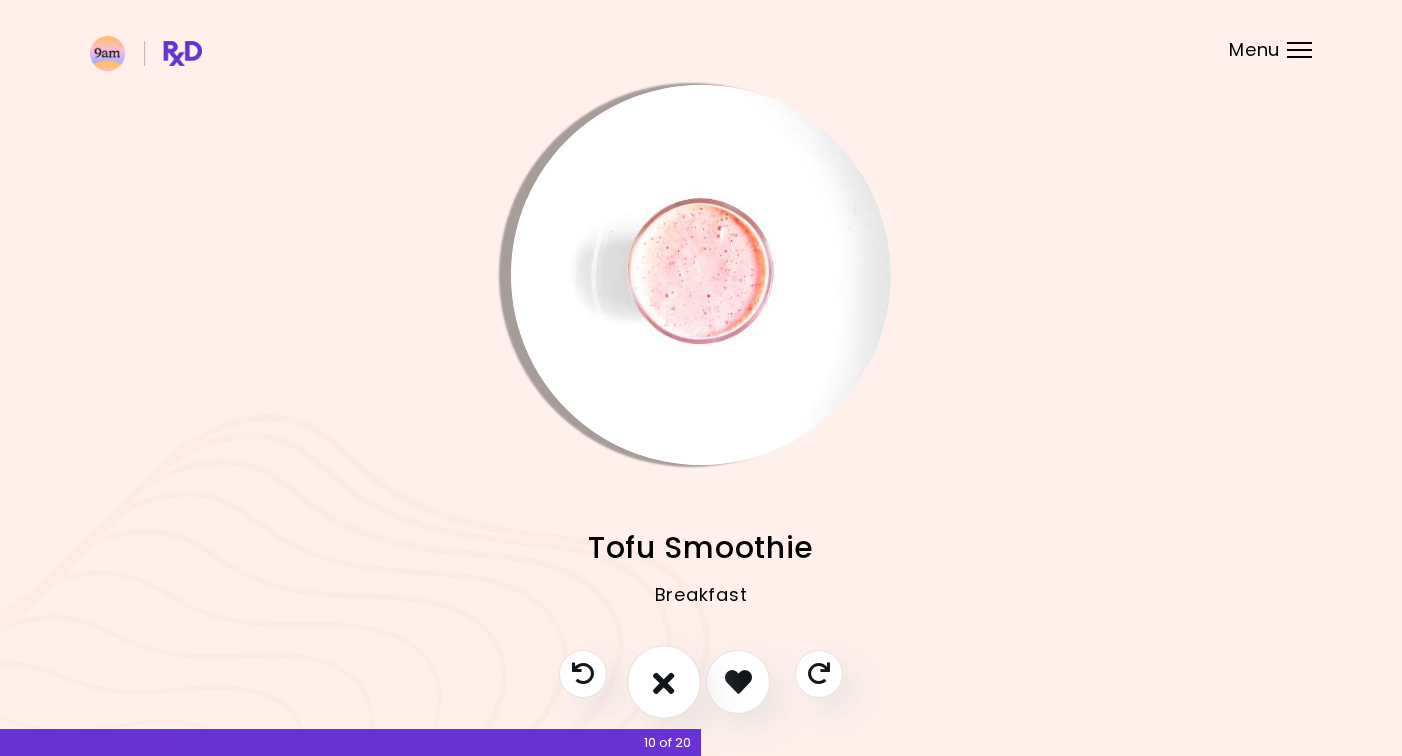click at bounding box center (664, 681) 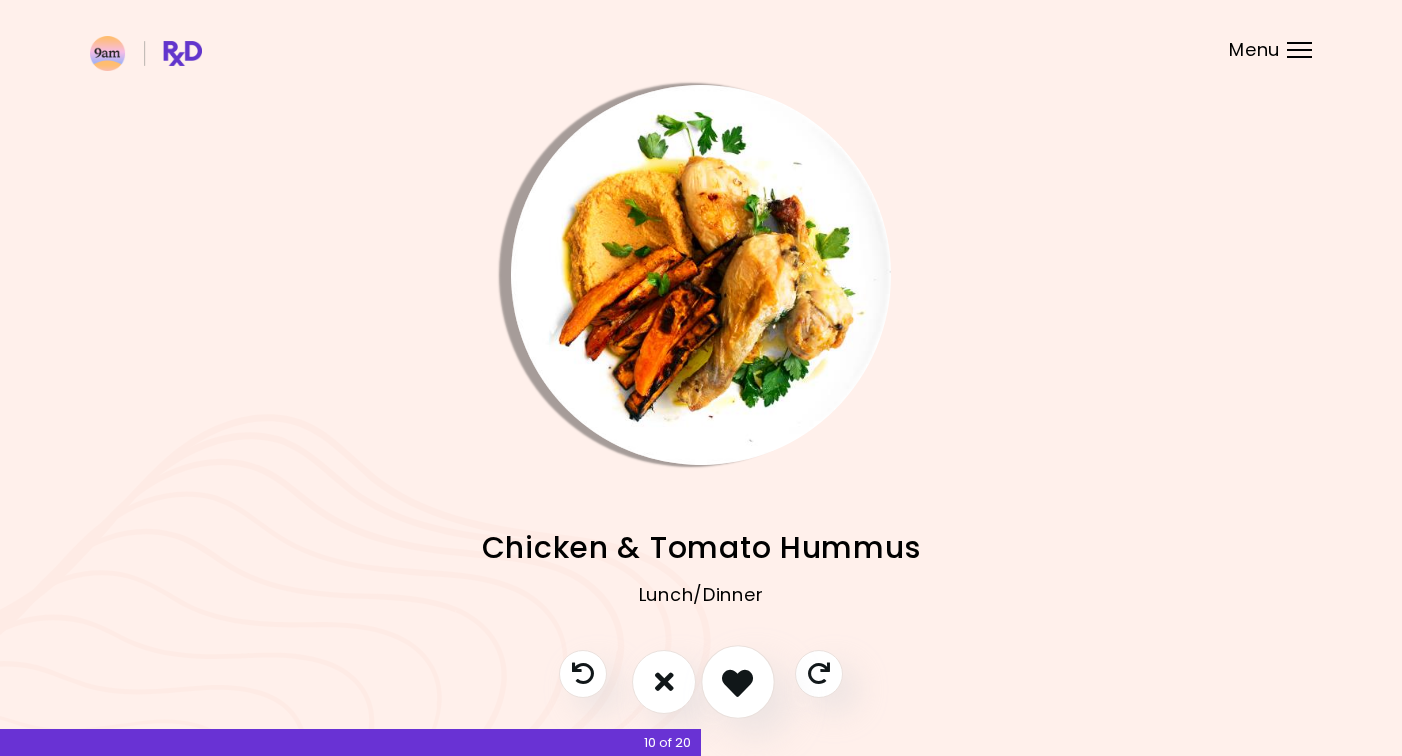 click at bounding box center (737, 681) 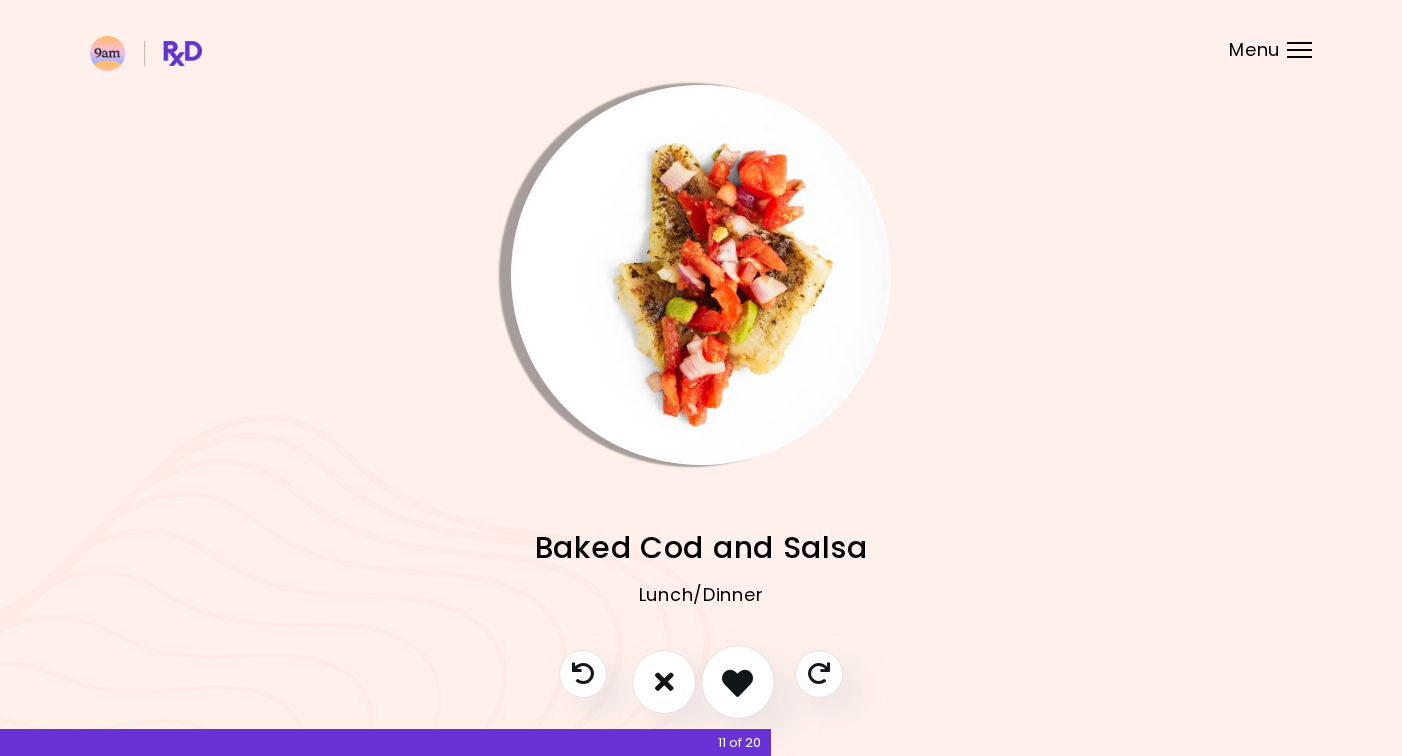 click at bounding box center (737, 681) 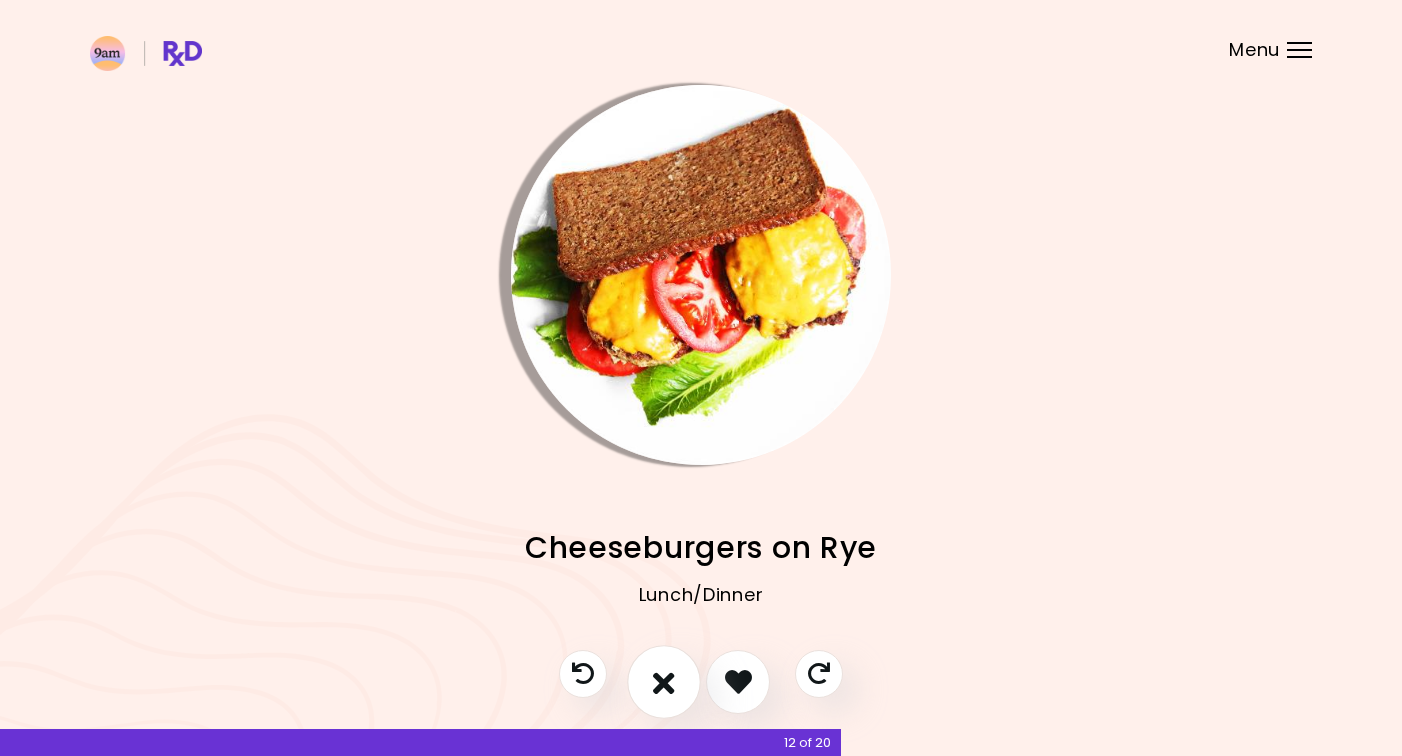 click at bounding box center (664, 681) 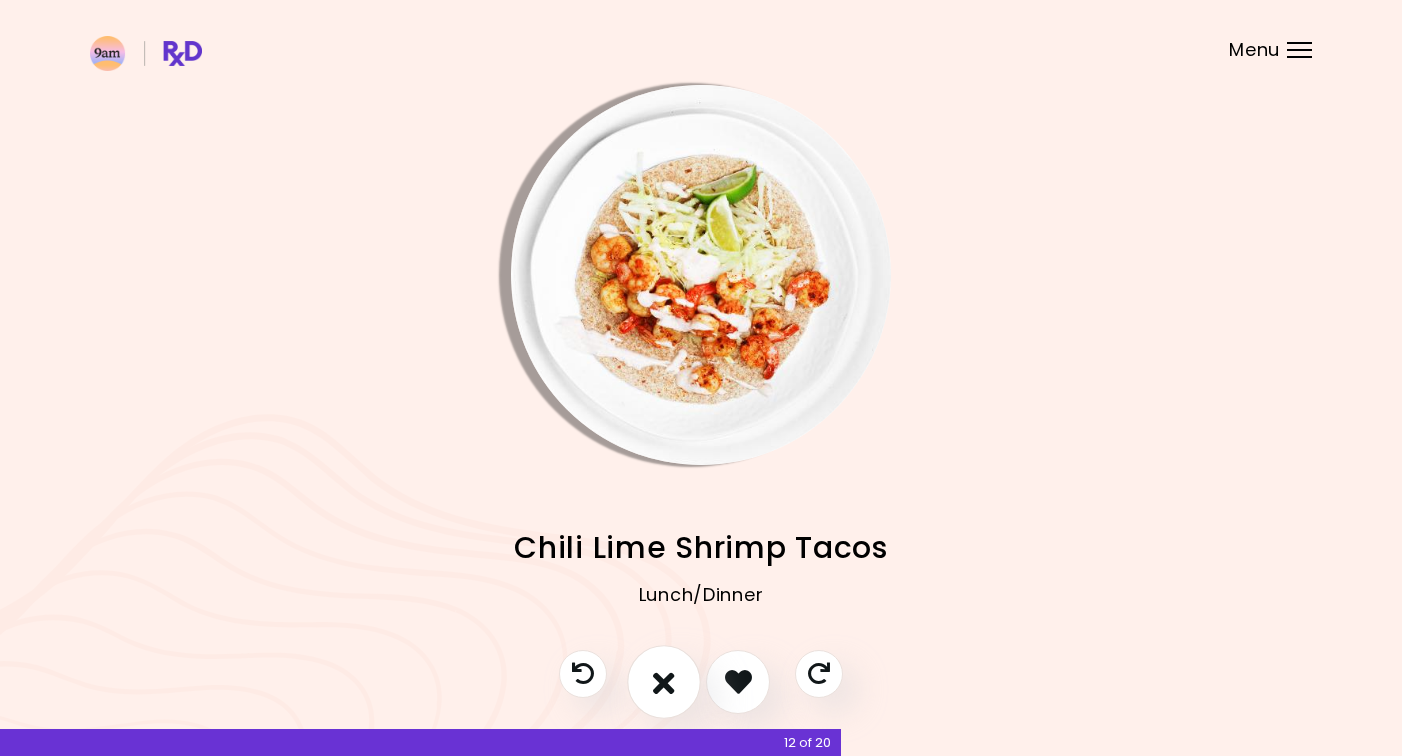 click at bounding box center [664, 681] 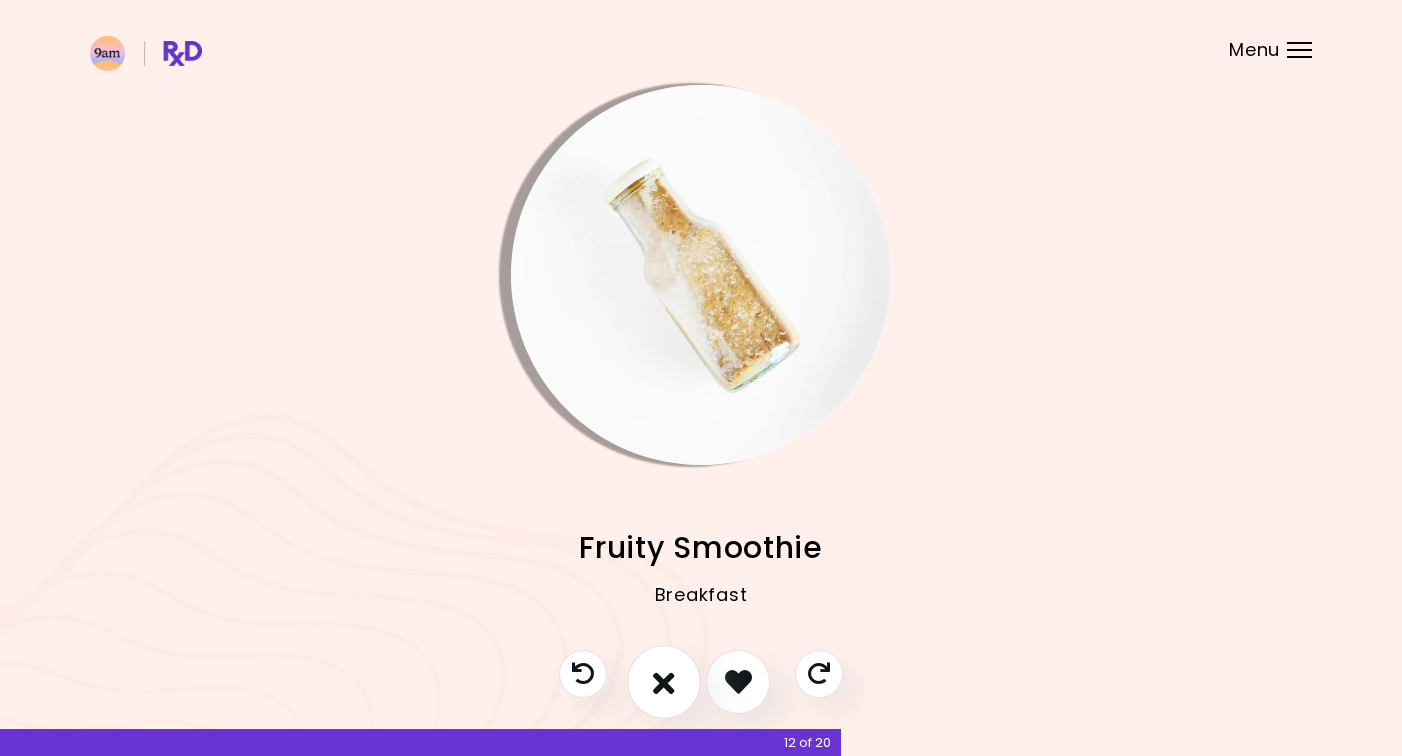 click at bounding box center [664, 681] 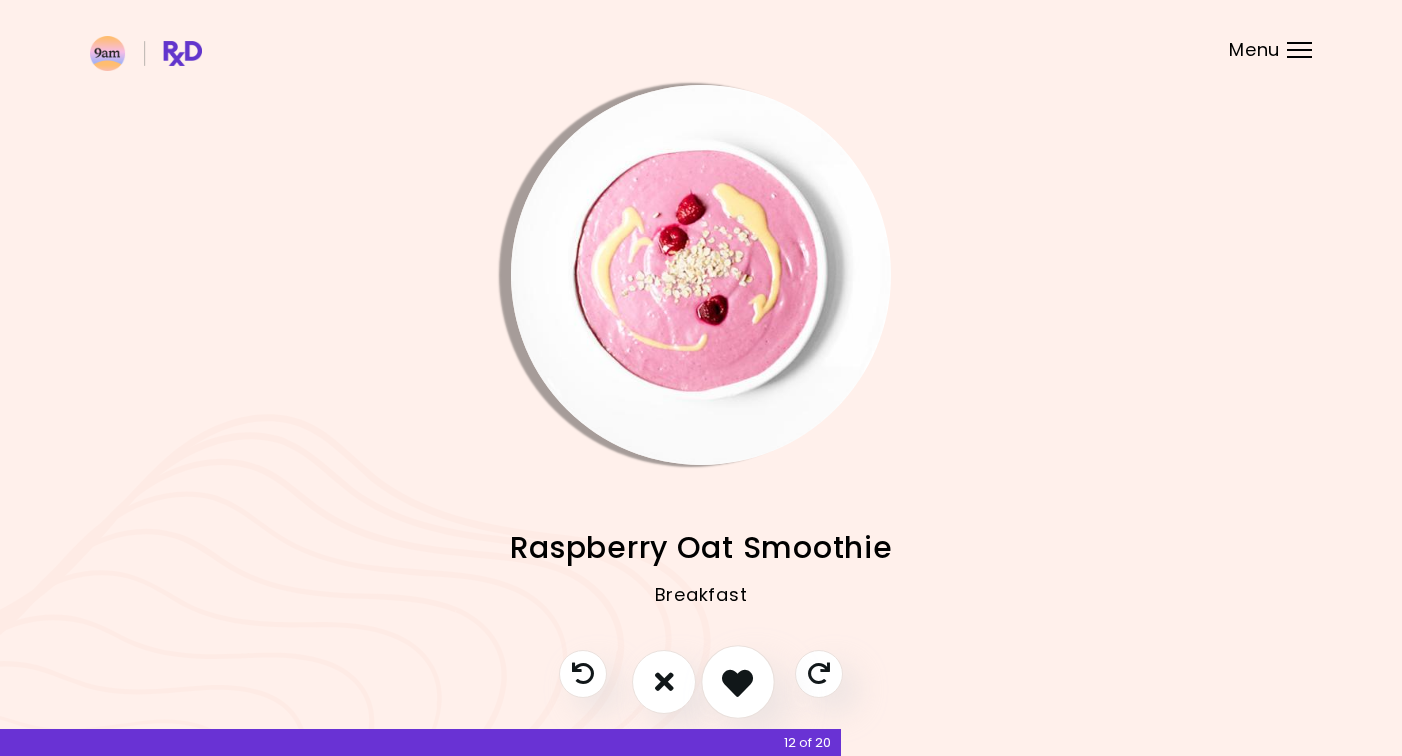 click at bounding box center [737, 681] 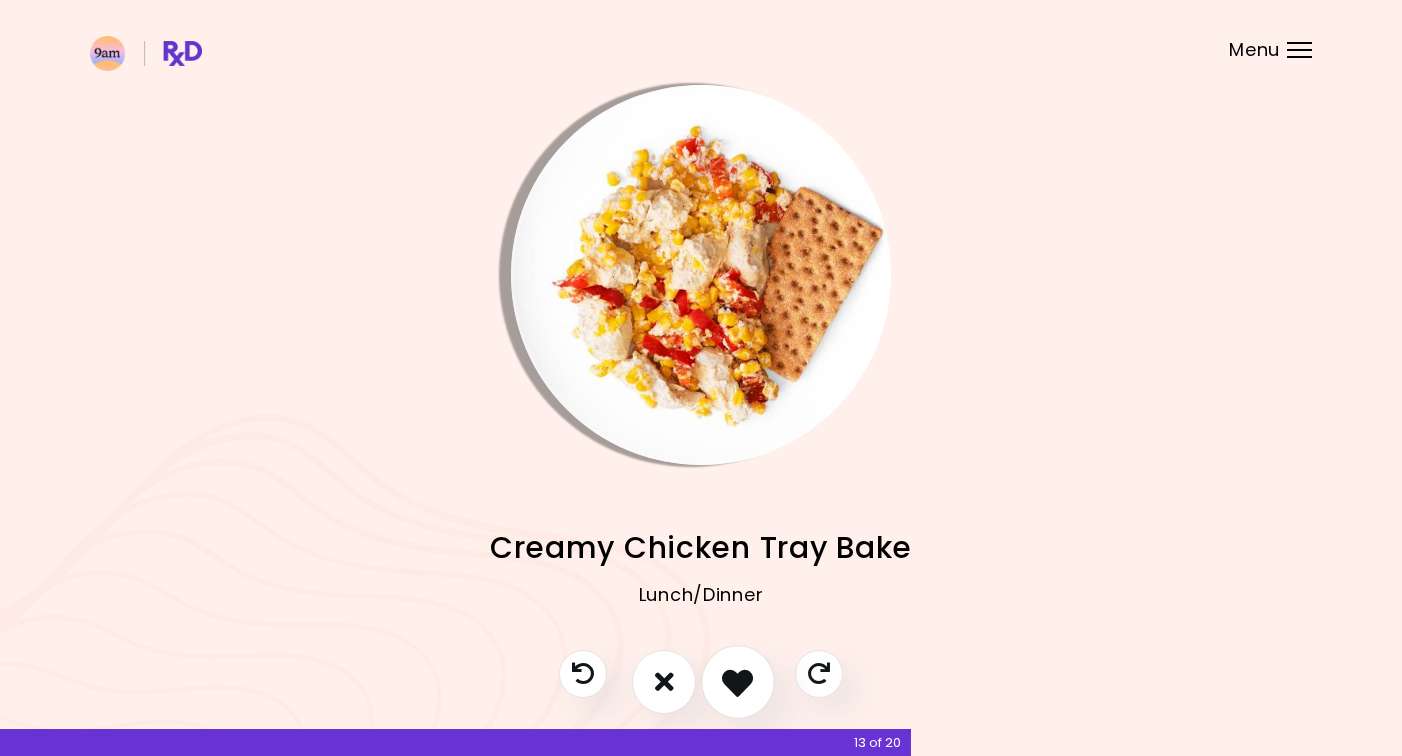 click at bounding box center (737, 681) 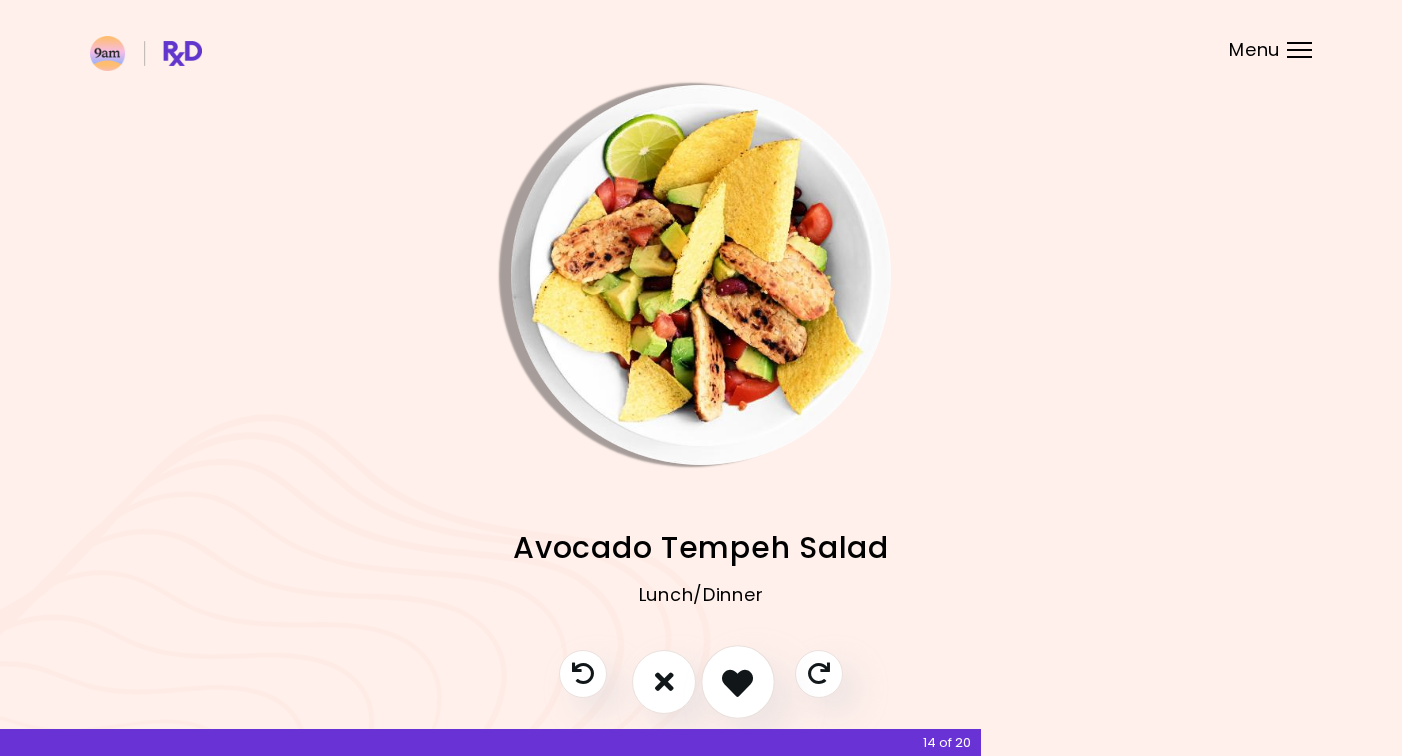 click at bounding box center (737, 681) 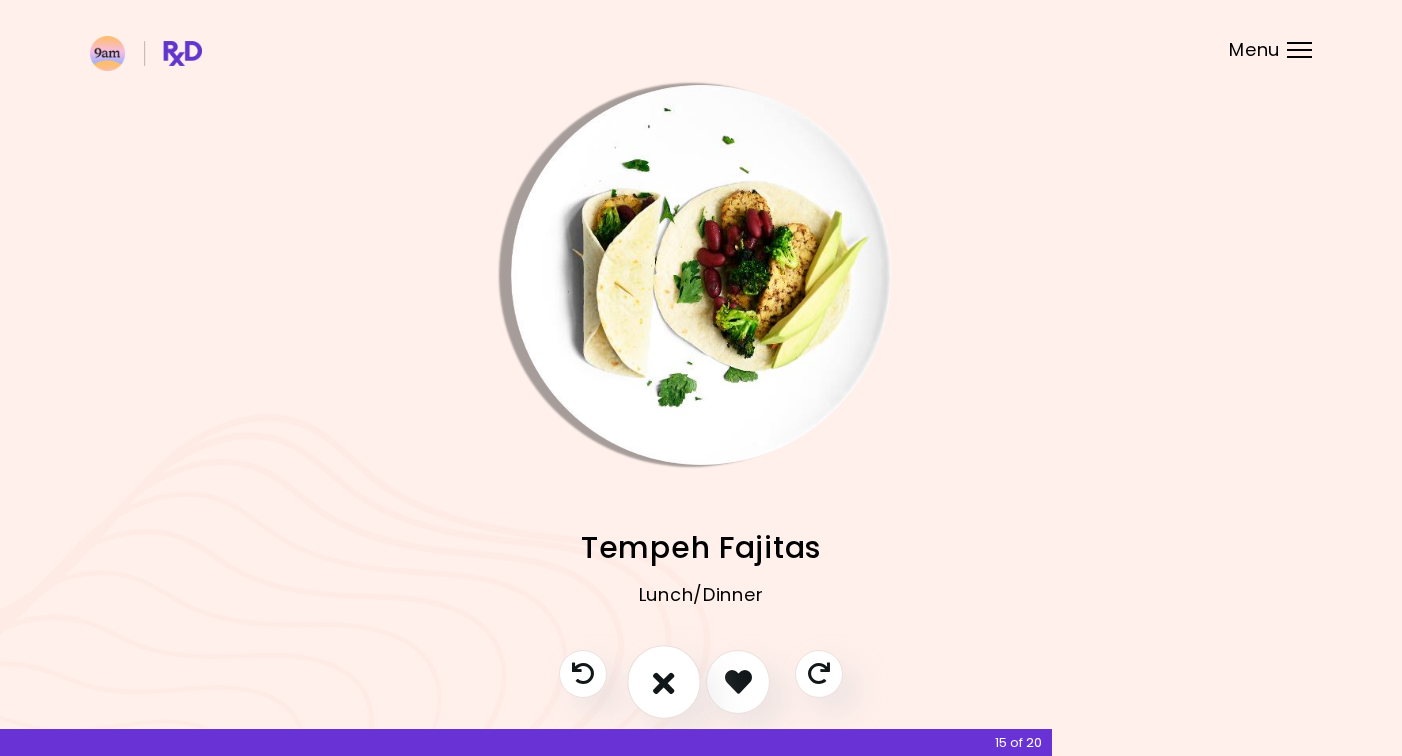 click at bounding box center [664, 681] 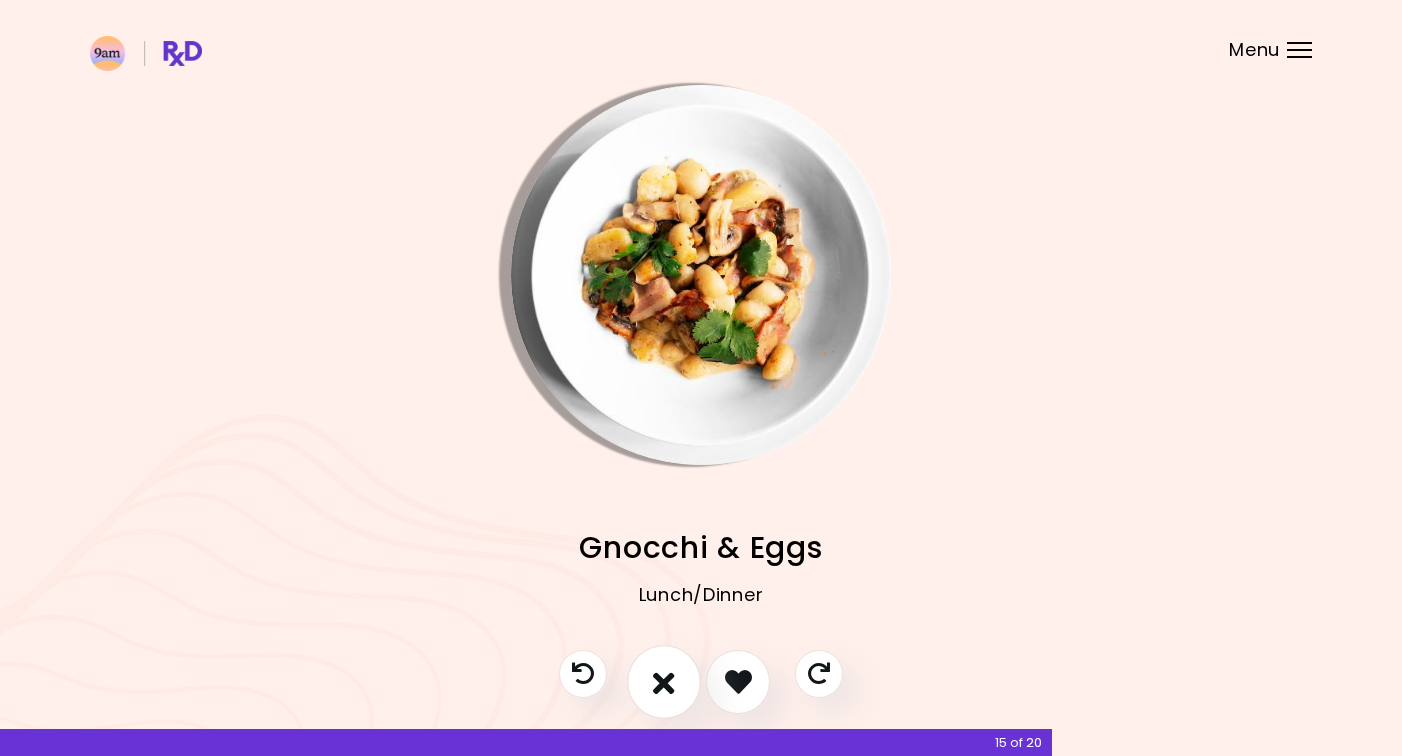 click at bounding box center (664, 681) 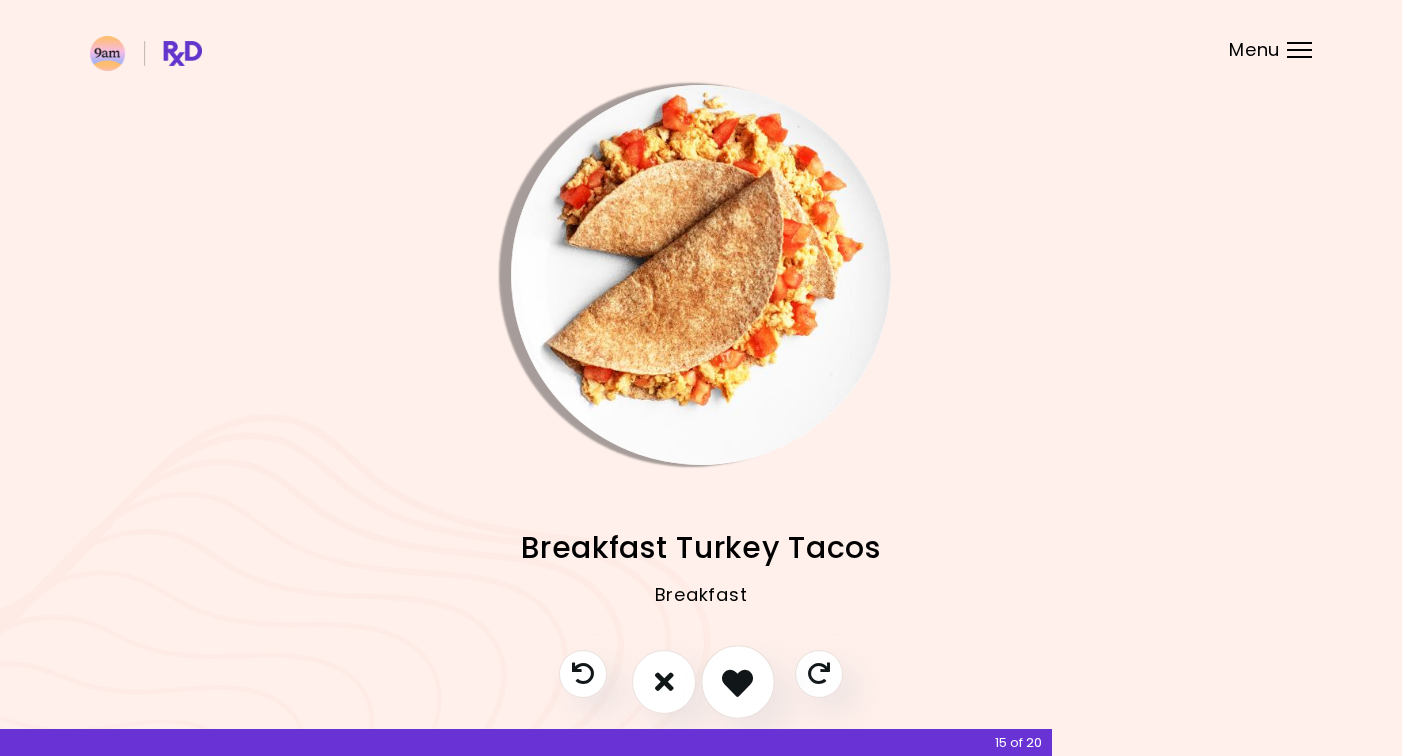 click at bounding box center [737, 681] 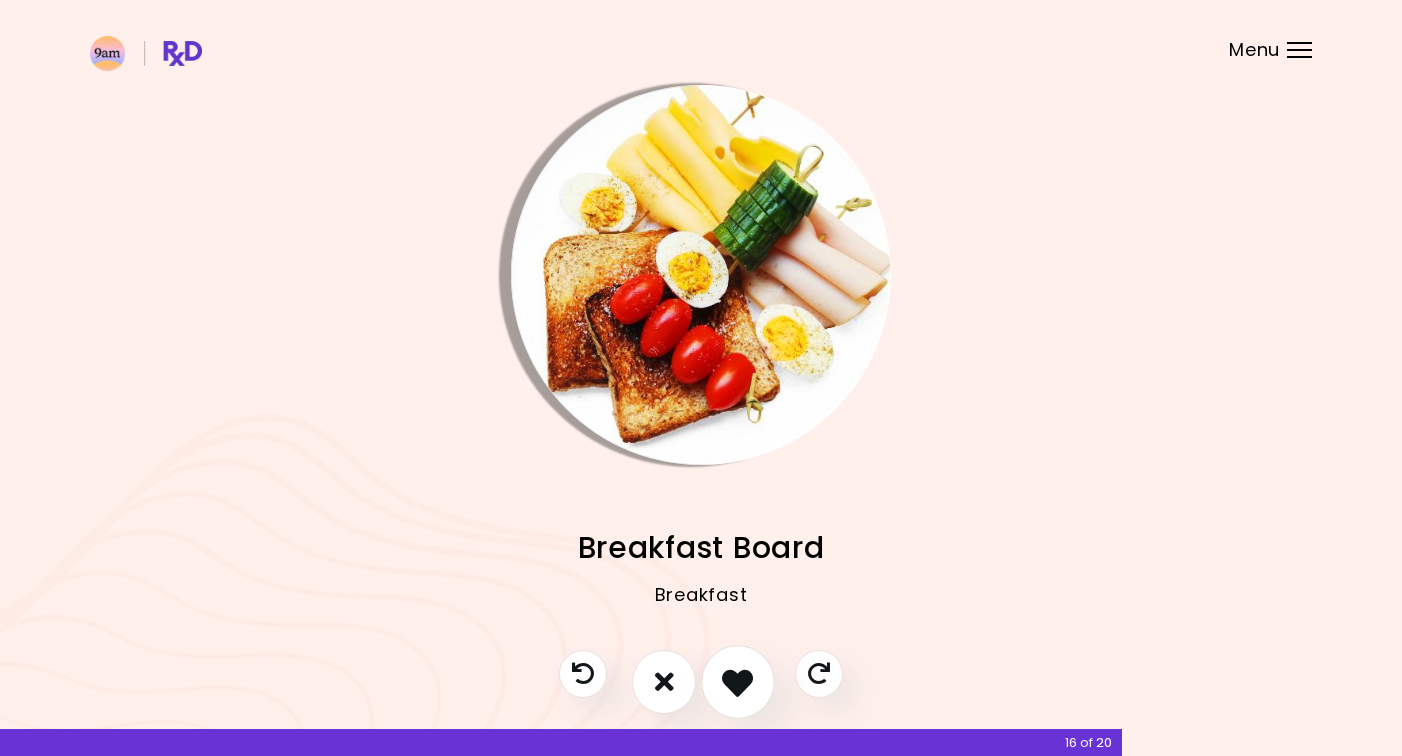 click at bounding box center (737, 681) 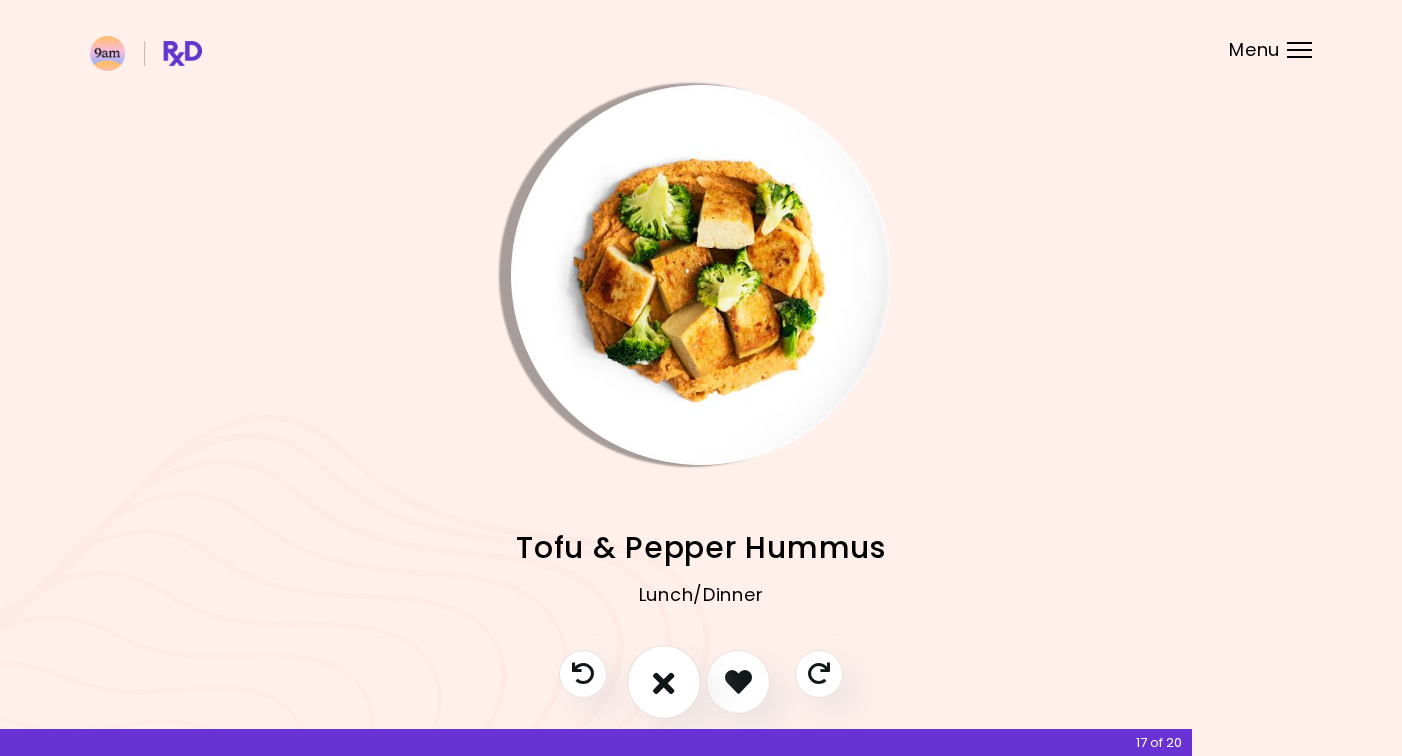 click at bounding box center [664, 681] 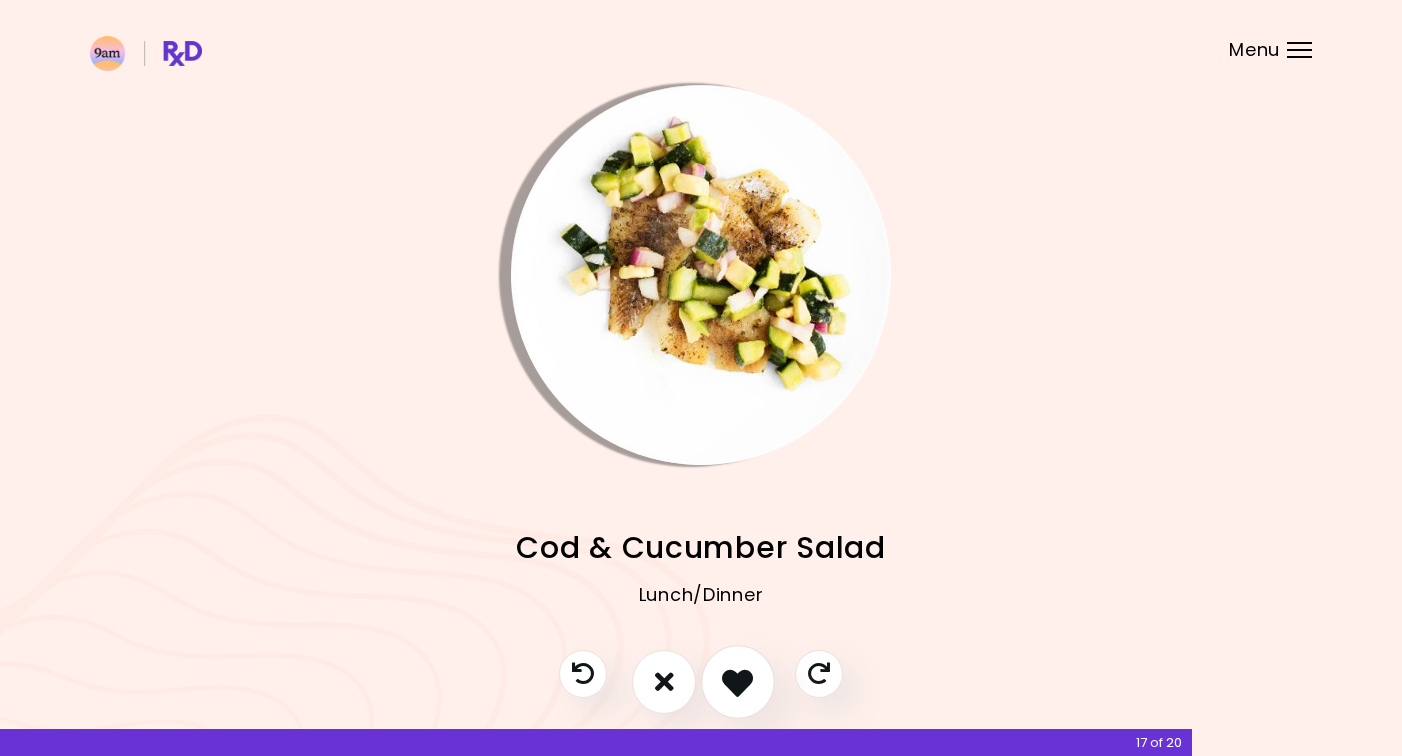 click at bounding box center (737, 681) 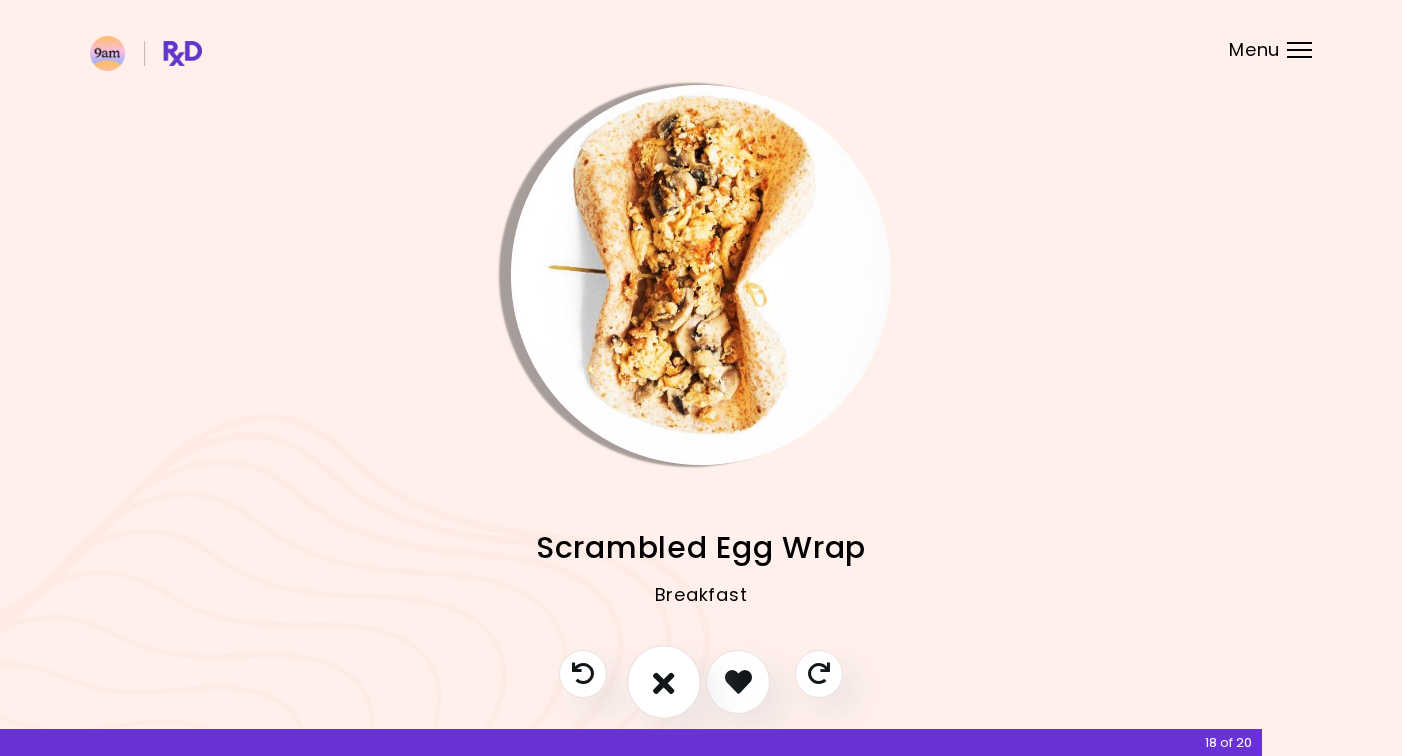 click at bounding box center [664, 681] 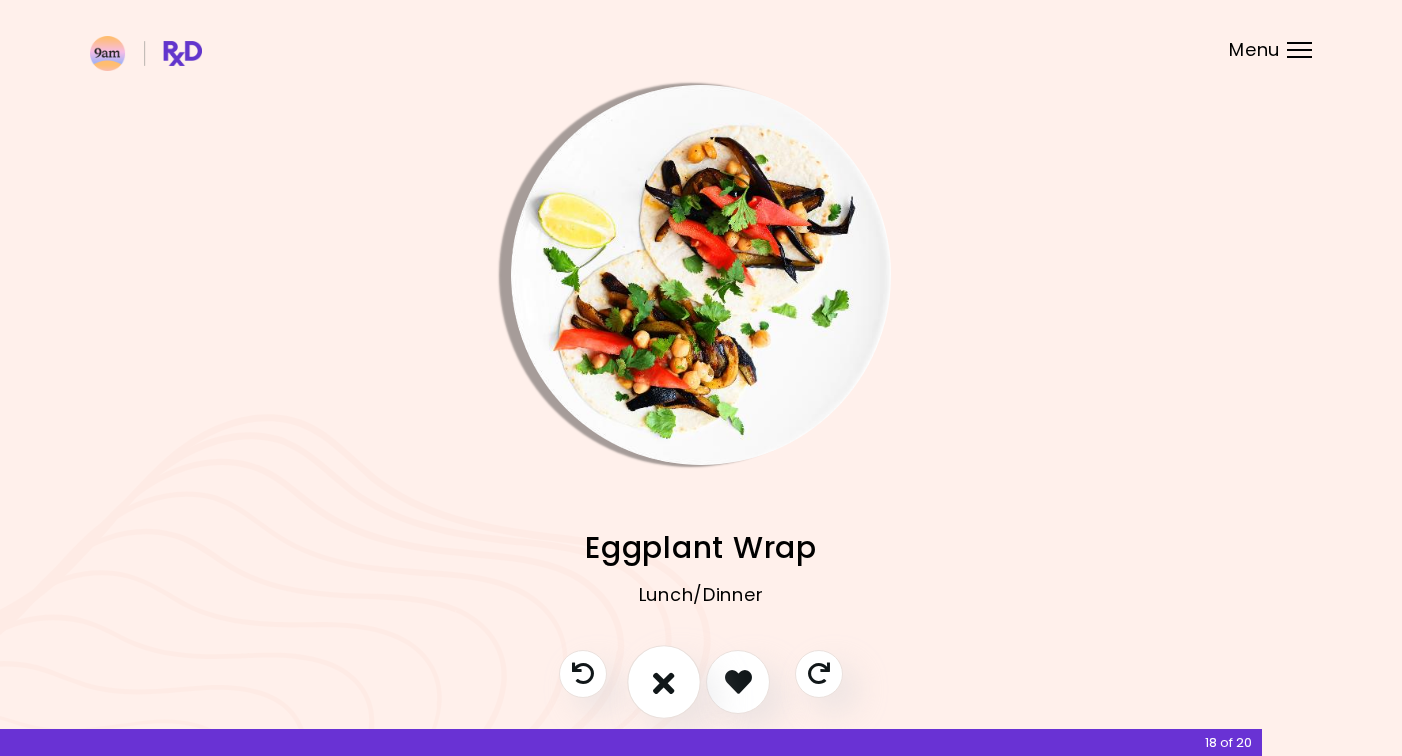 click at bounding box center (664, 681) 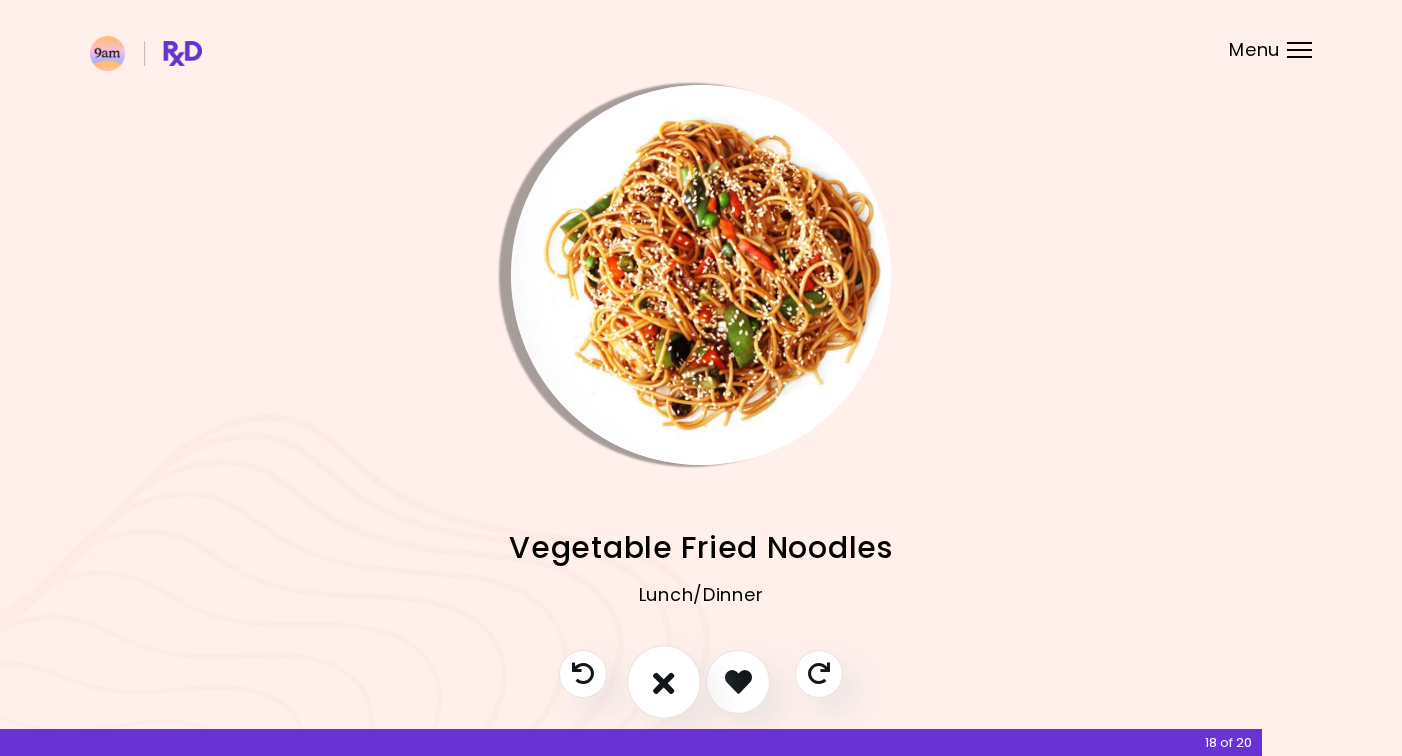 click at bounding box center [664, 681] 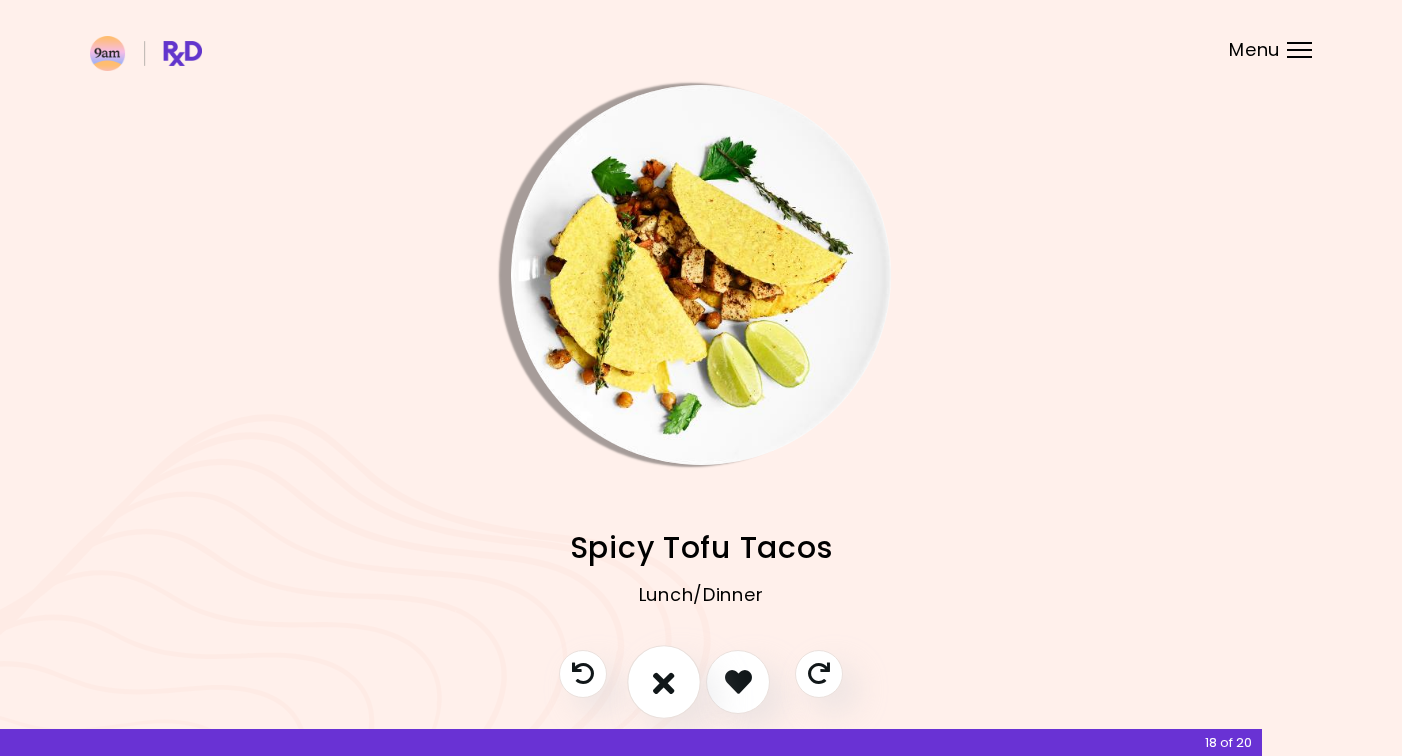 click at bounding box center (664, 681) 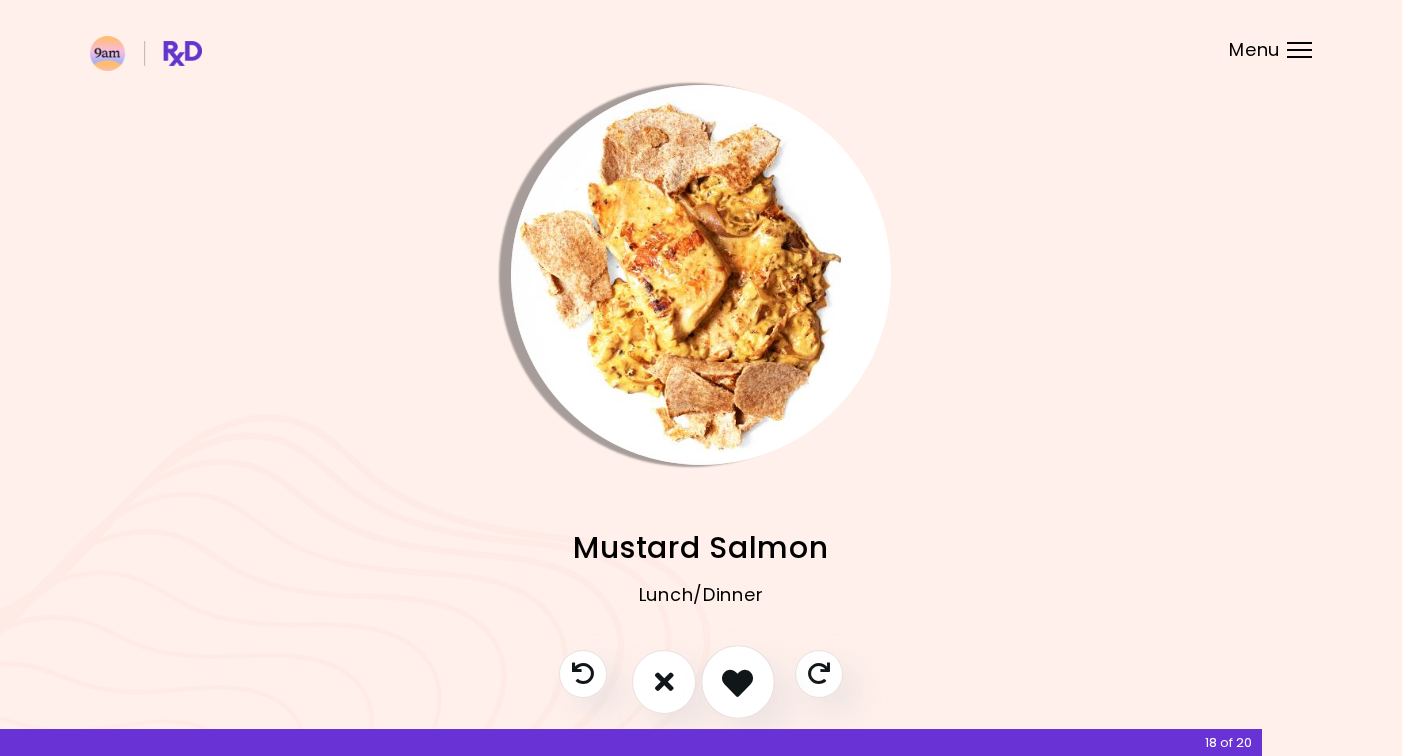 click at bounding box center [737, 681] 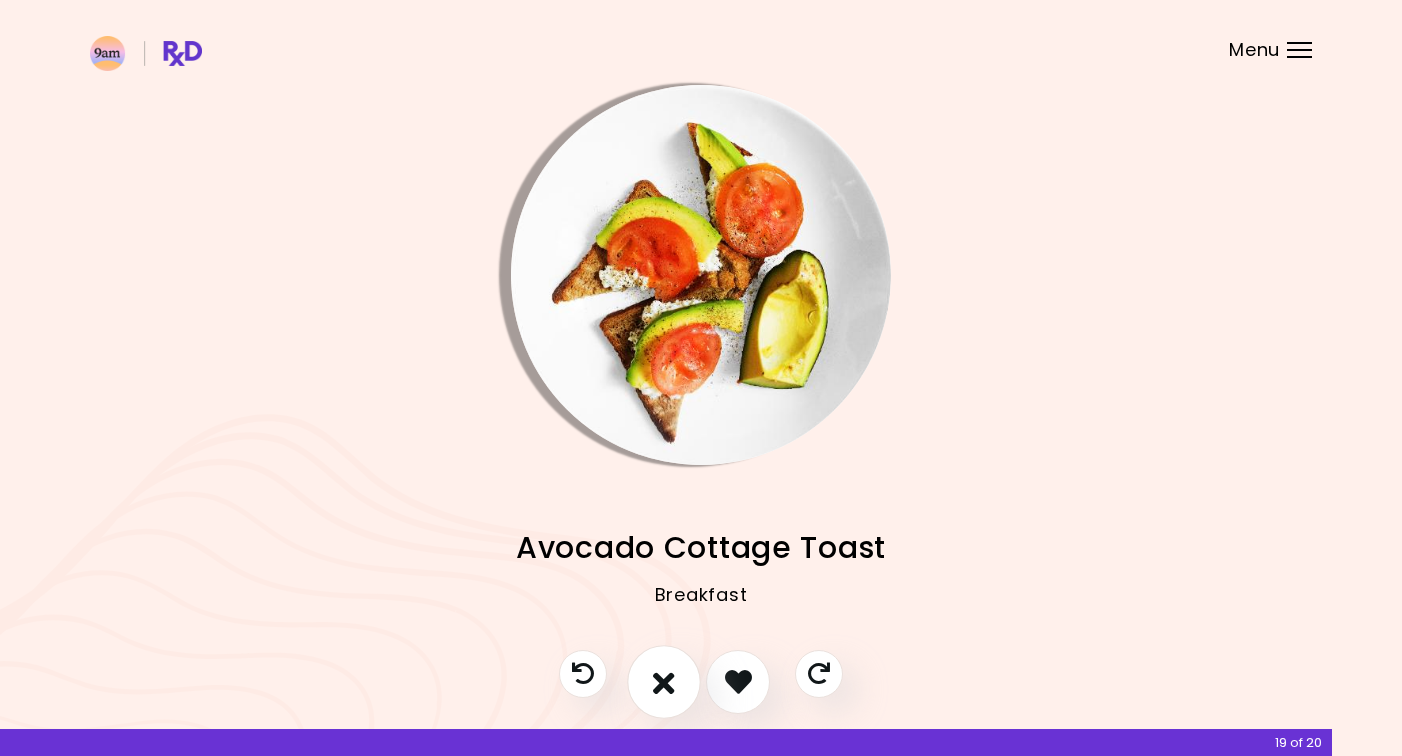 click at bounding box center [664, 681] 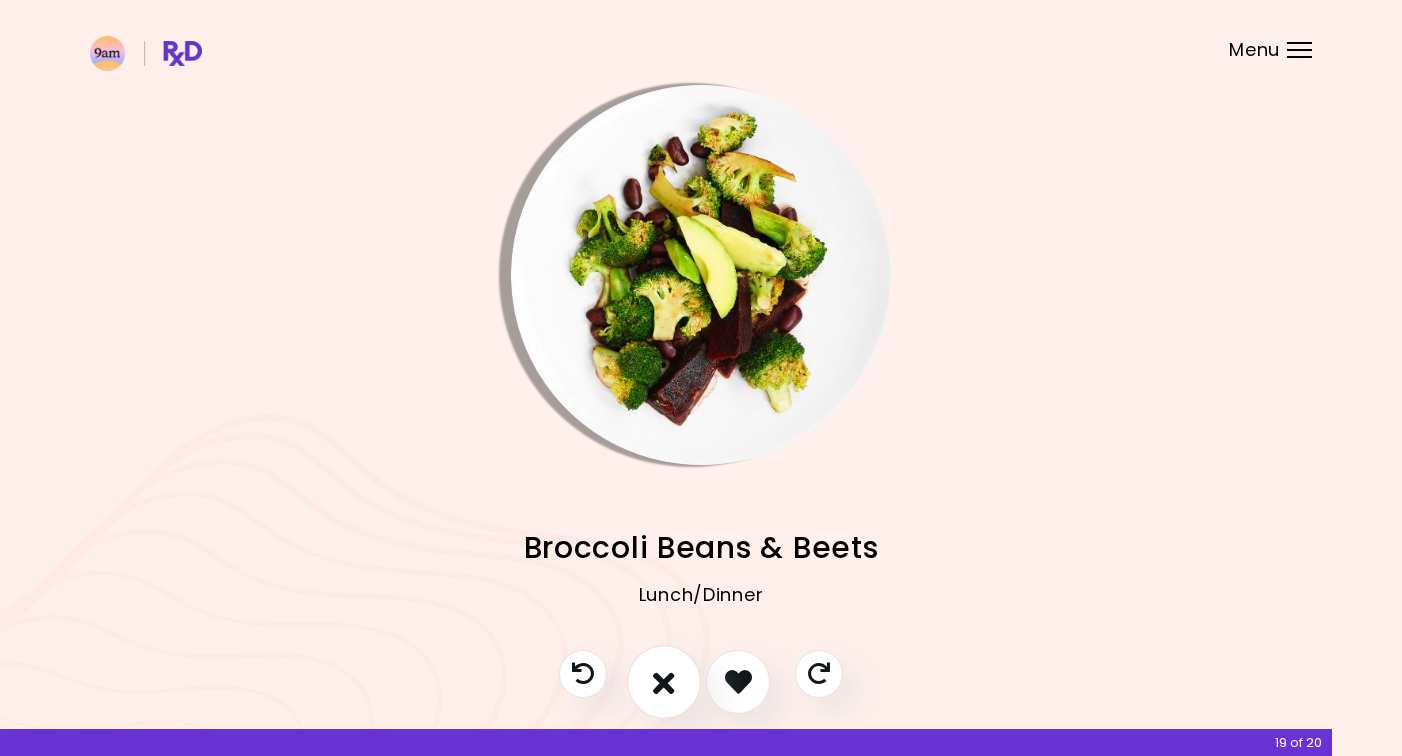 click at bounding box center (664, 681) 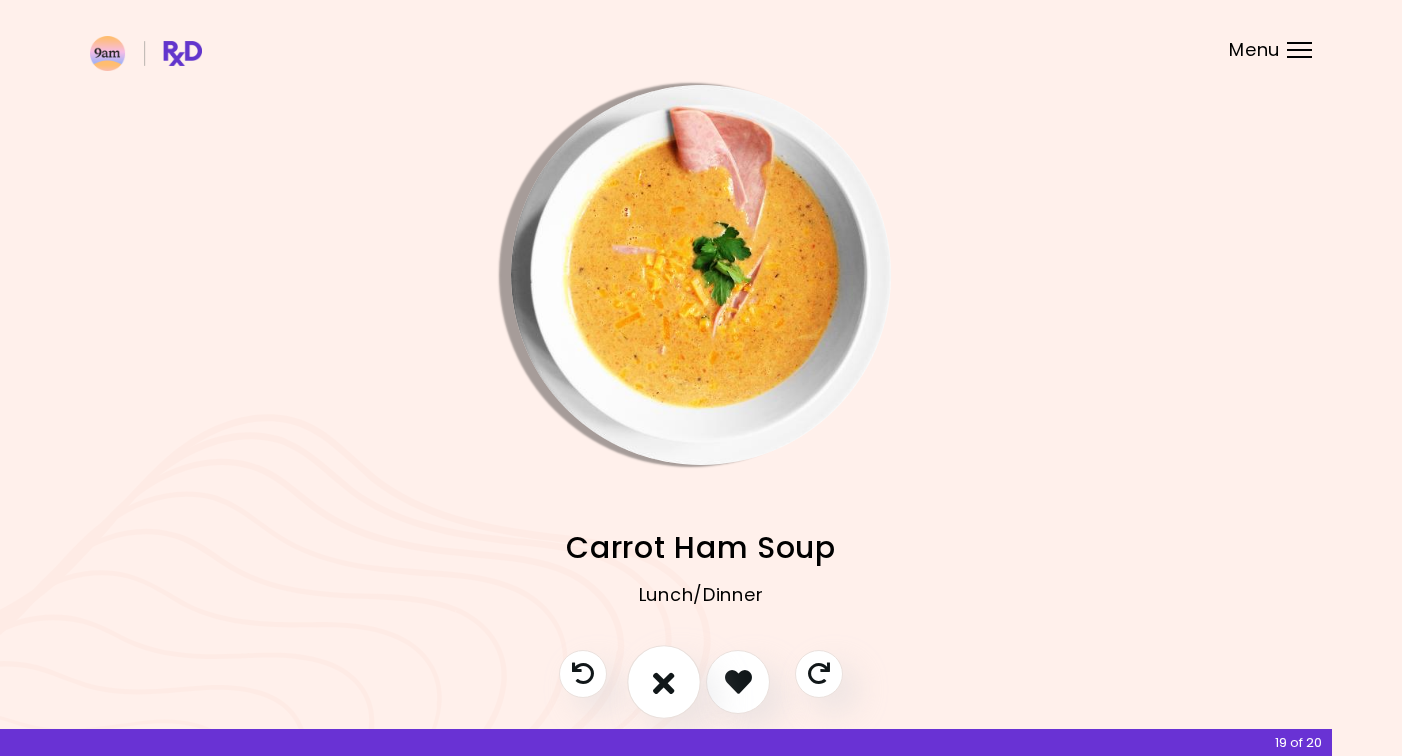 click at bounding box center [664, 681] 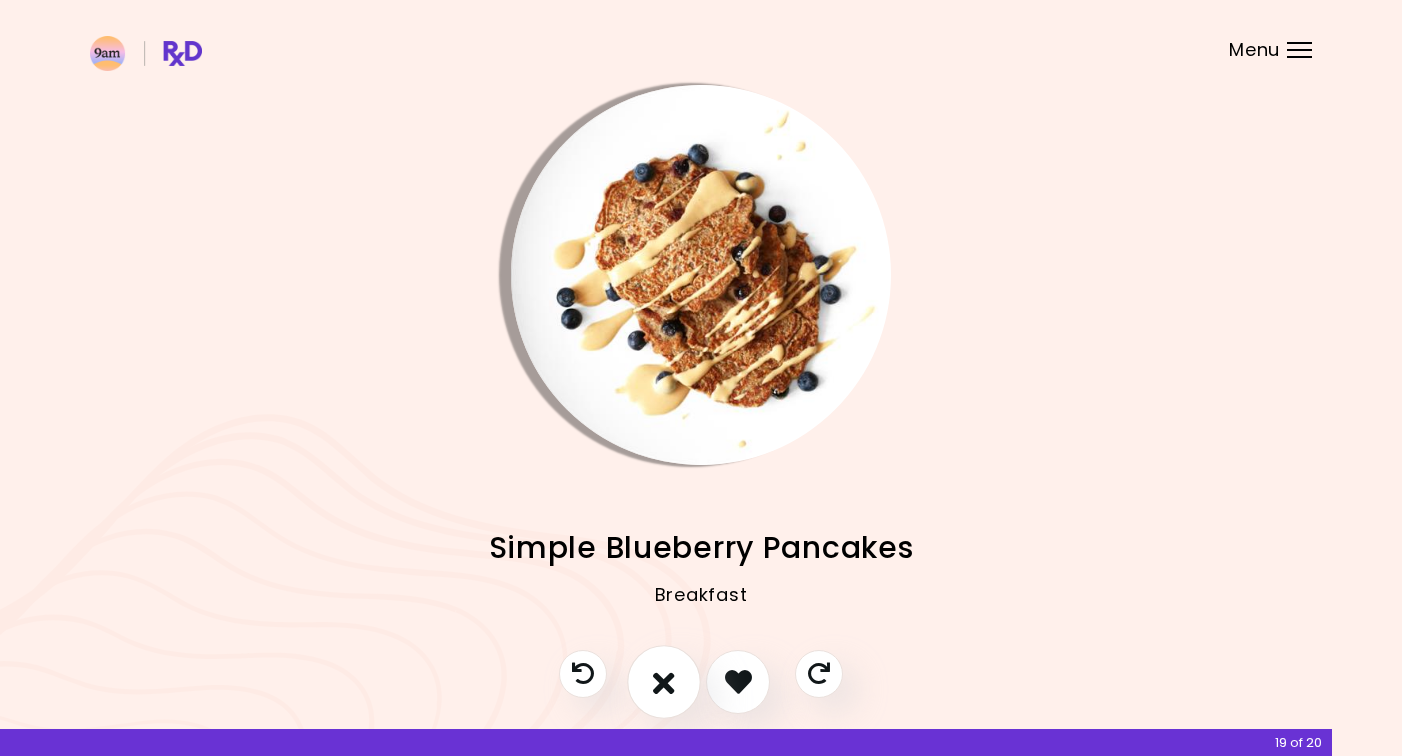 click at bounding box center [664, 681] 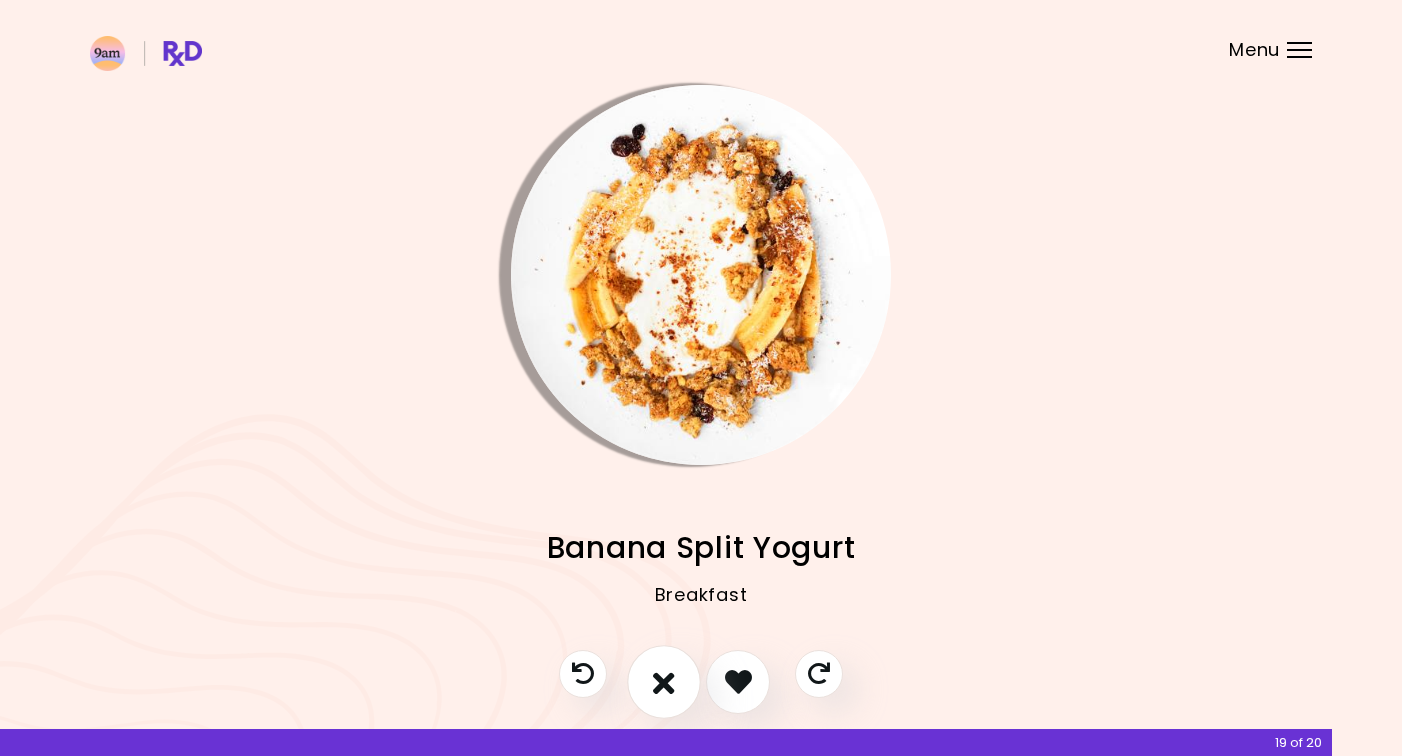 click at bounding box center [664, 681] 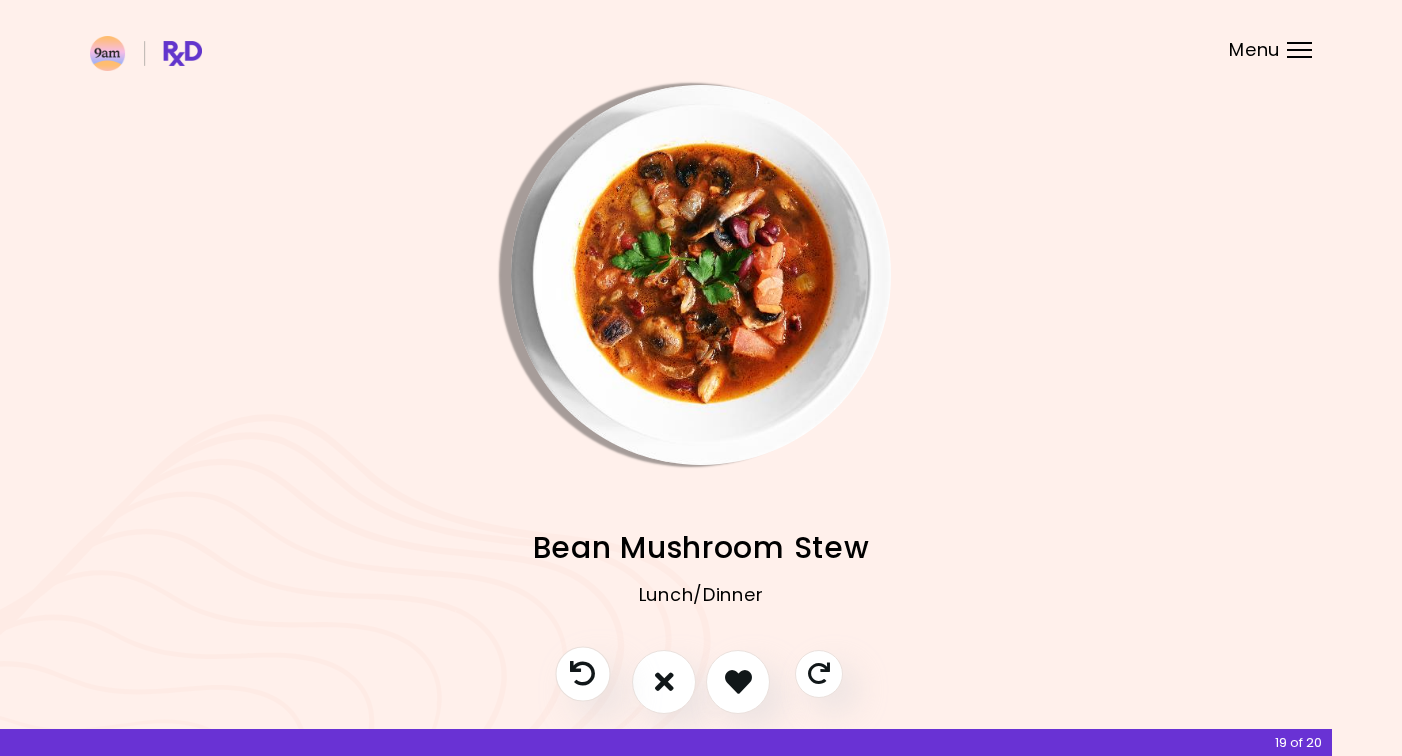 click at bounding box center (582, 673) 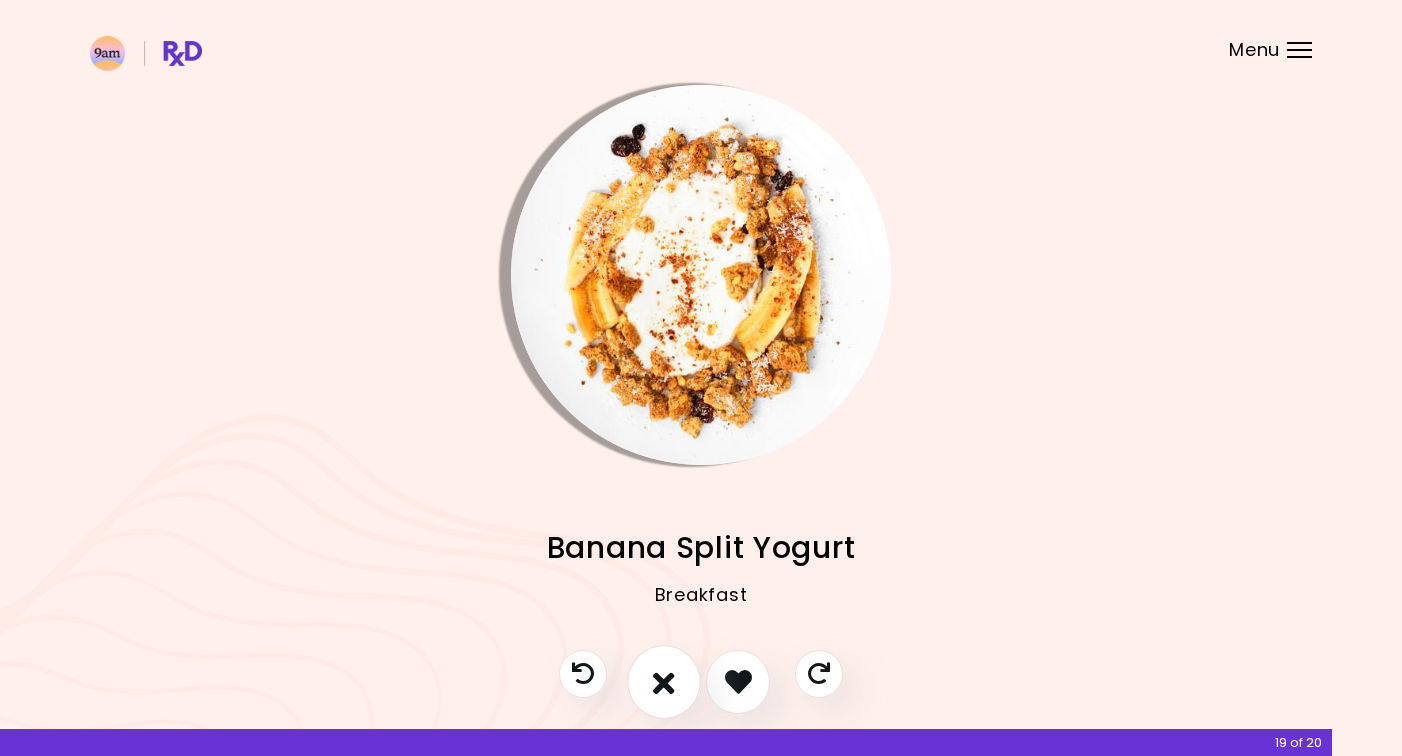 click at bounding box center (664, 682) 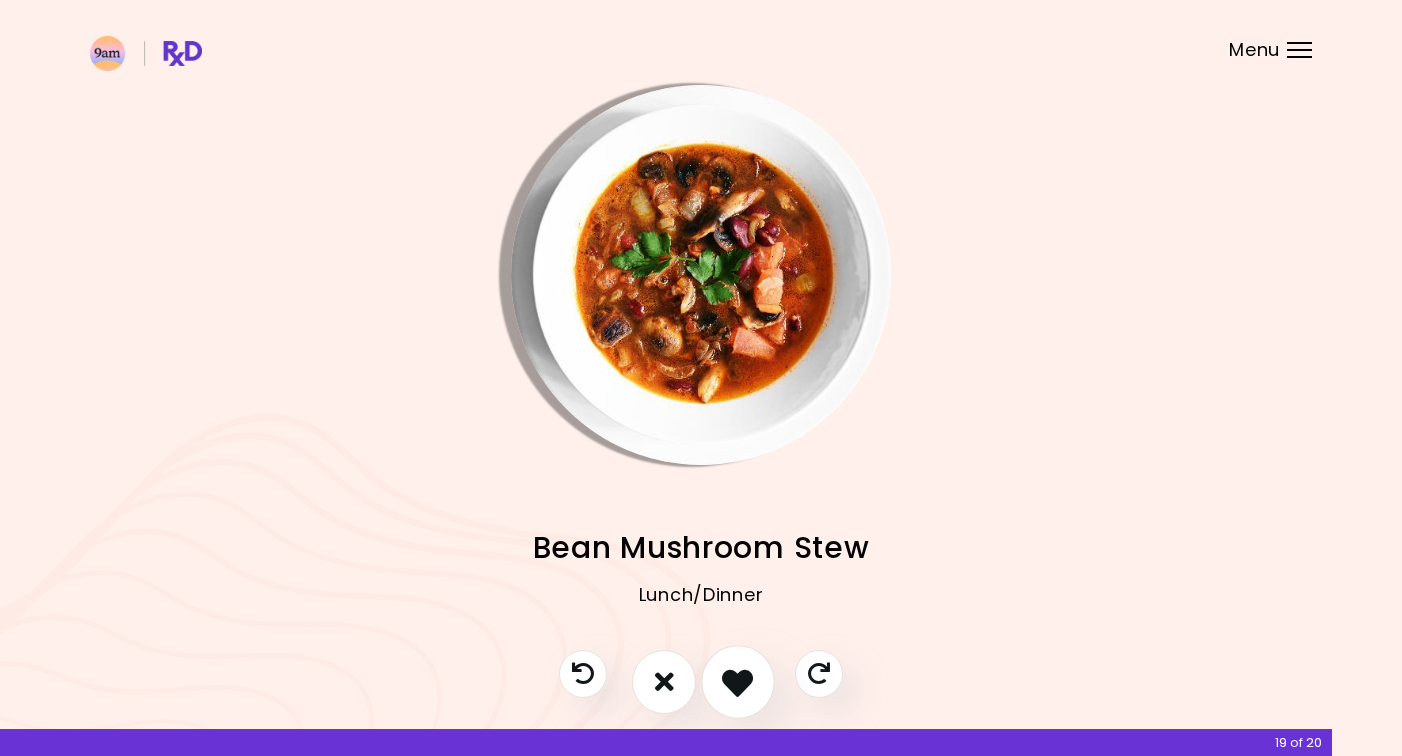 click at bounding box center (737, 681) 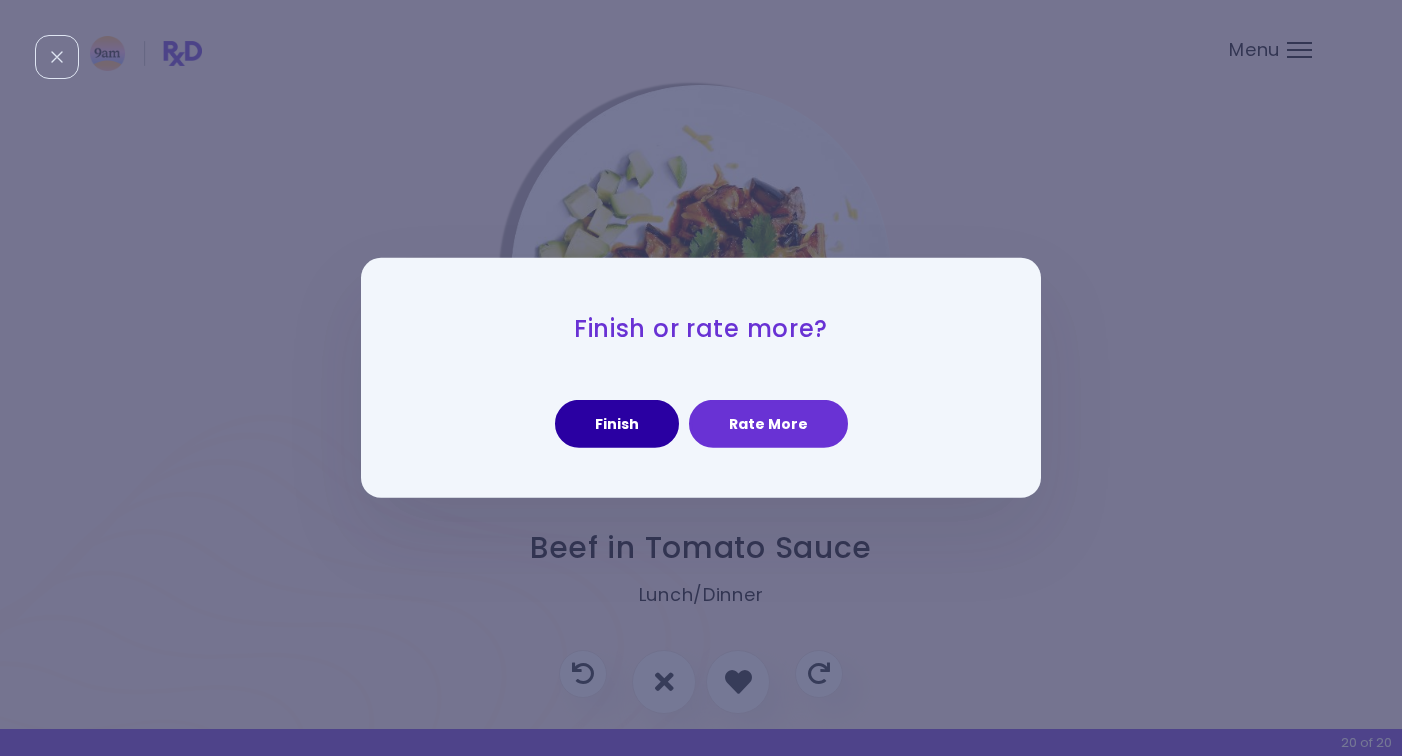 click on "Finish" at bounding box center [617, 424] 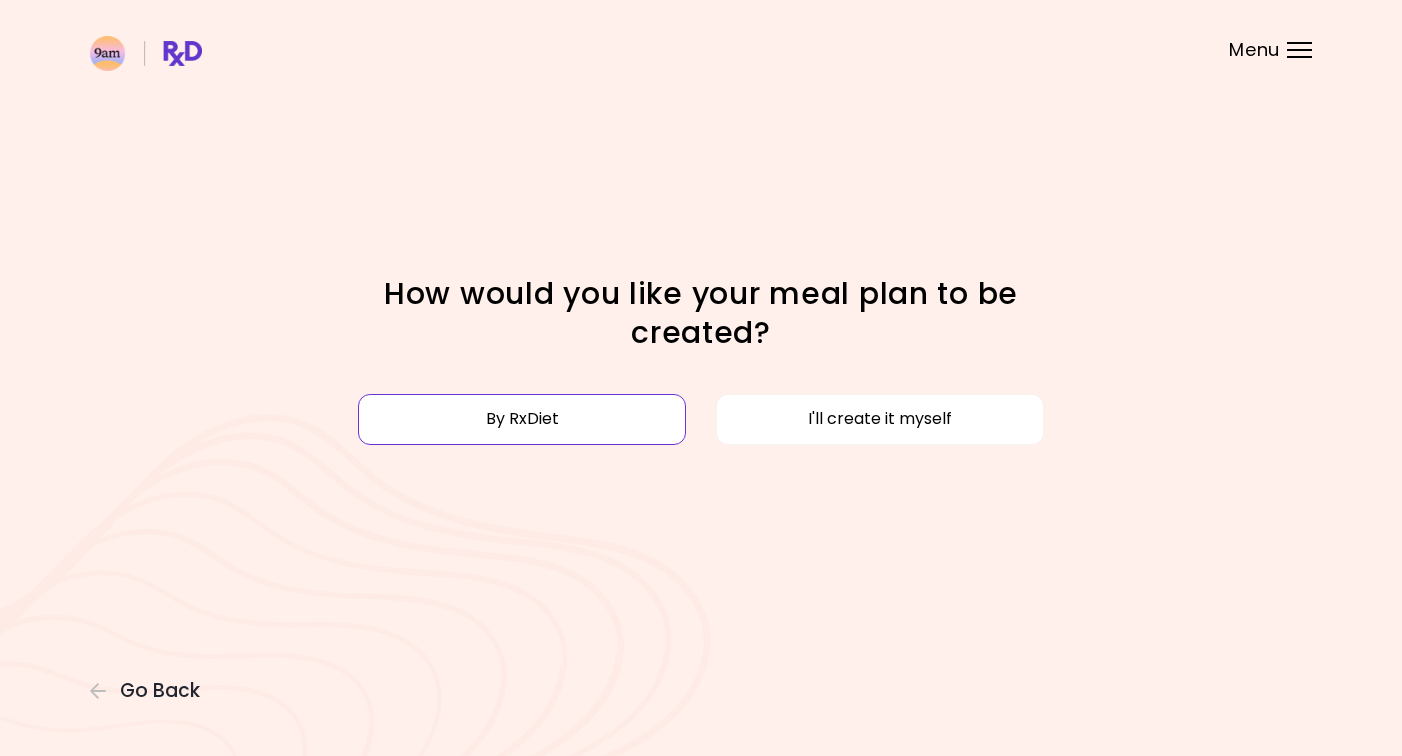 click on "By RxDiet" at bounding box center (522, 419) 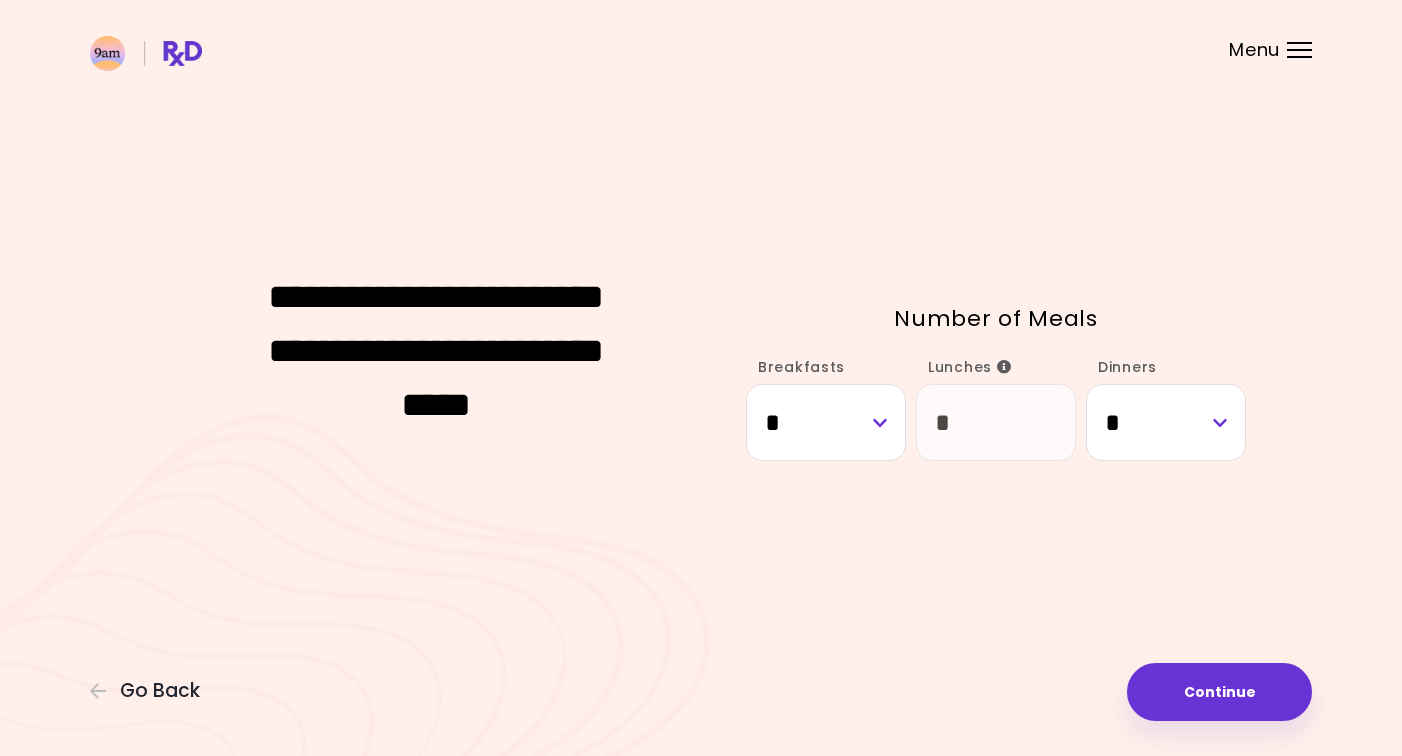 click at bounding box center [1004, 367] 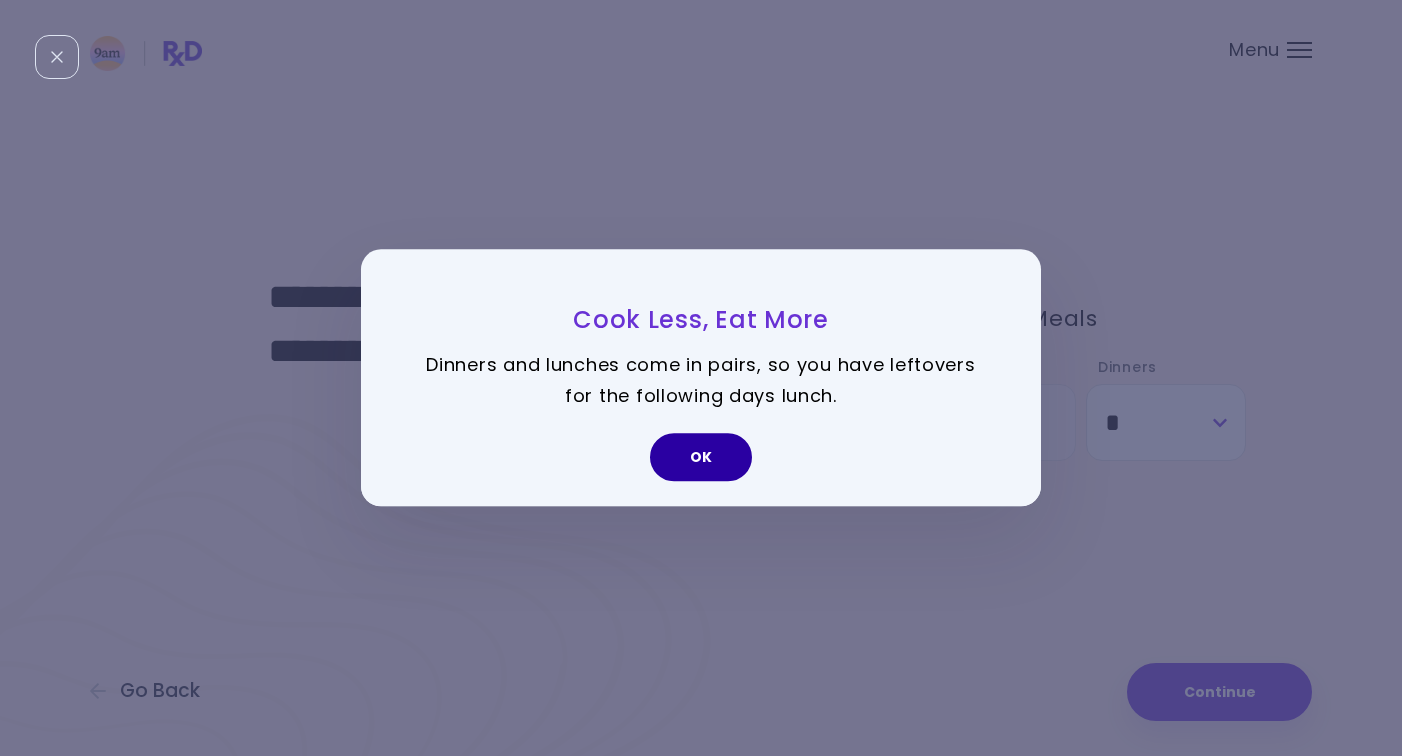 click on "OK" at bounding box center [701, 458] 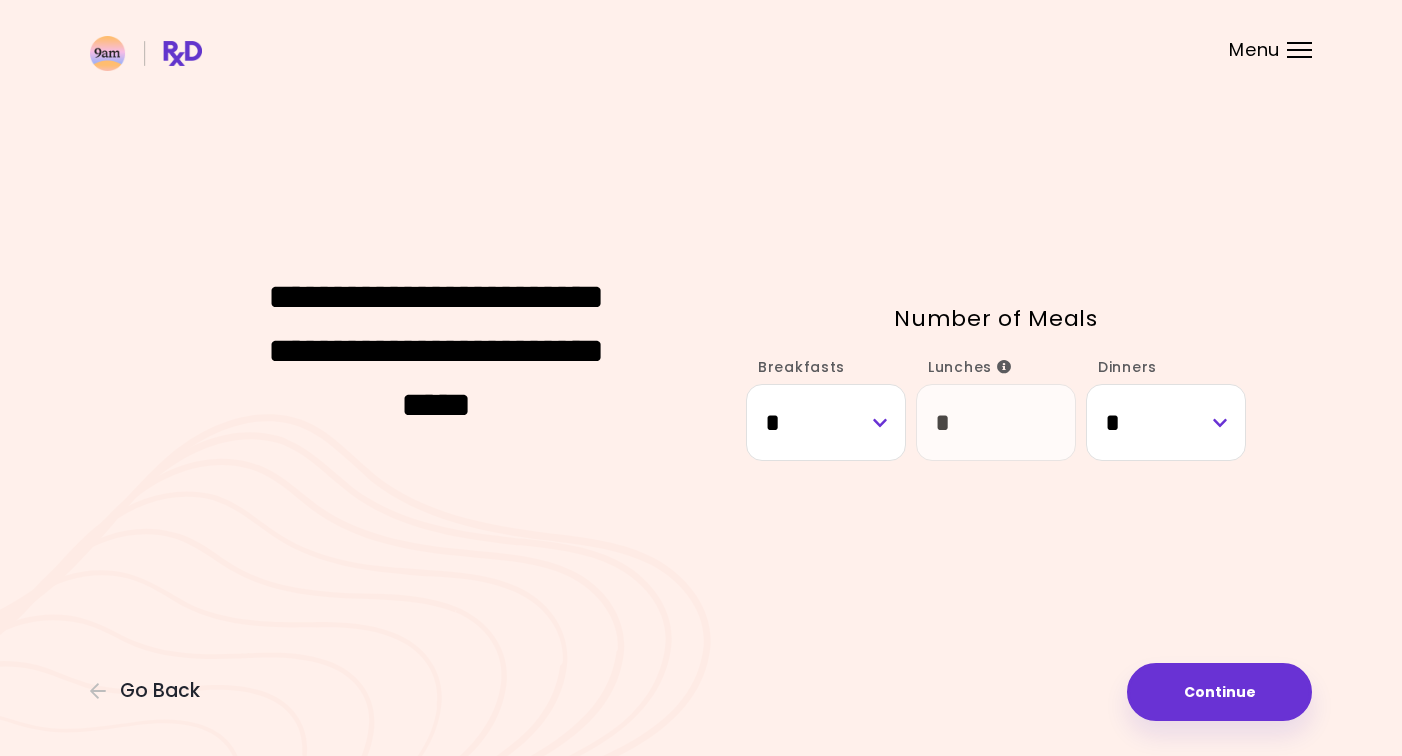 click at bounding box center [1004, 367] 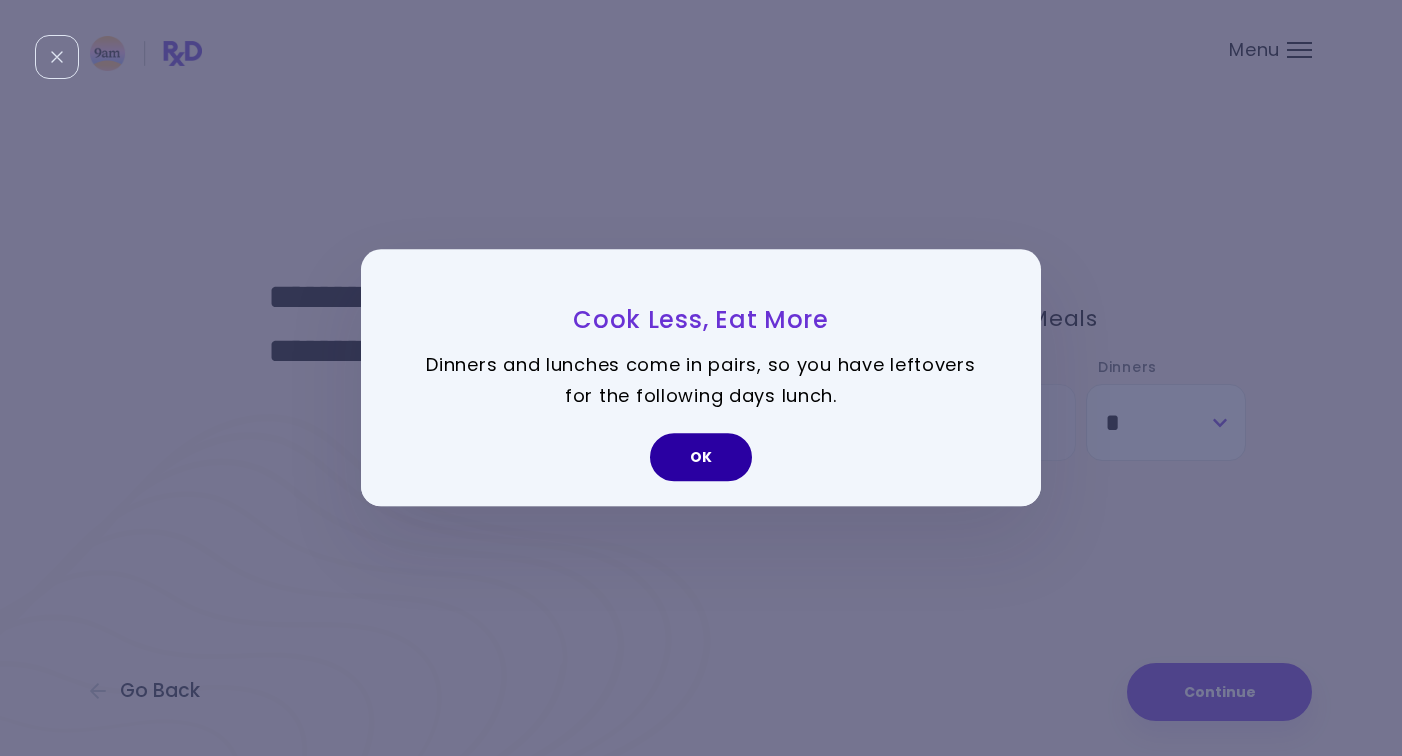 click on "OK" at bounding box center (701, 458) 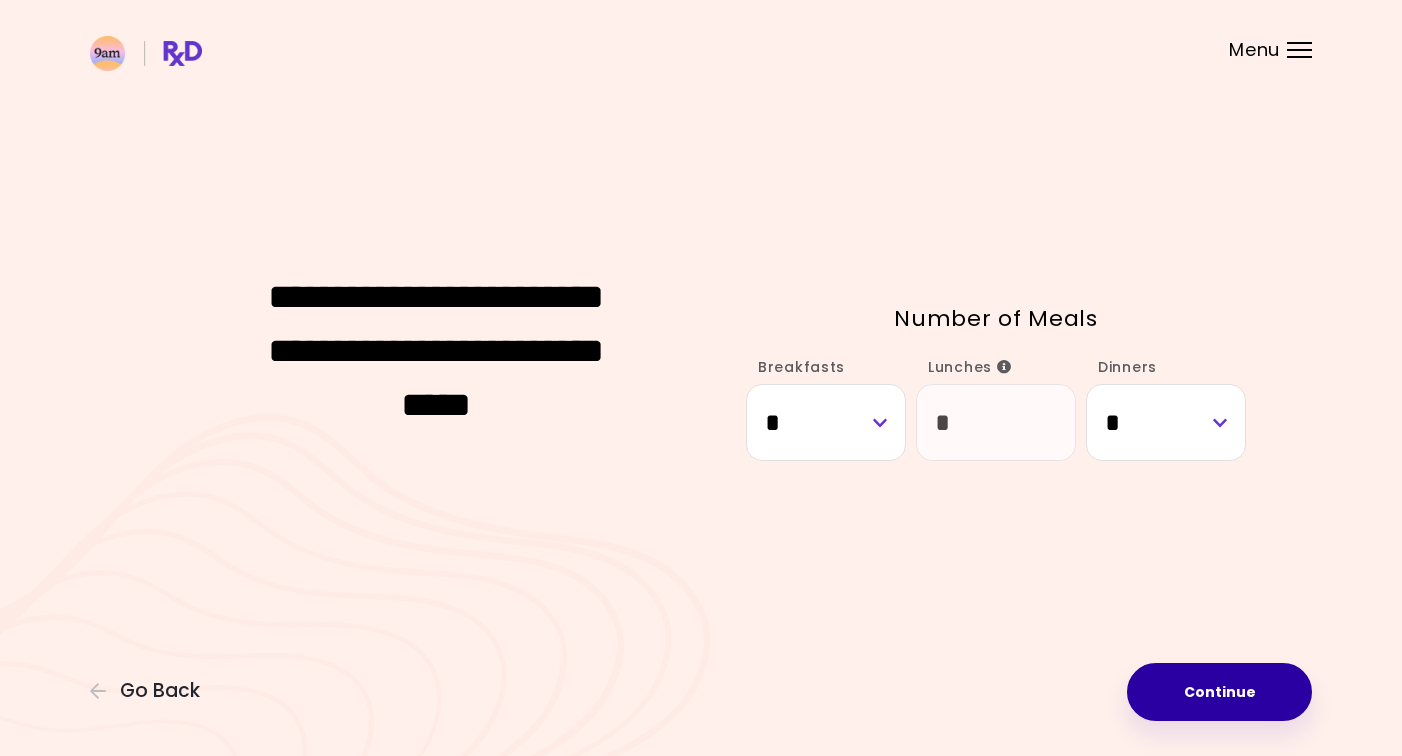click on "Continue" at bounding box center (1219, 692) 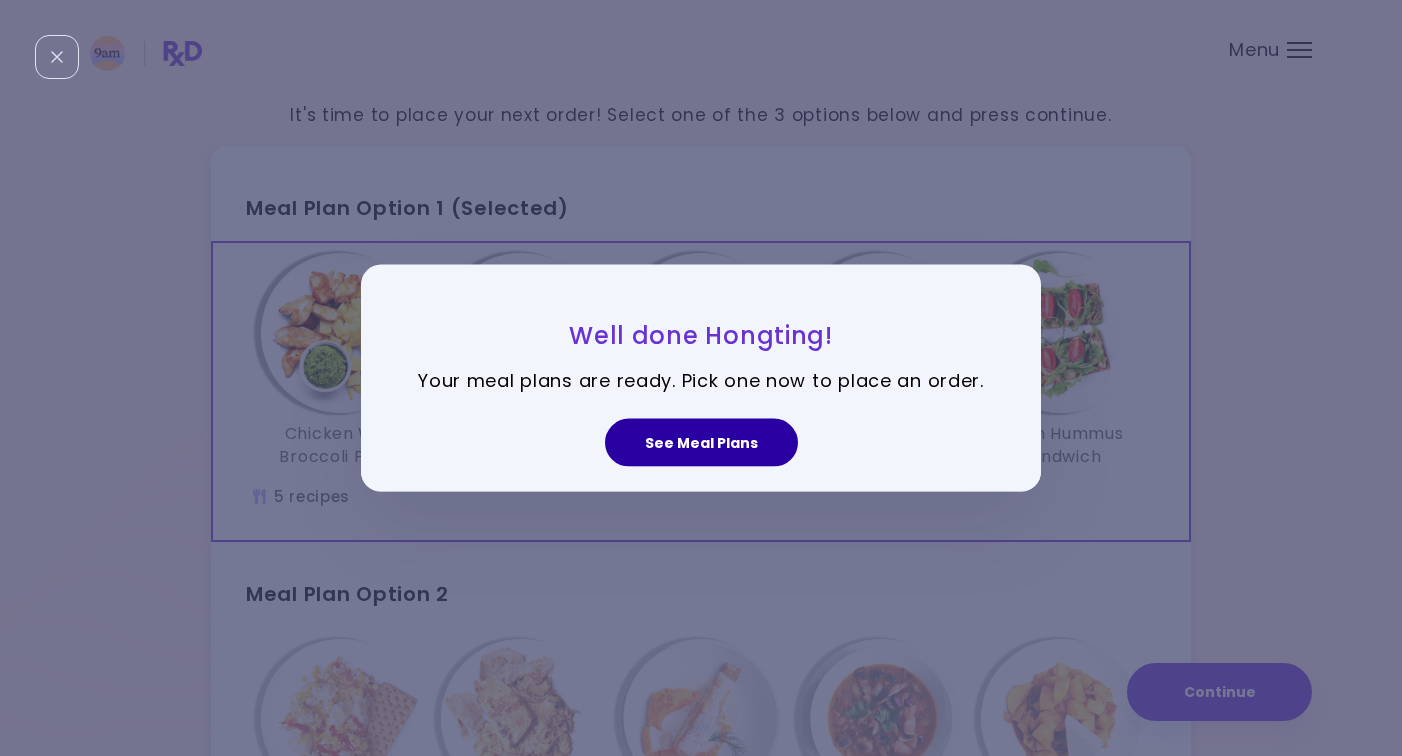 click on "See Meal Plans" at bounding box center [701, 442] 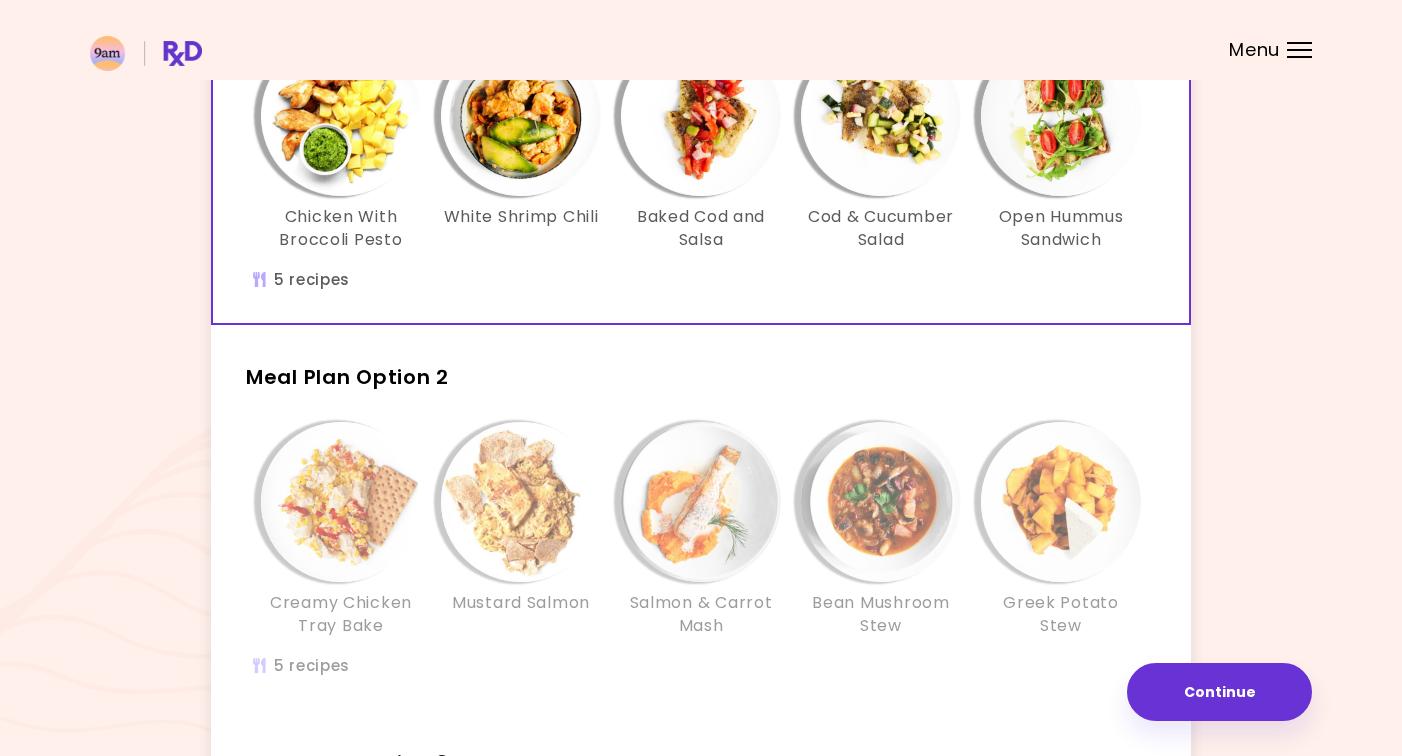 scroll, scrollTop: 187, scrollLeft: 0, axis: vertical 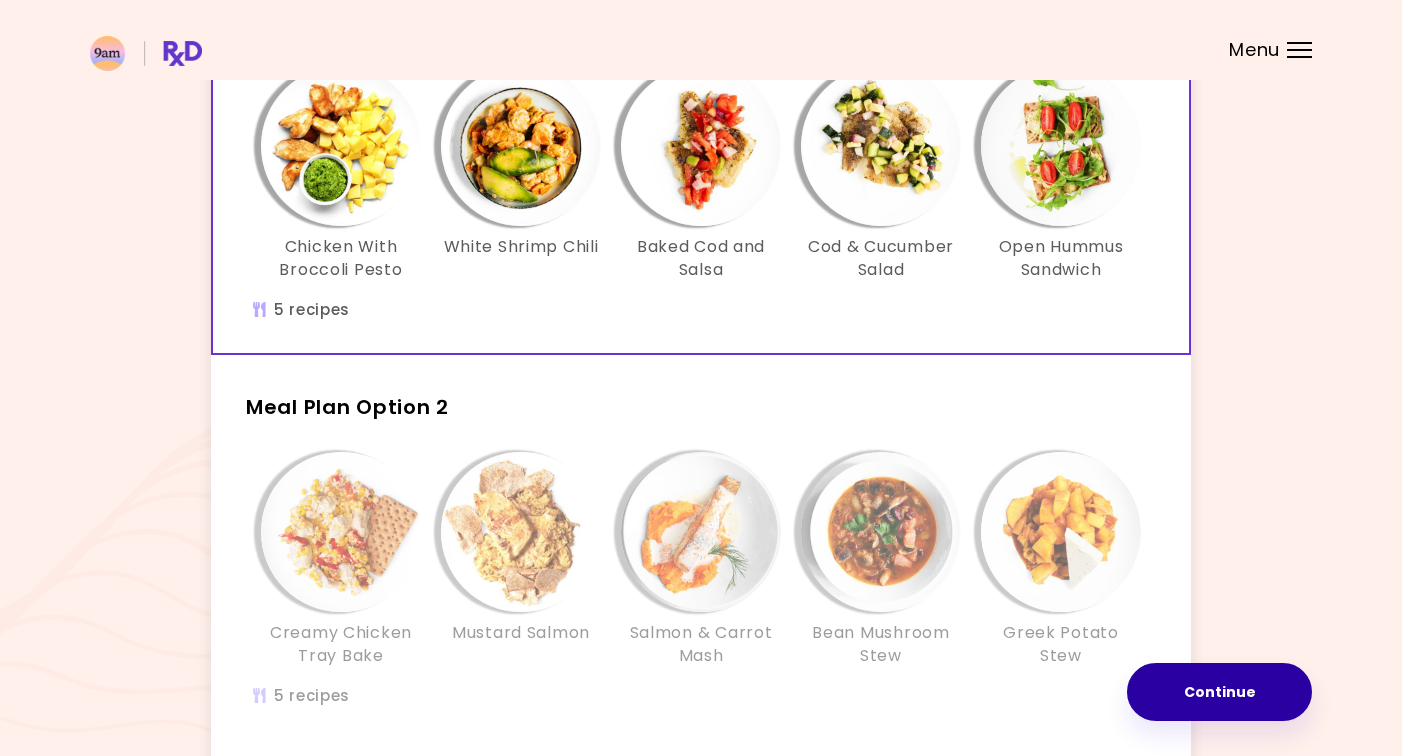 click on "Continue" at bounding box center [1219, 692] 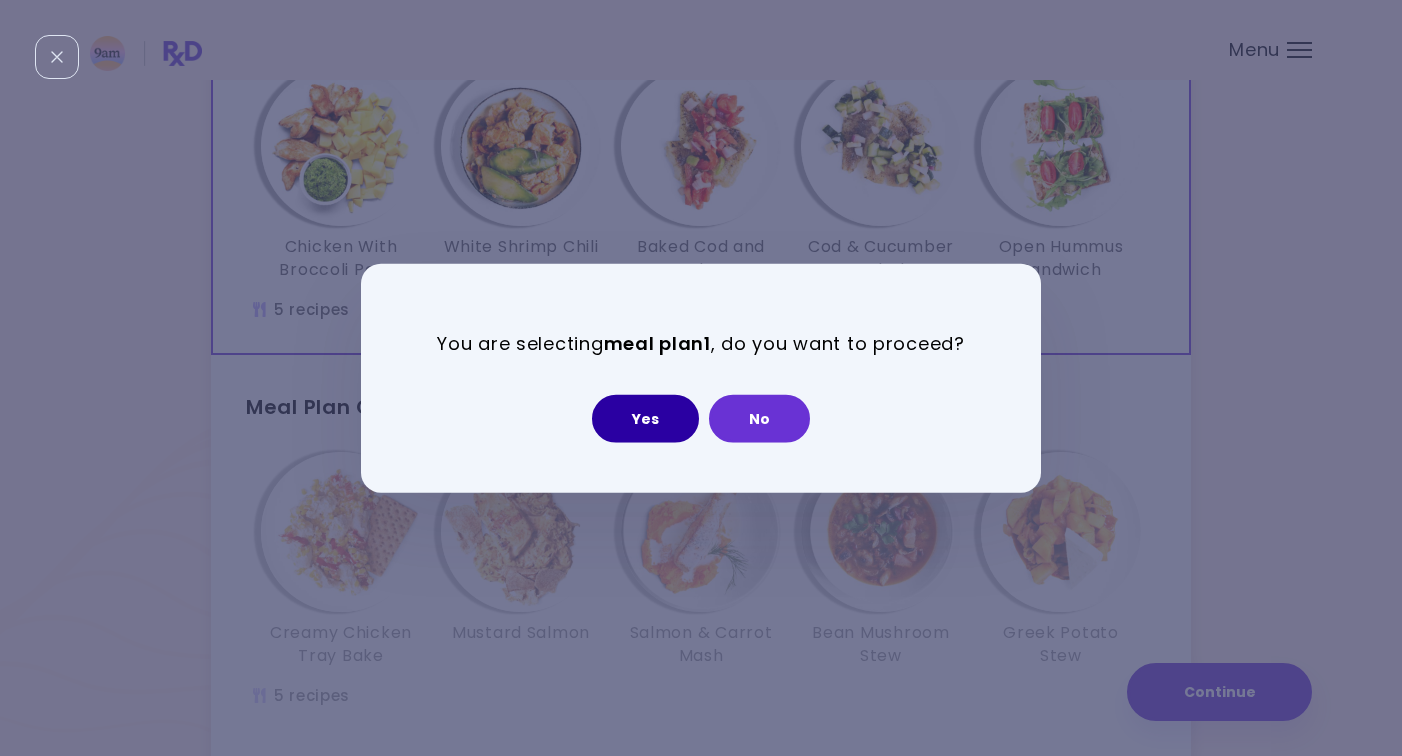 click on "Yes" at bounding box center (645, 418) 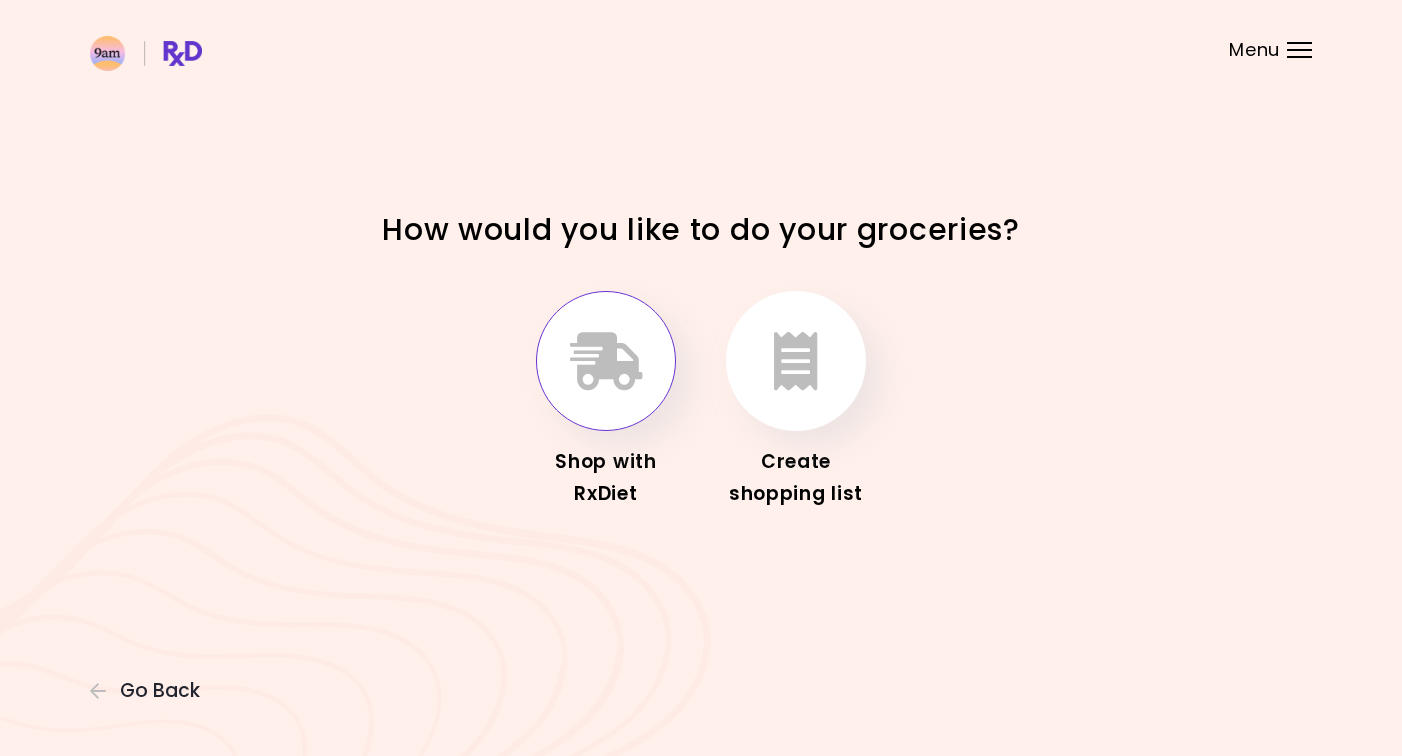 click at bounding box center (606, 361) 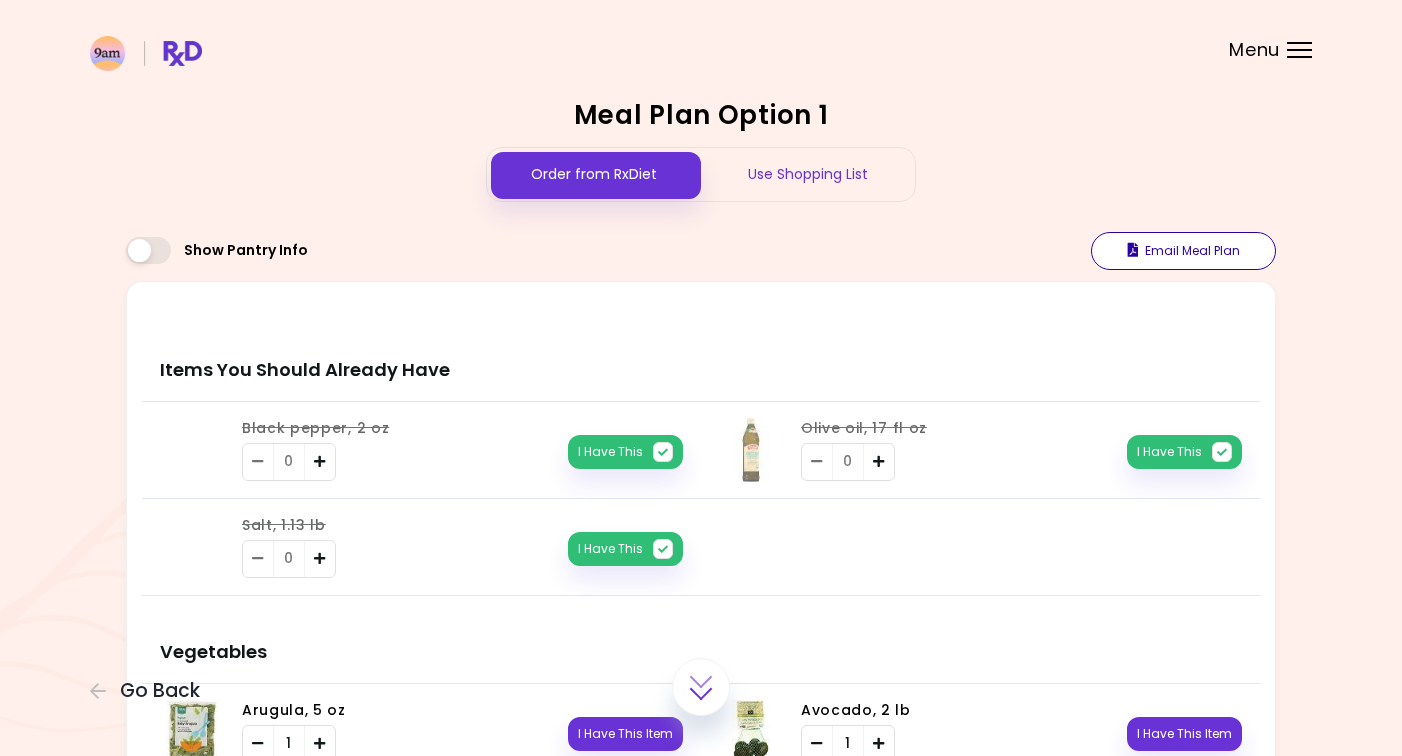 scroll, scrollTop: 0, scrollLeft: 0, axis: both 